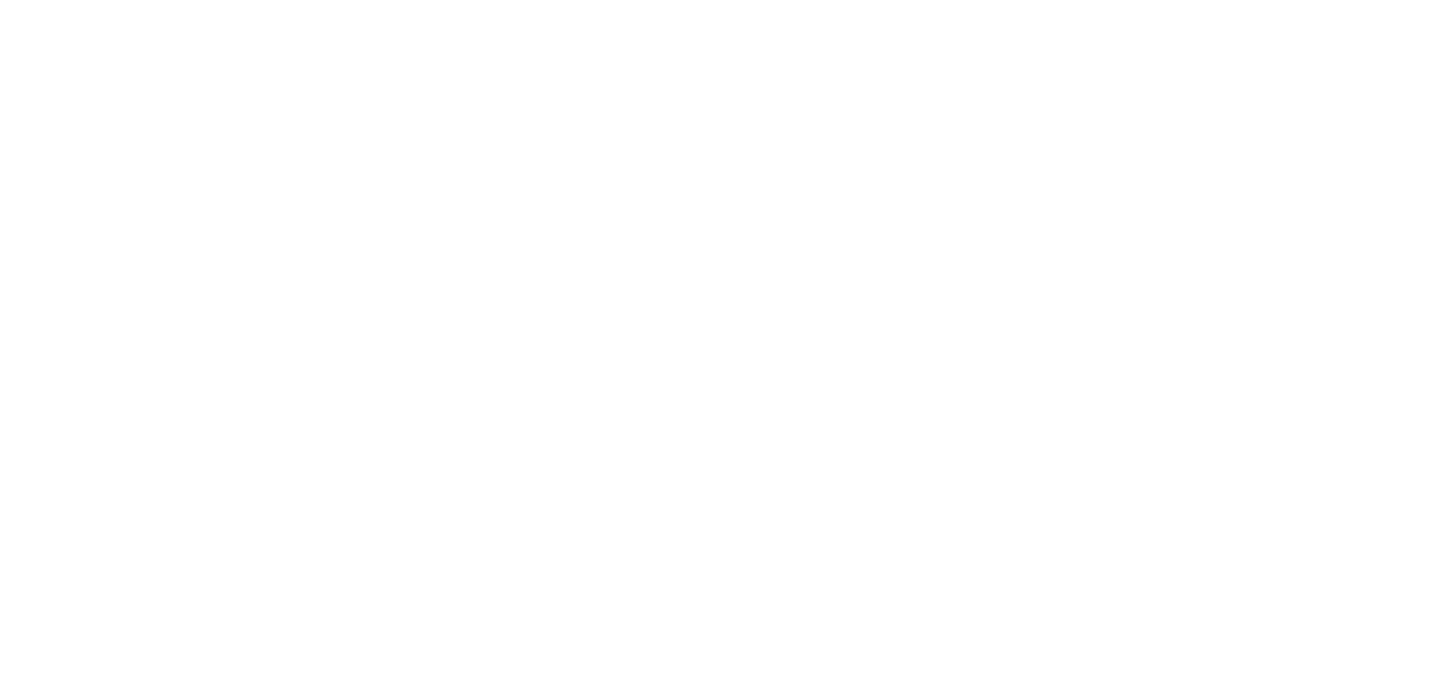scroll, scrollTop: 0, scrollLeft: 0, axis: both 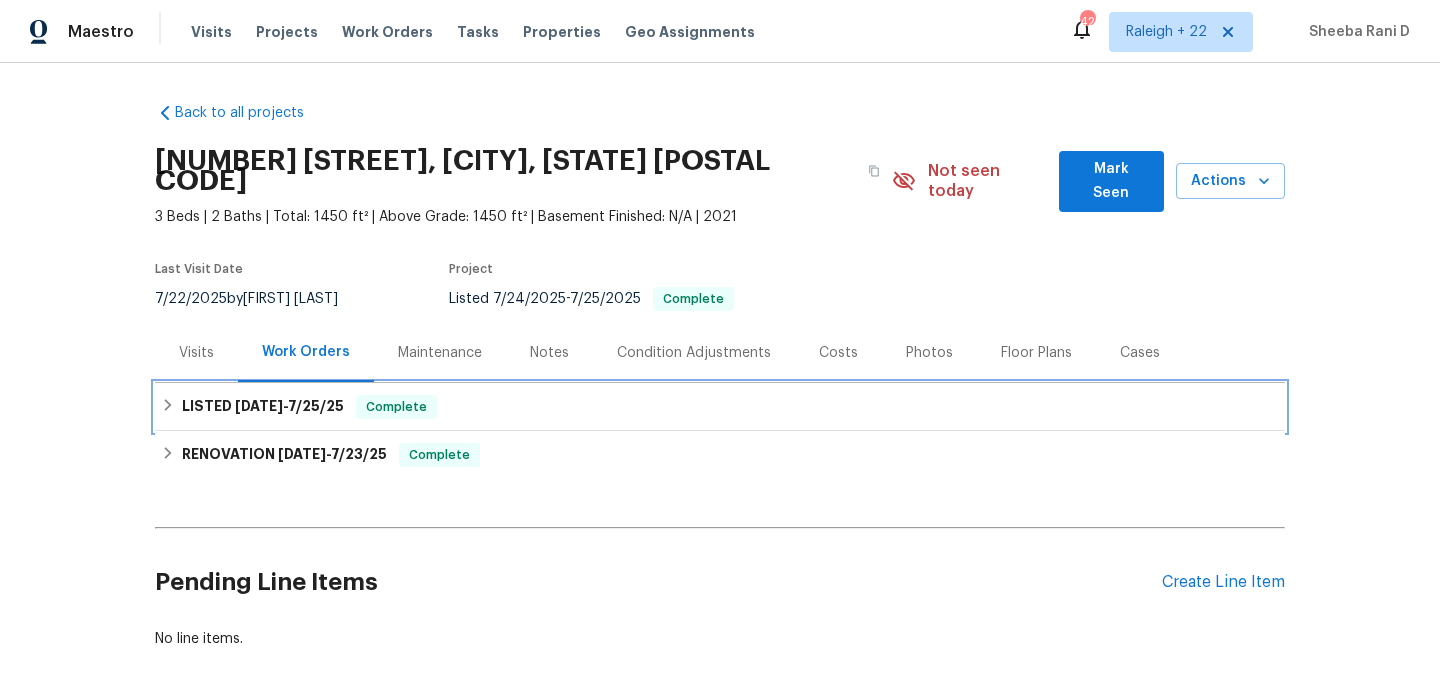 click 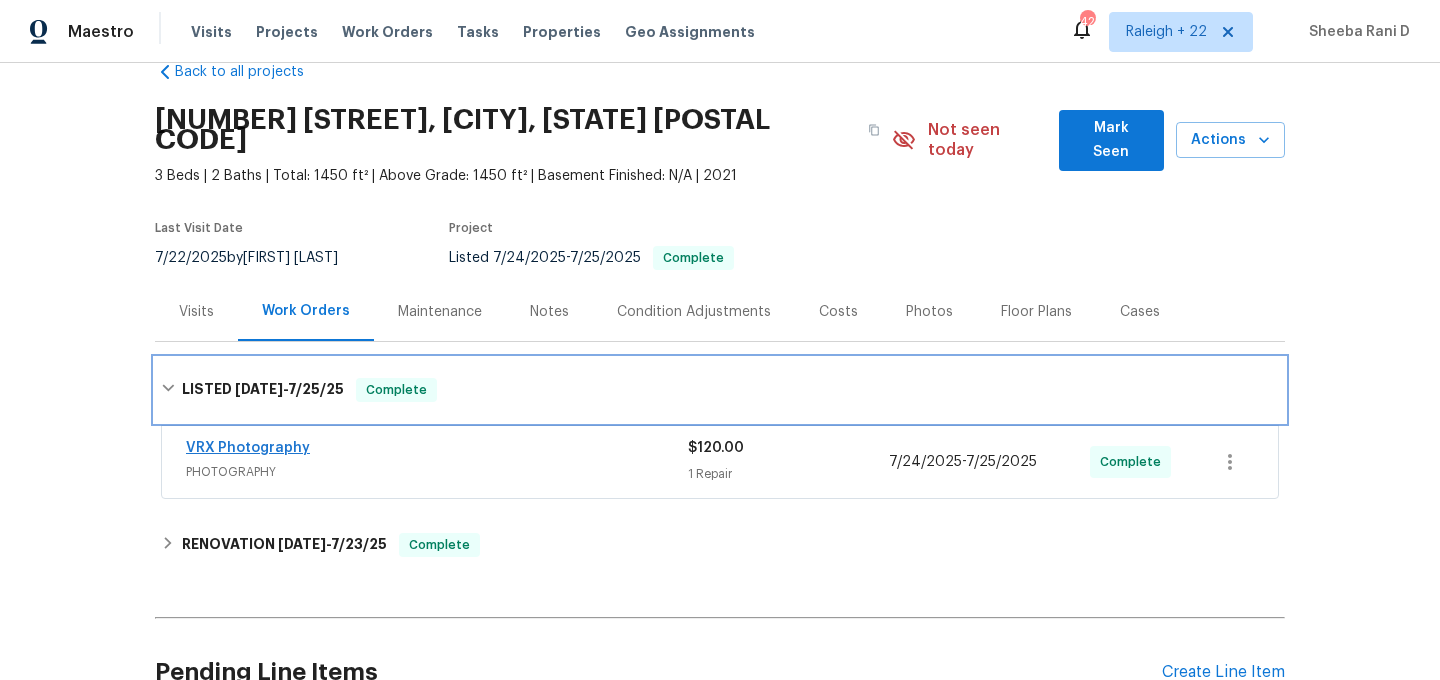 scroll, scrollTop: 49, scrollLeft: 0, axis: vertical 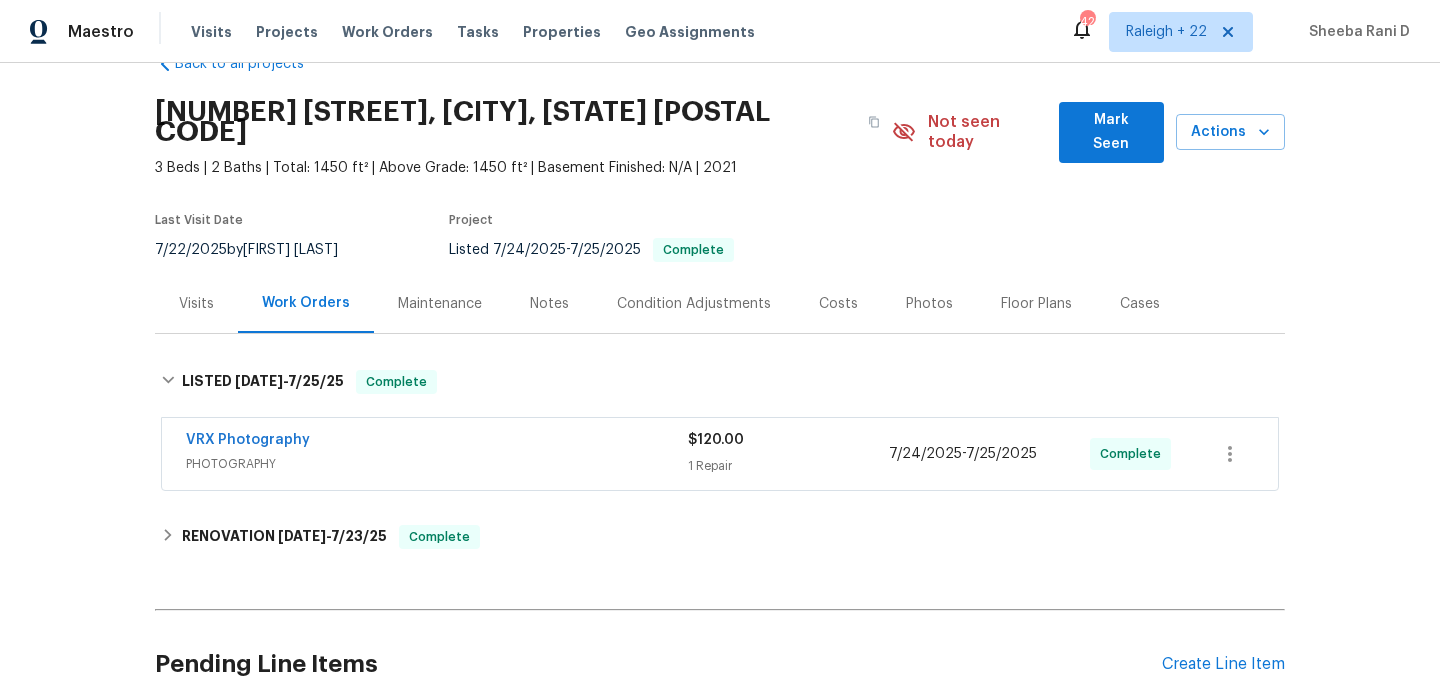 click on "PHOTOGRAPHY" at bounding box center (437, 464) 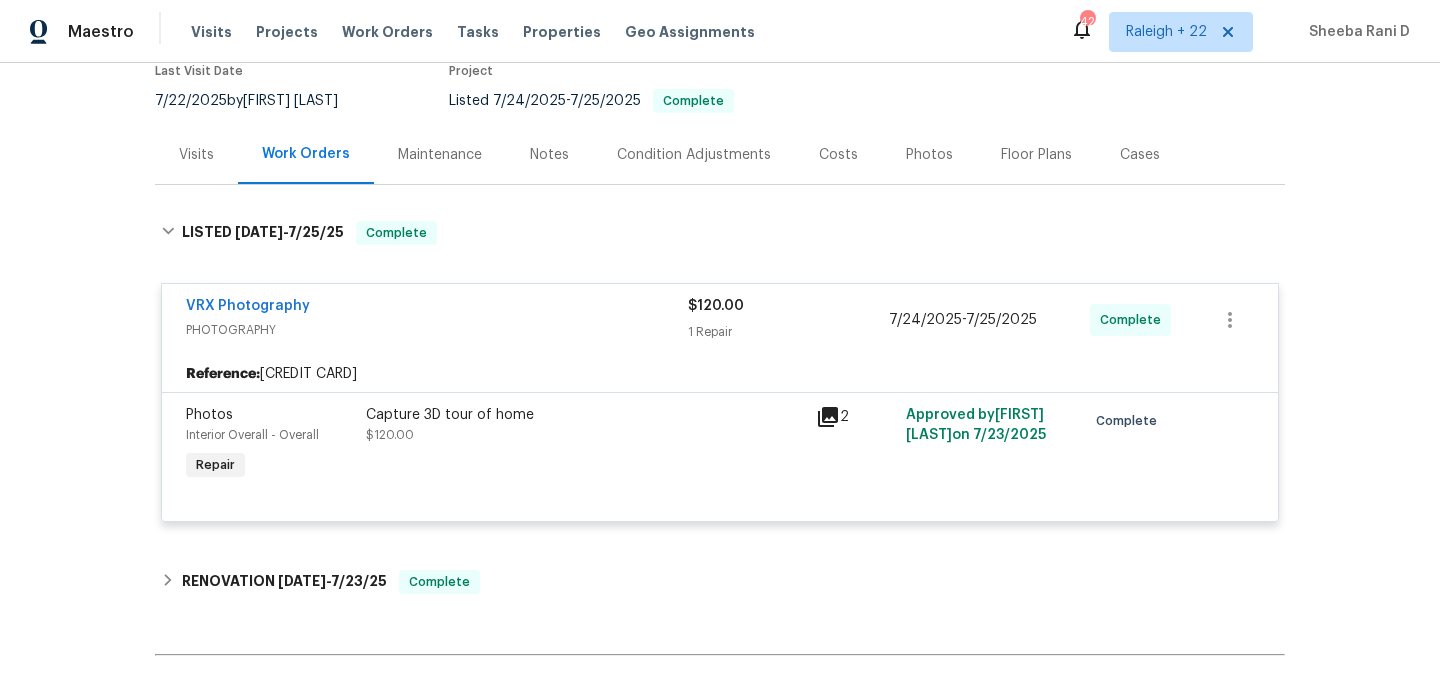 scroll, scrollTop: 220, scrollLeft: 0, axis: vertical 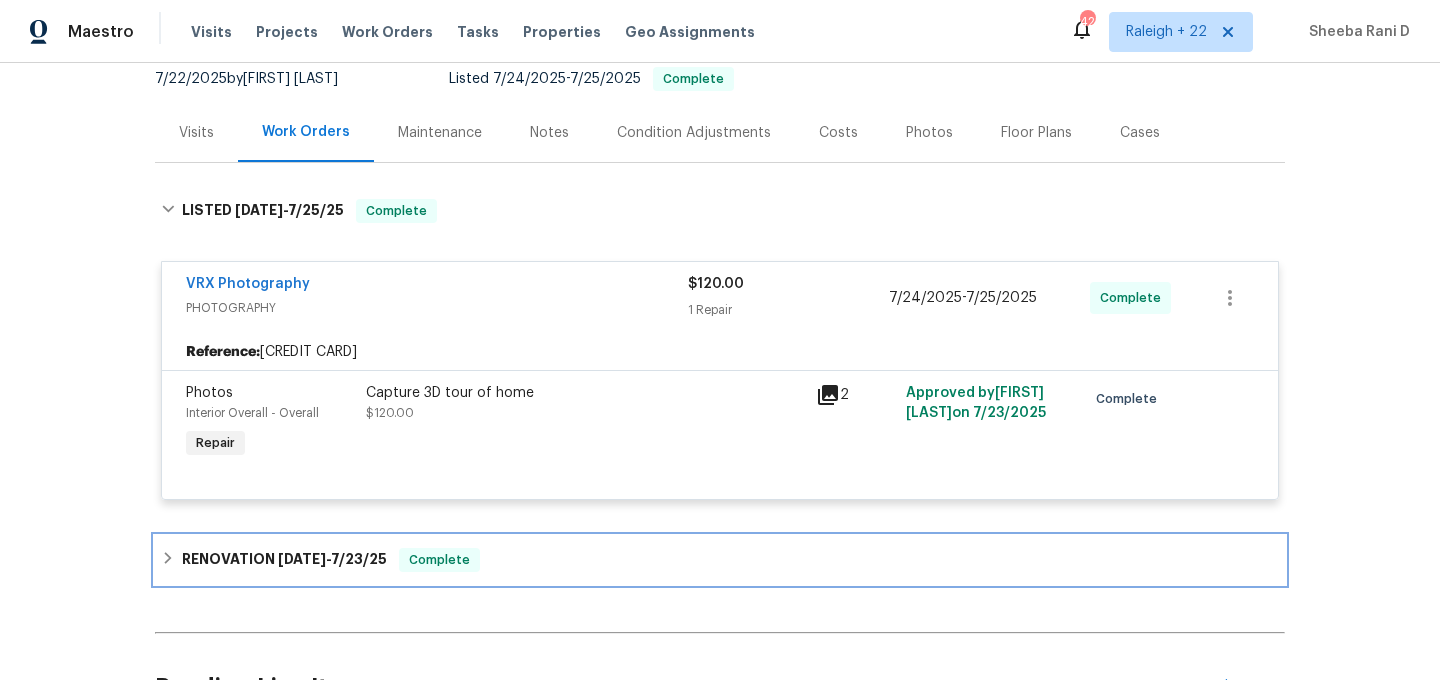 click 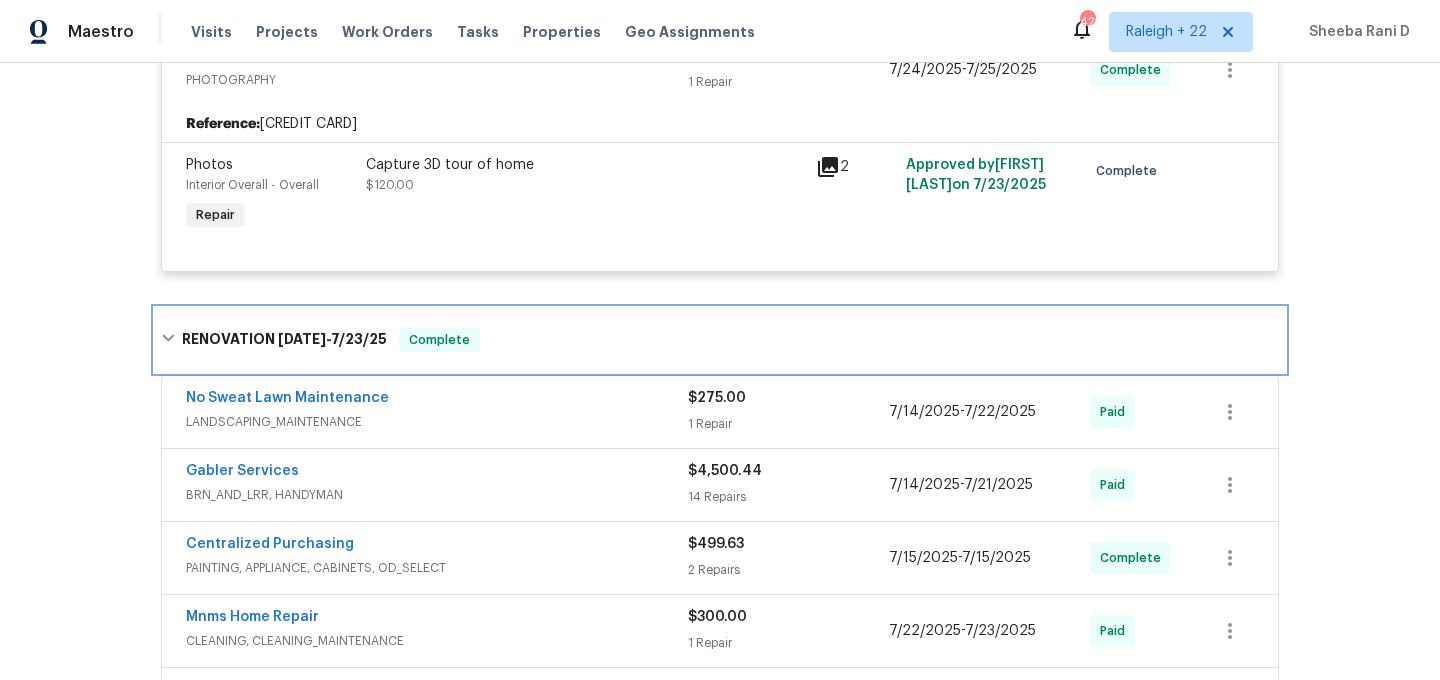 scroll, scrollTop: 466, scrollLeft: 0, axis: vertical 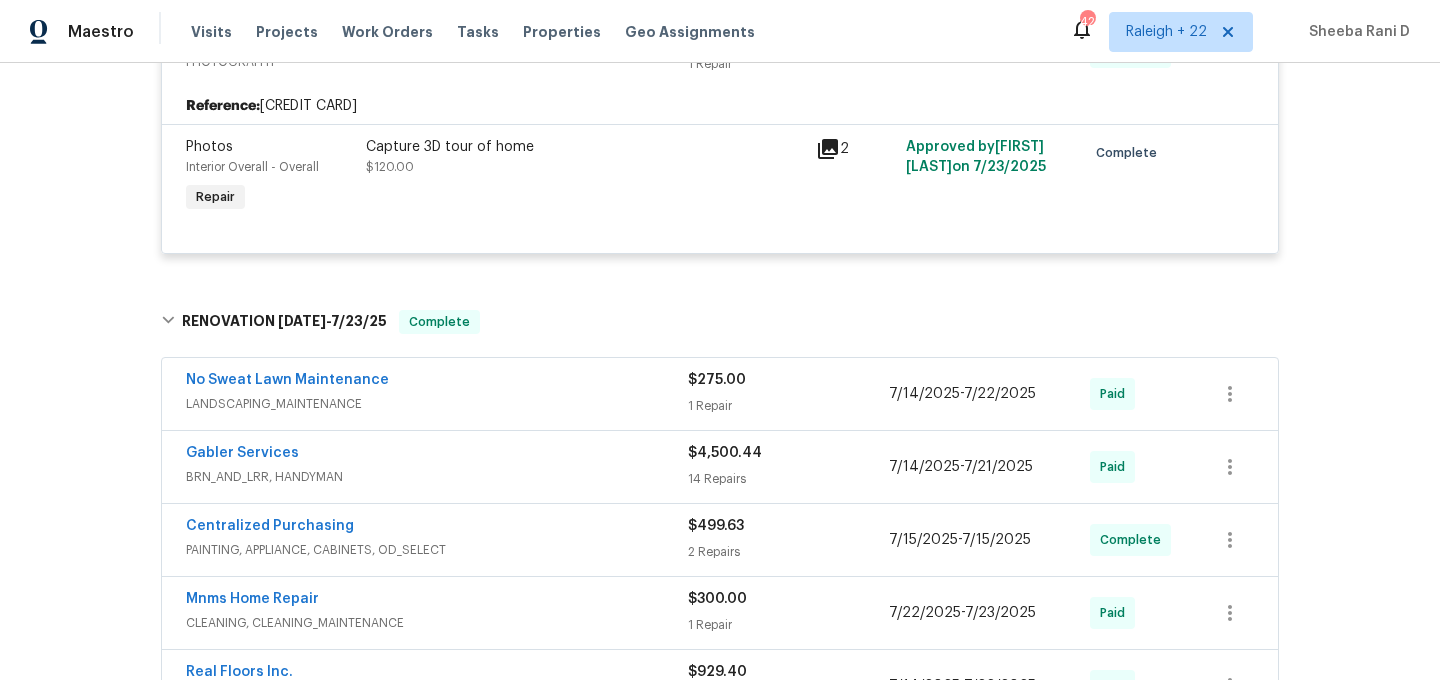 click on "LANDSCAPING_MAINTENANCE" at bounding box center [437, 404] 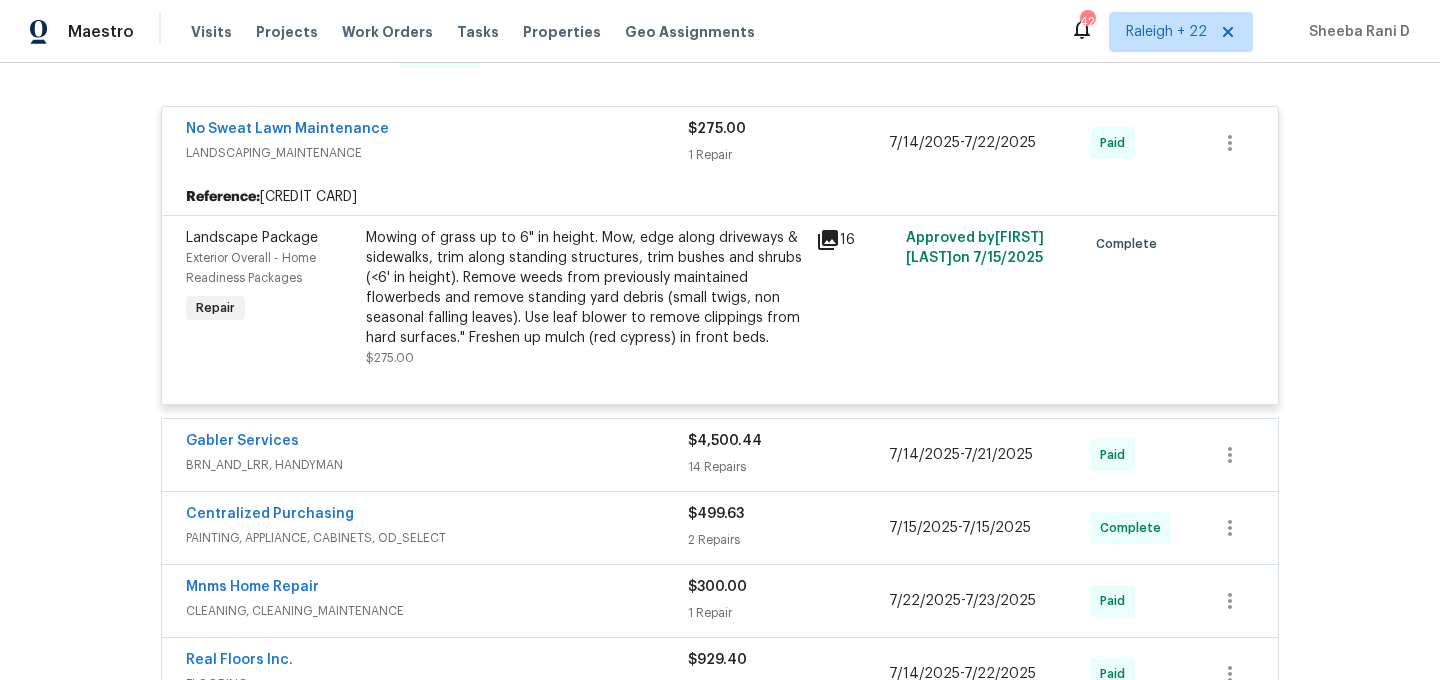 scroll, scrollTop: 848, scrollLeft: 0, axis: vertical 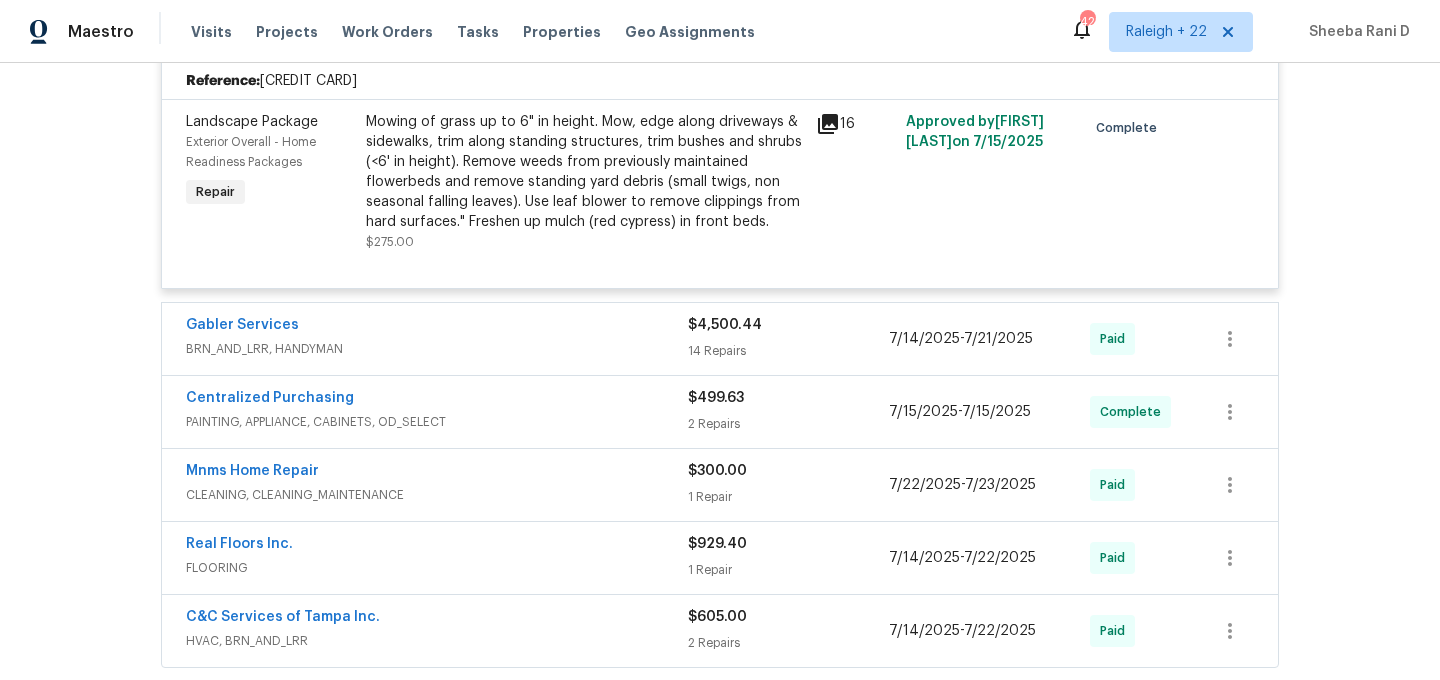 click on "PAINTING, APPLIANCE, CABINETS, OD_SELECT" at bounding box center (437, 422) 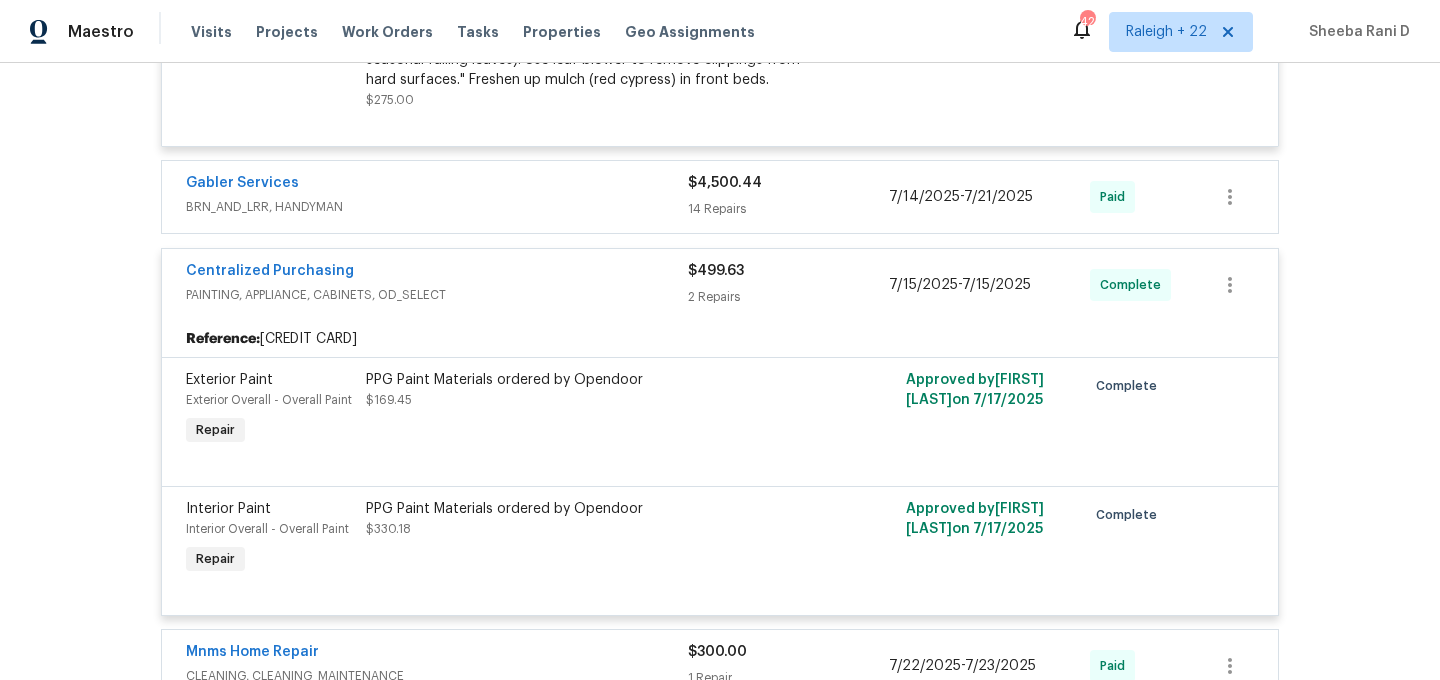 scroll, scrollTop: 1009, scrollLeft: 0, axis: vertical 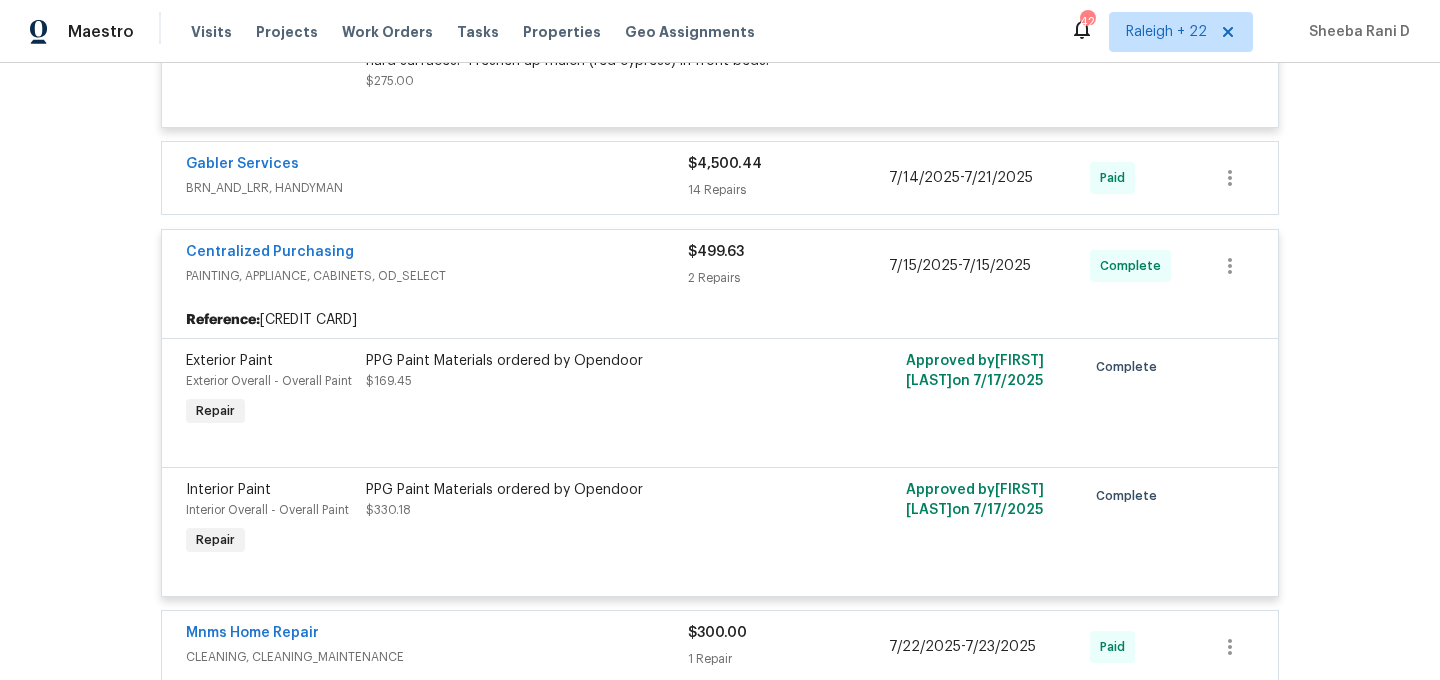 click on "PPG Paint Materials ordered by Opendoor" at bounding box center (585, 361) 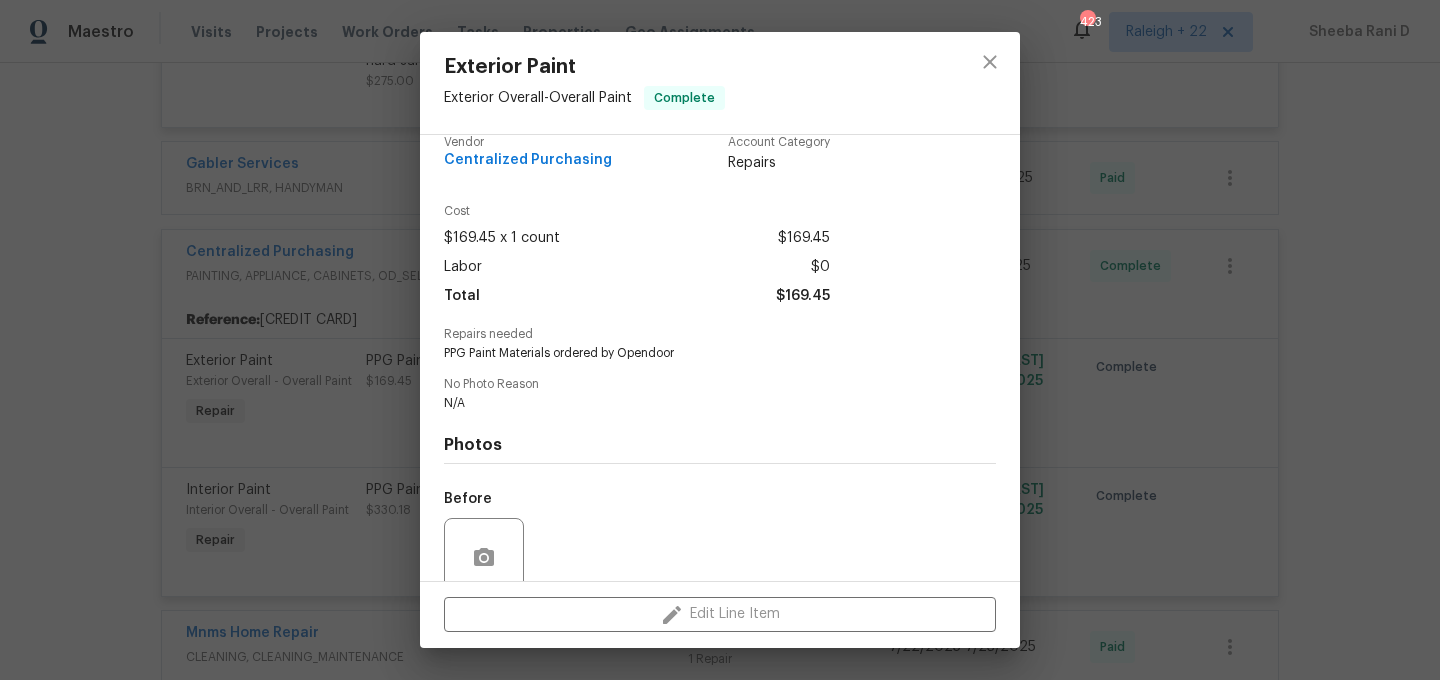 scroll, scrollTop: 0, scrollLeft: 0, axis: both 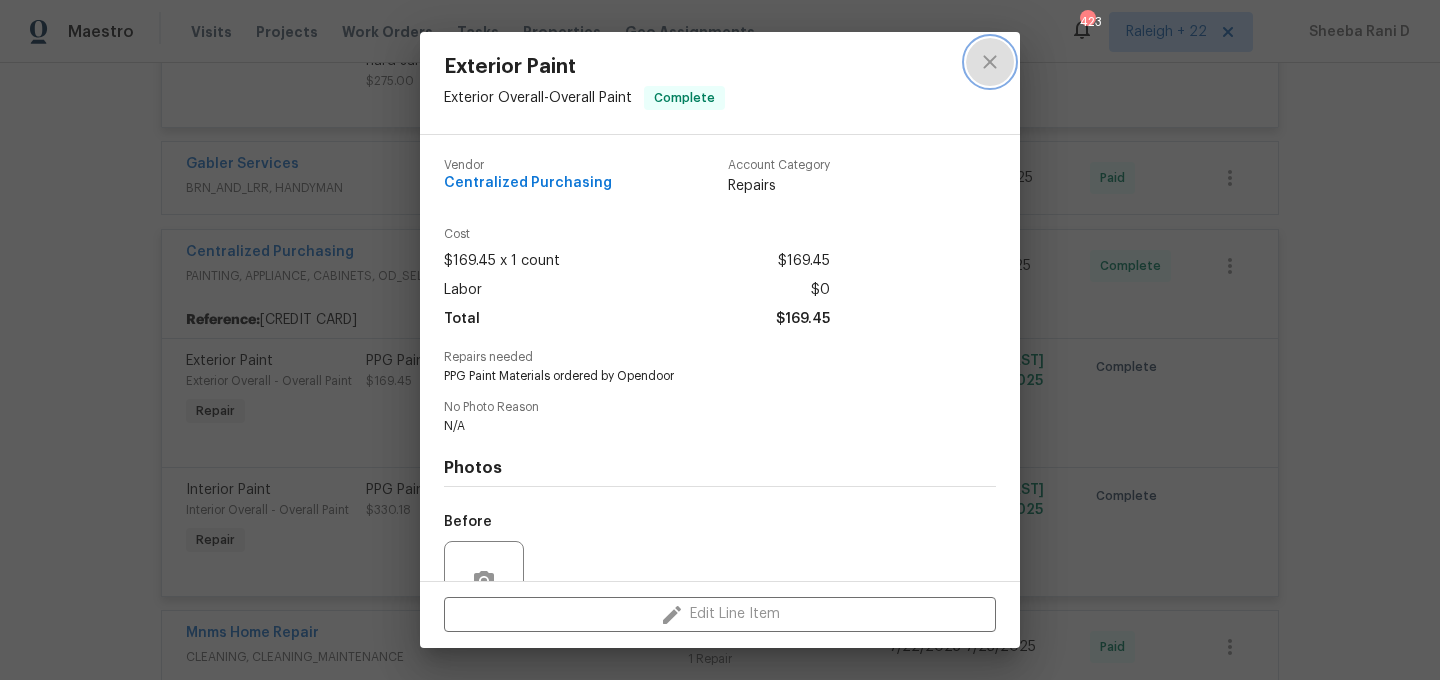 click 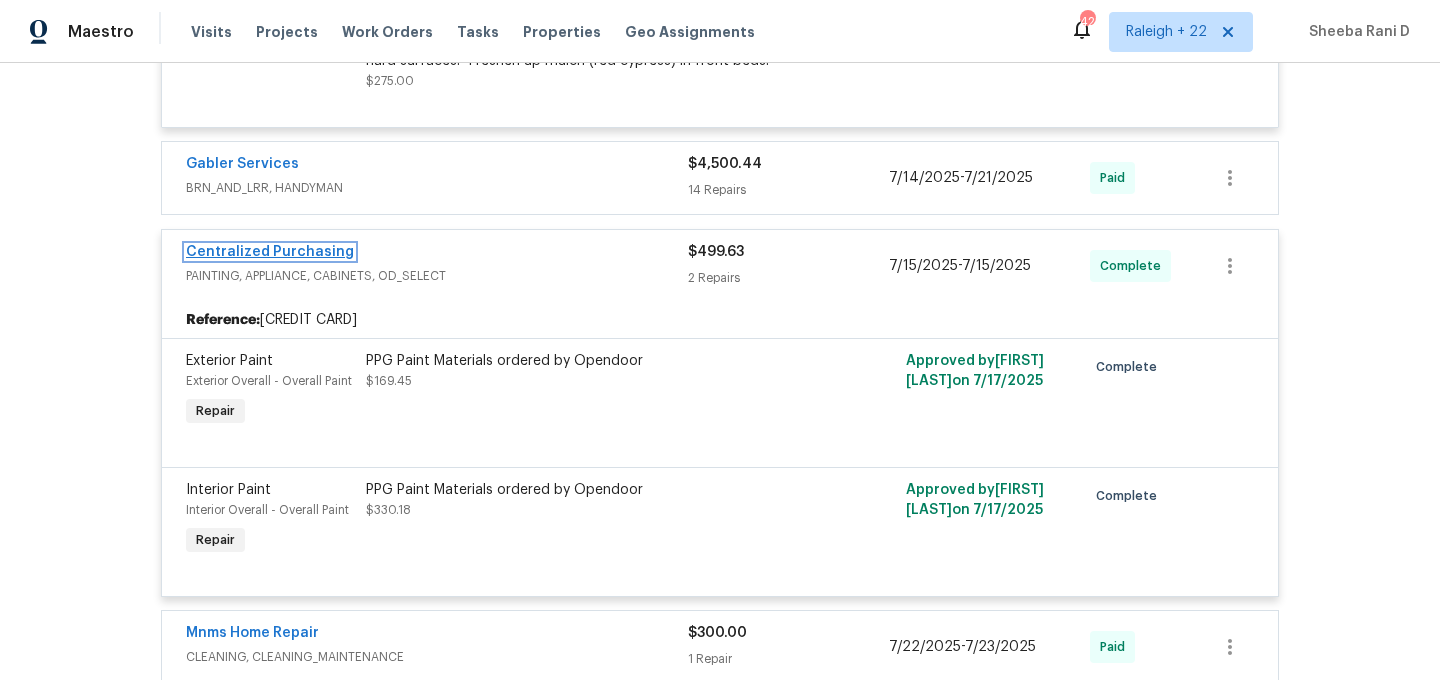 click on "Centralized Purchasing" at bounding box center [270, 252] 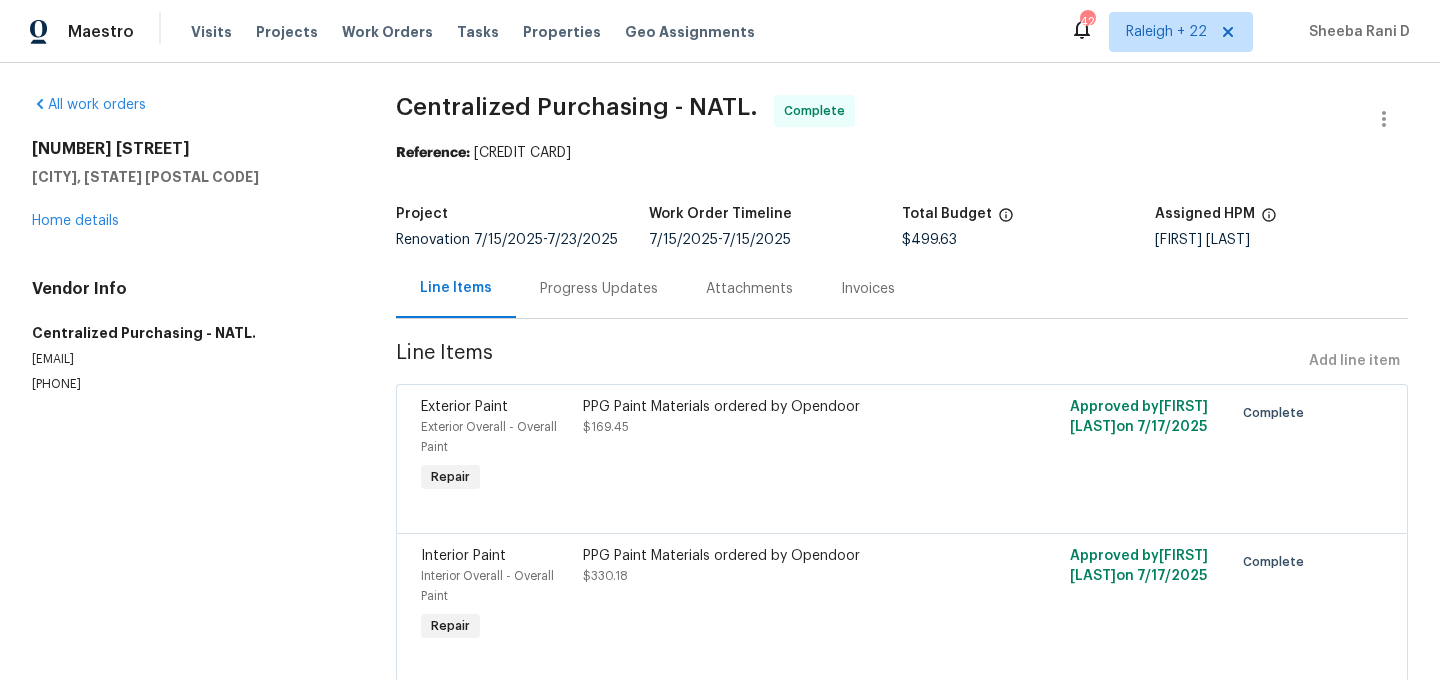 click on "PPG Paint Materials ordered by Opendoor $169.45" at bounding box center [780, 447] 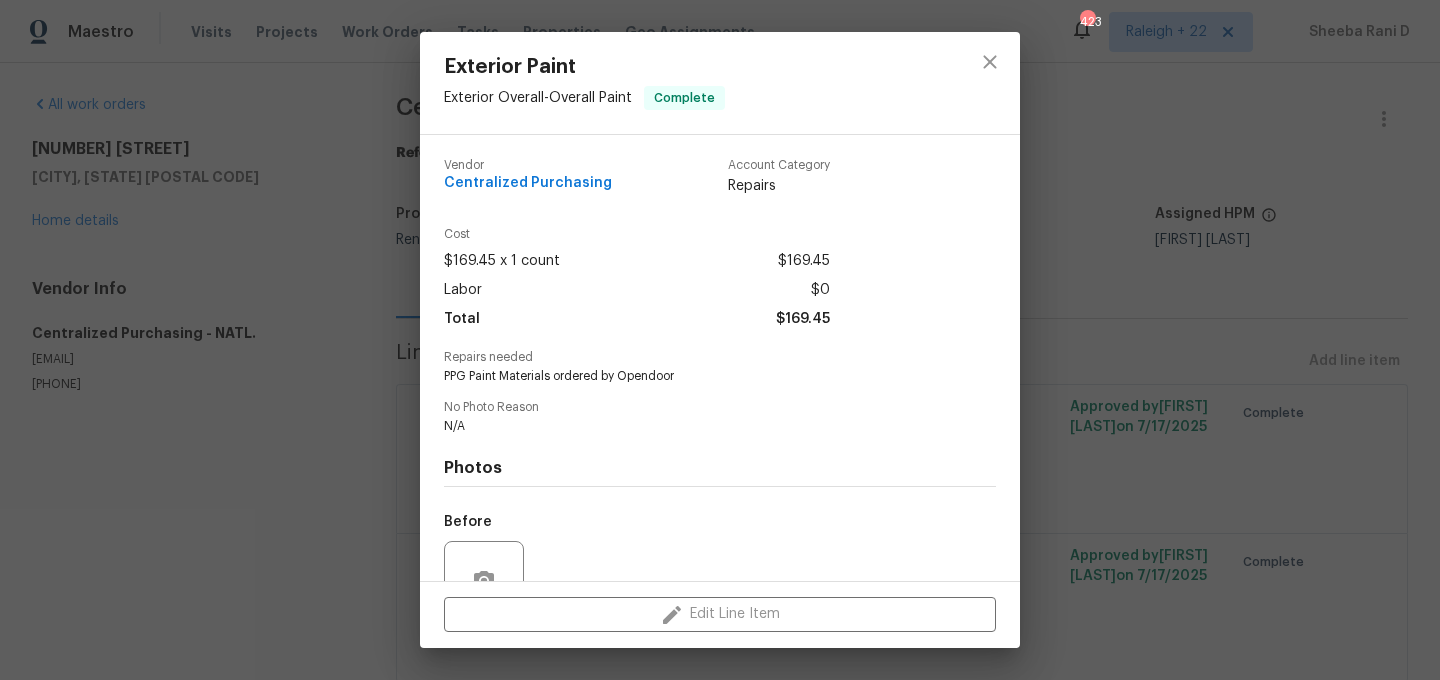 scroll, scrollTop: 190, scrollLeft: 0, axis: vertical 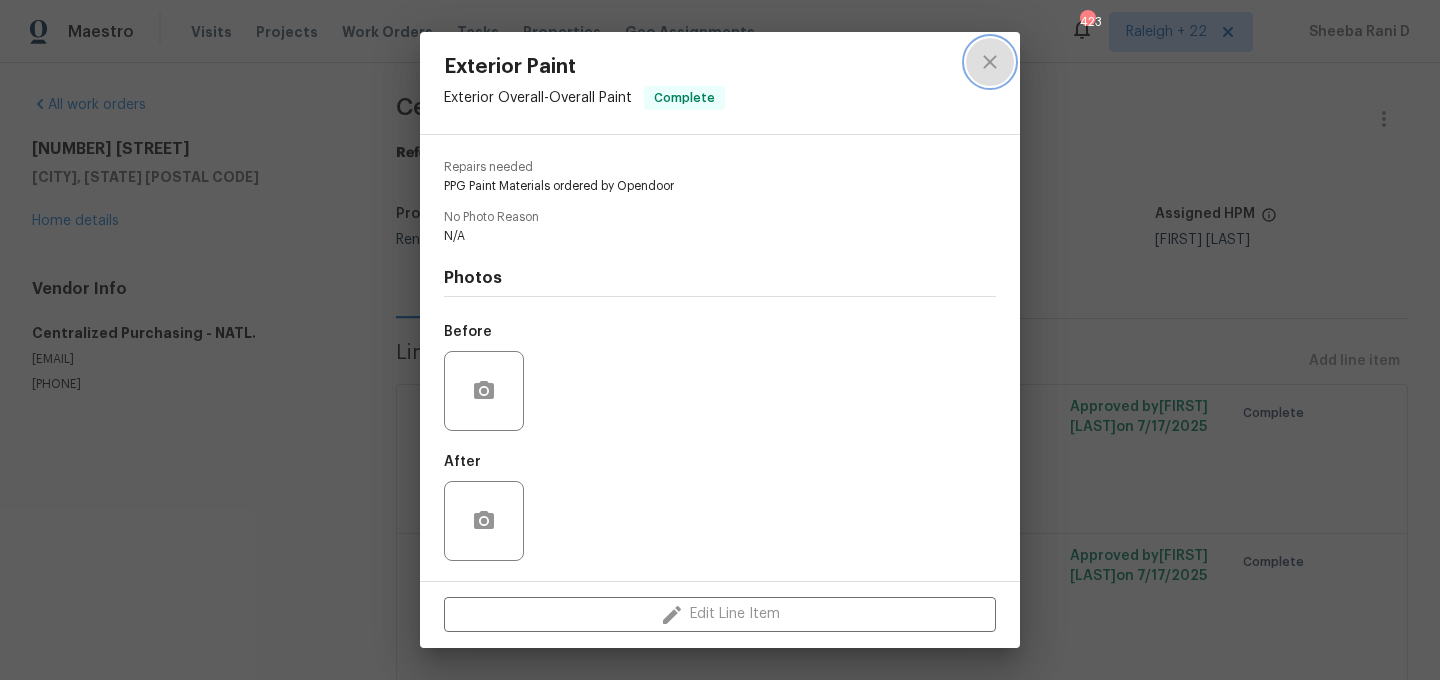 click 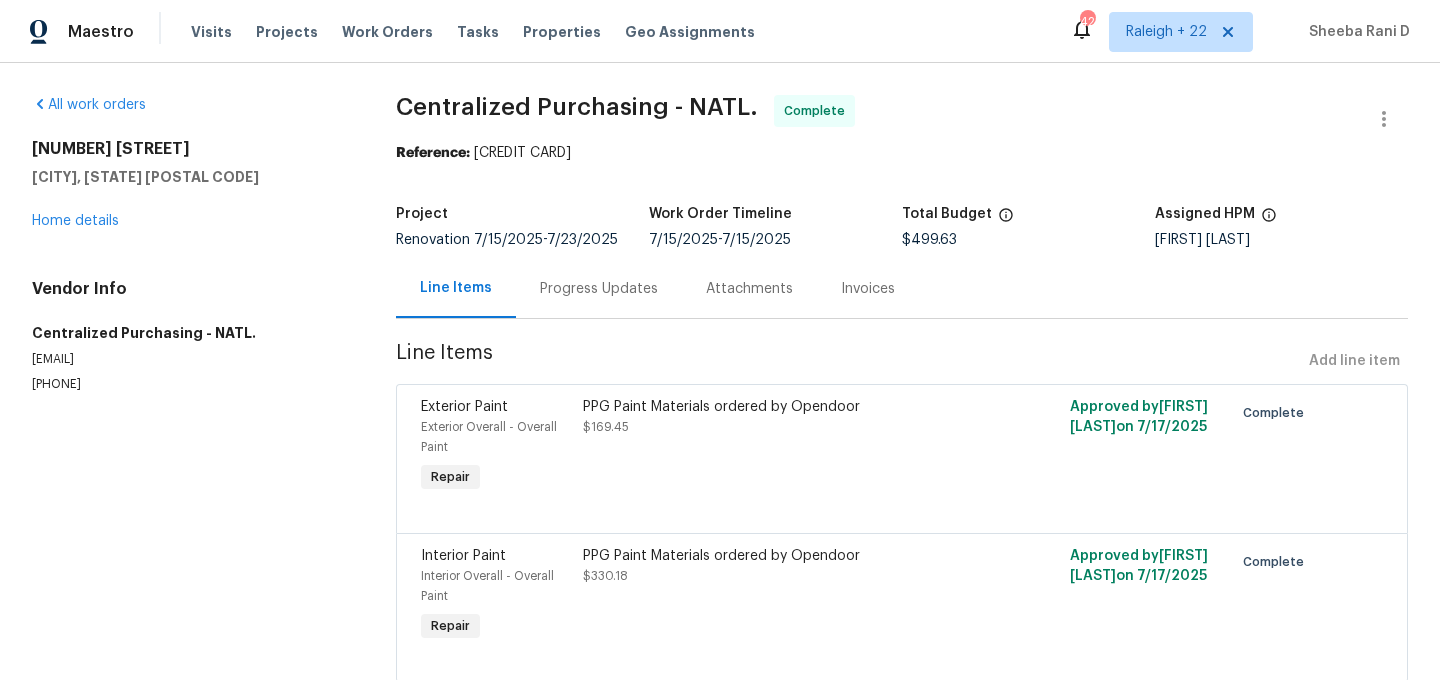 click on "PPG Paint Materials ordered by Opendoor $330.18" at bounding box center [780, 566] 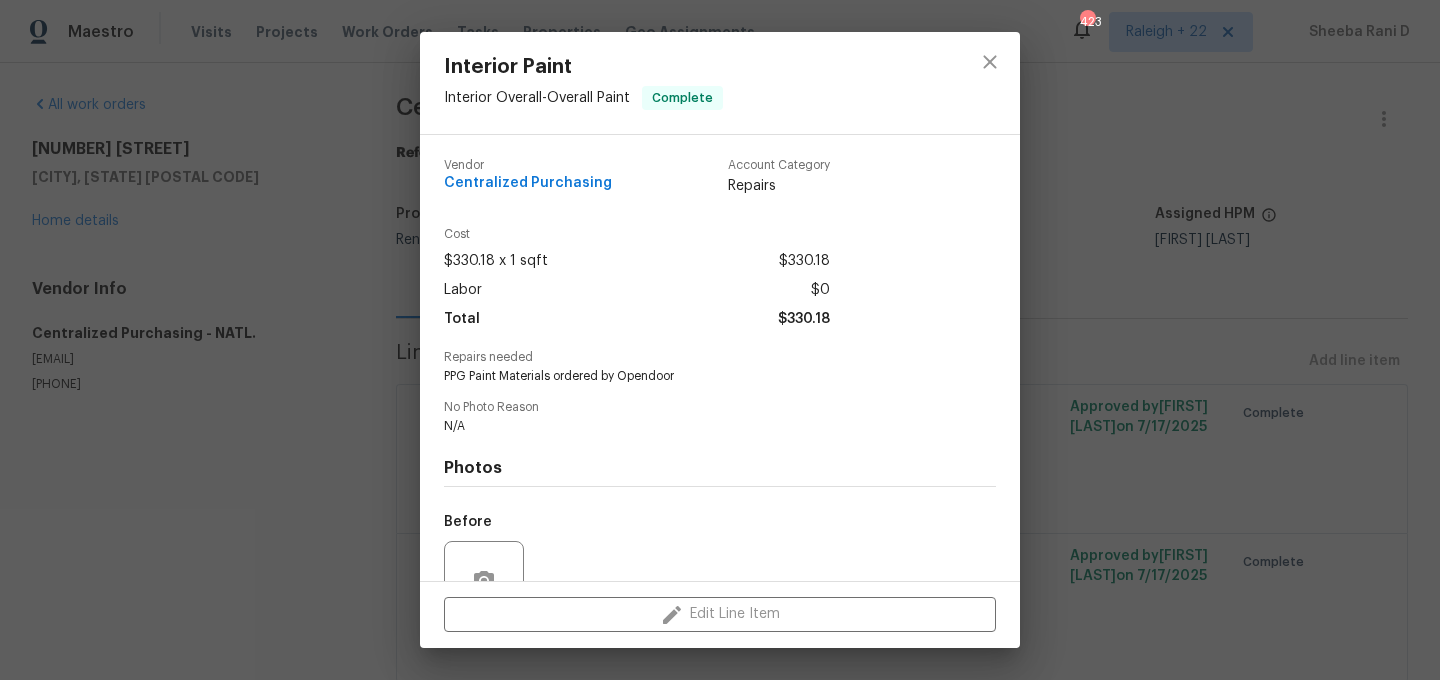 scroll, scrollTop: 190, scrollLeft: 0, axis: vertical 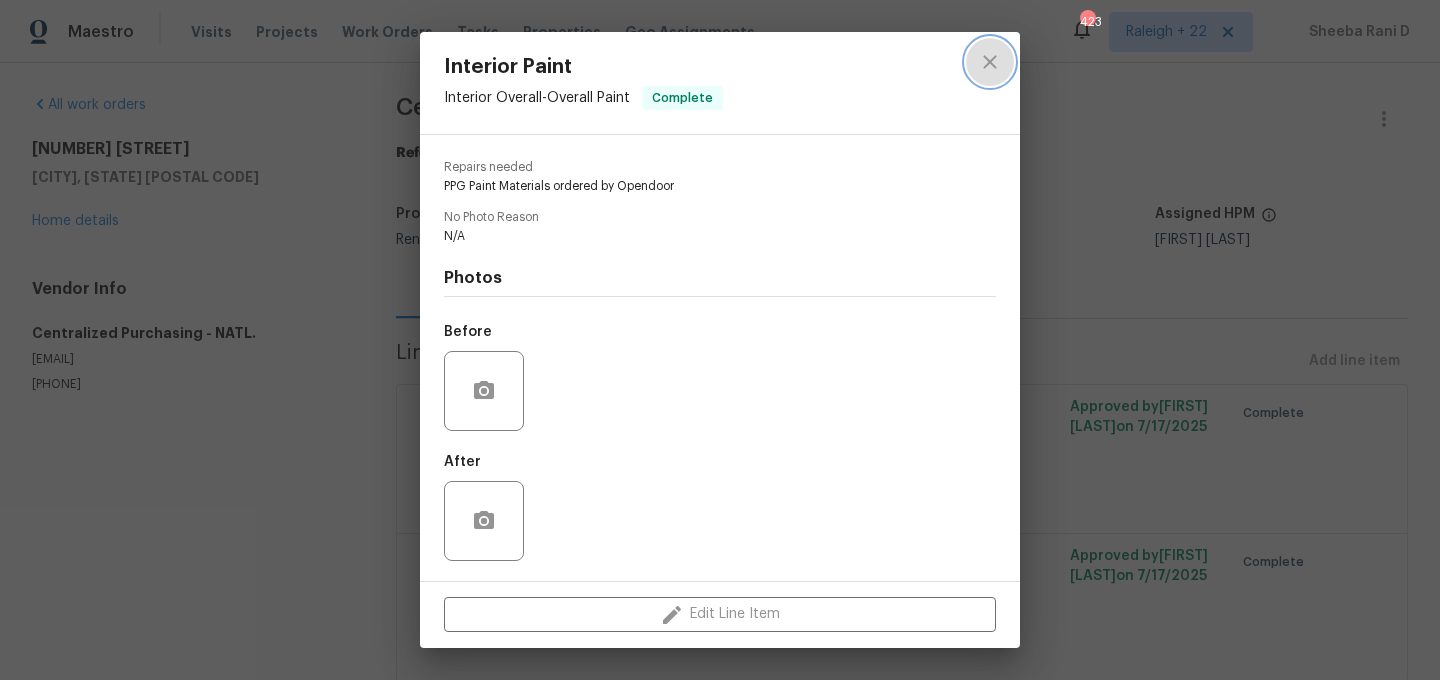 click 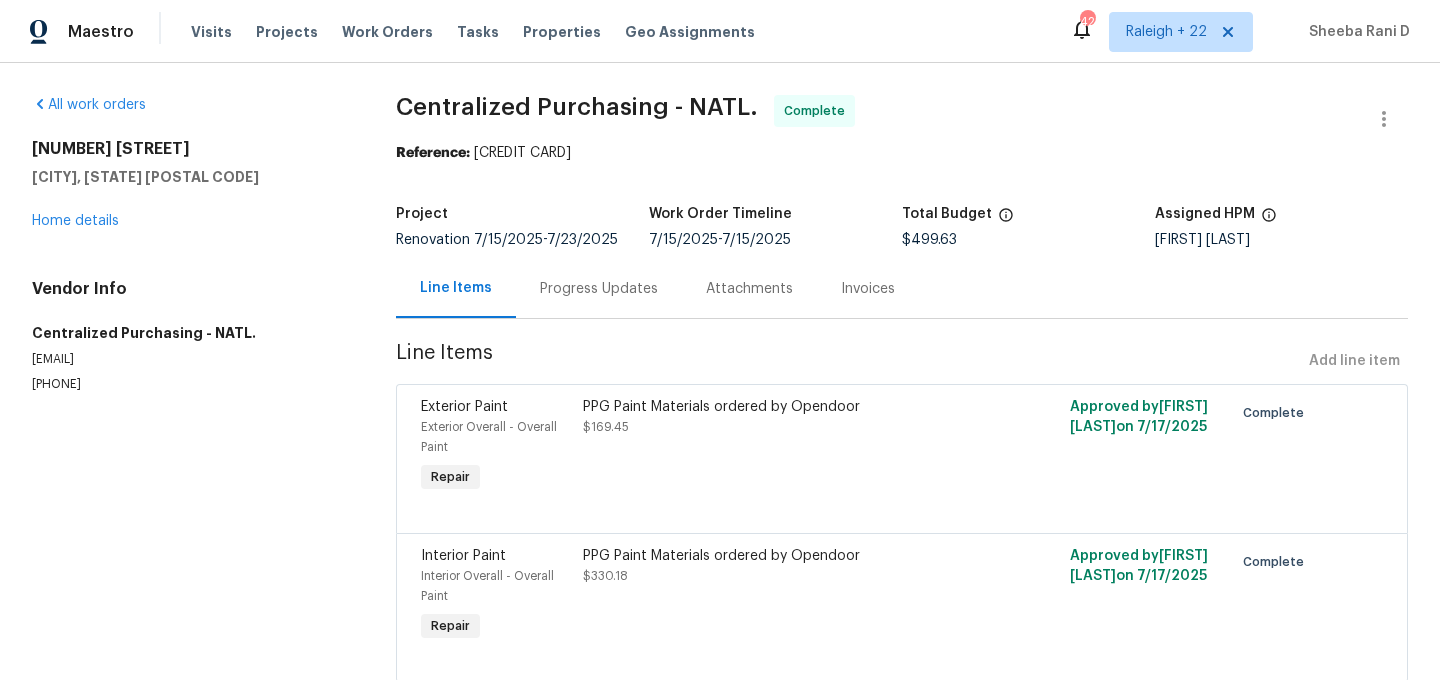 click on "PPG Paint Materials ordered by Opendoor $169.45" at bounding box center [780, 447] 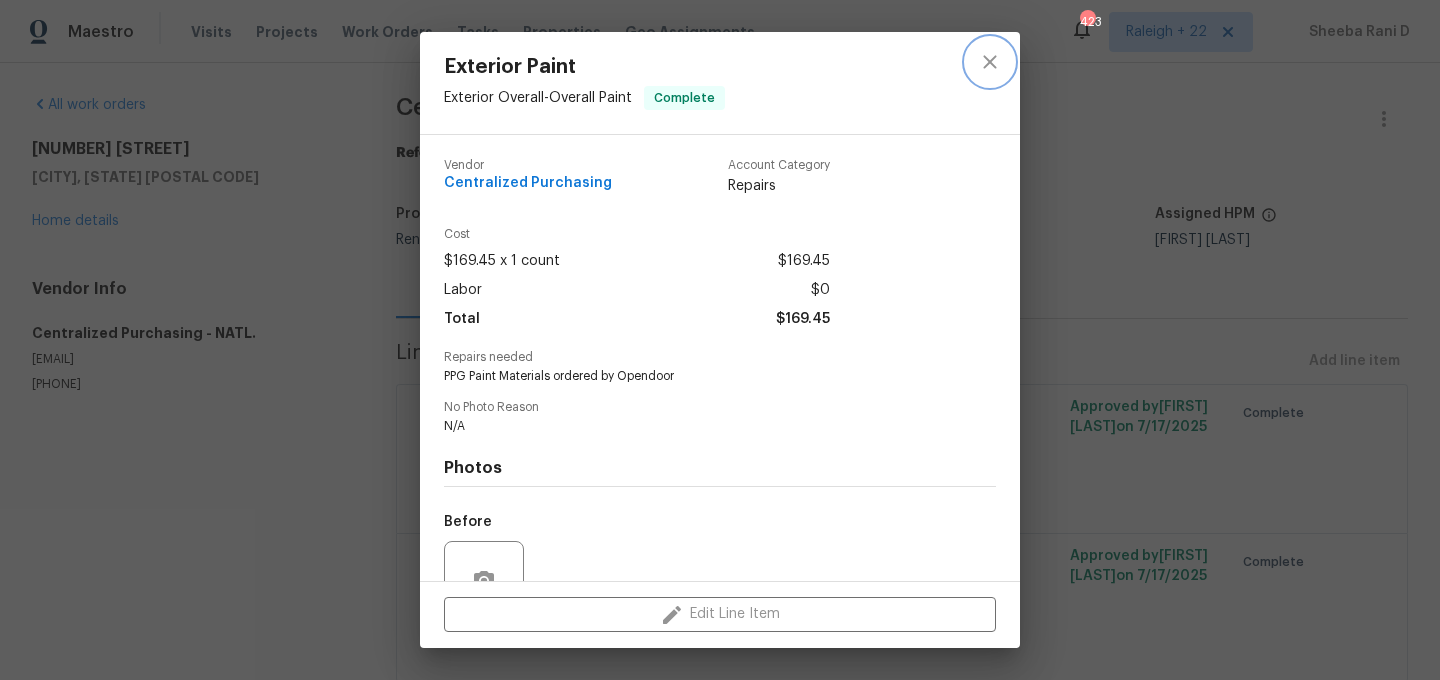 click 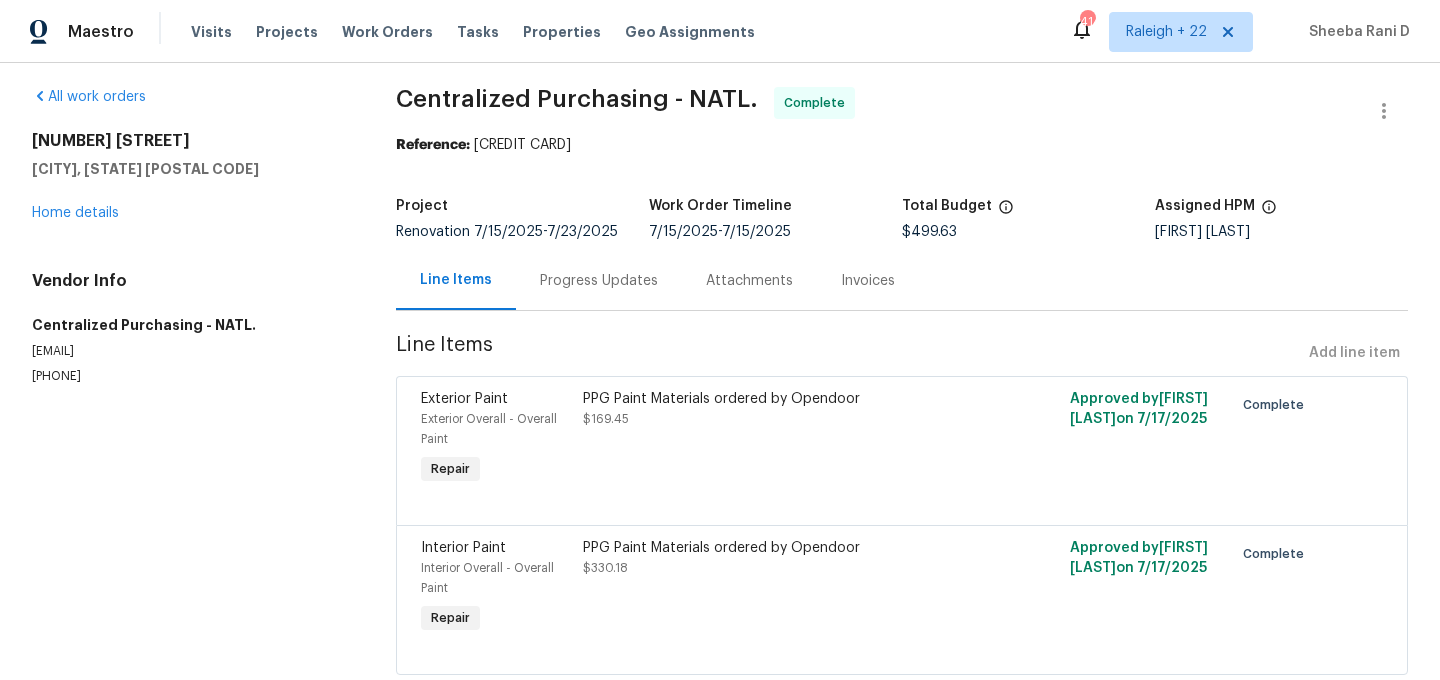 scroll, scrollTop: 0, scrollLeft: 0, axis: both 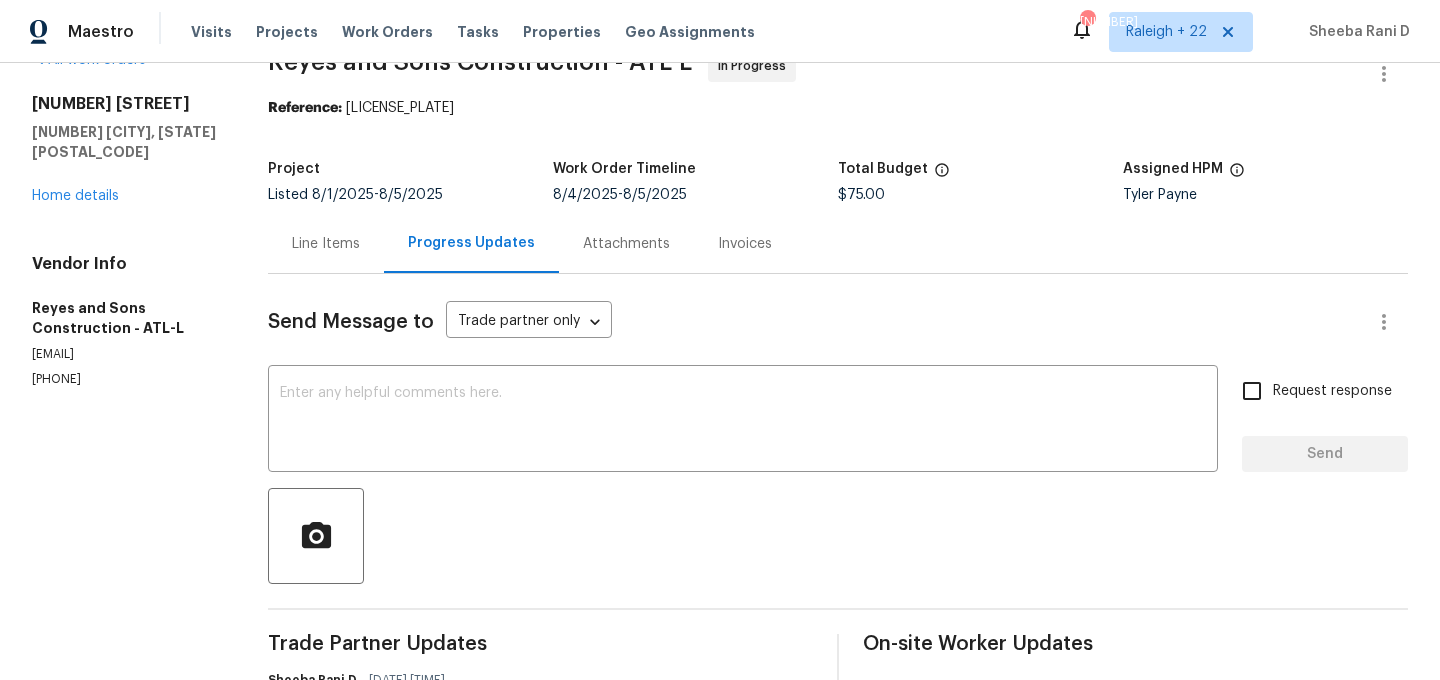 click on "Line Items" at bounding box center [326, 243] 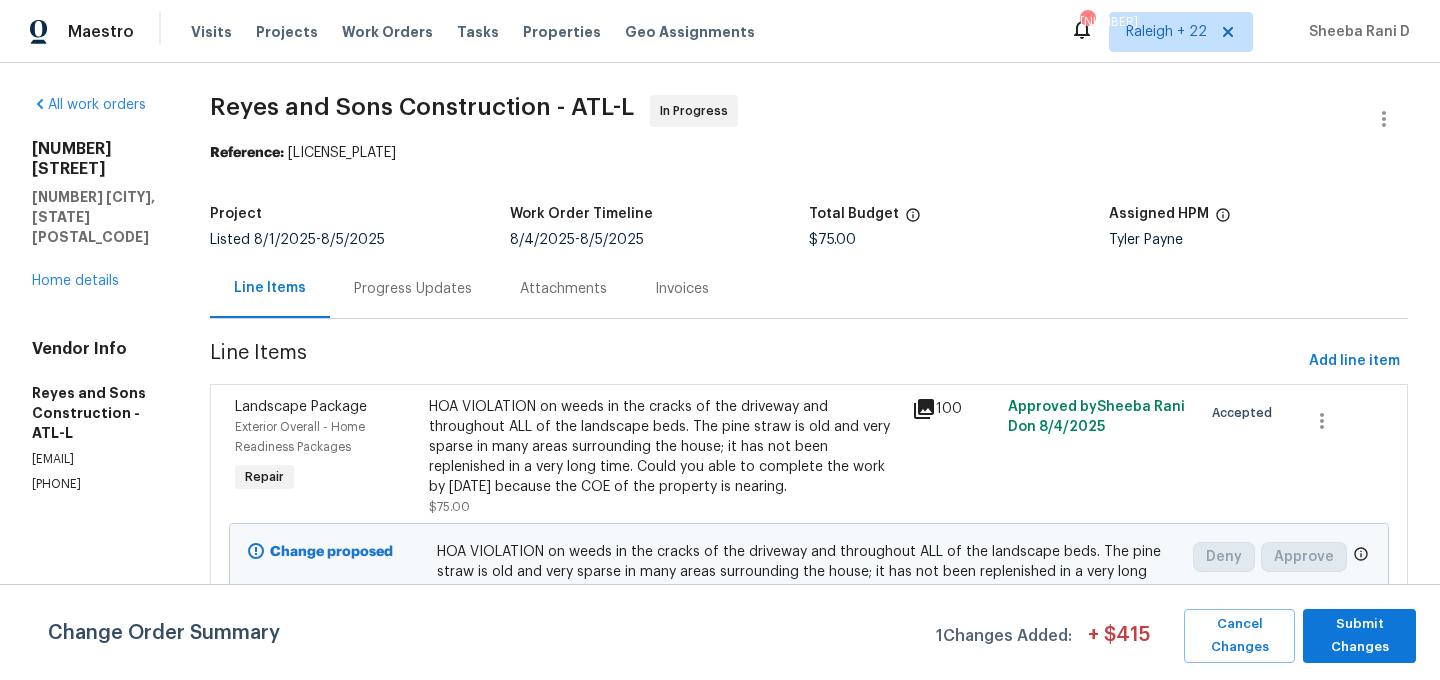 scroll, scrollTop: 73, scrollLeft: 0, axis: vertical 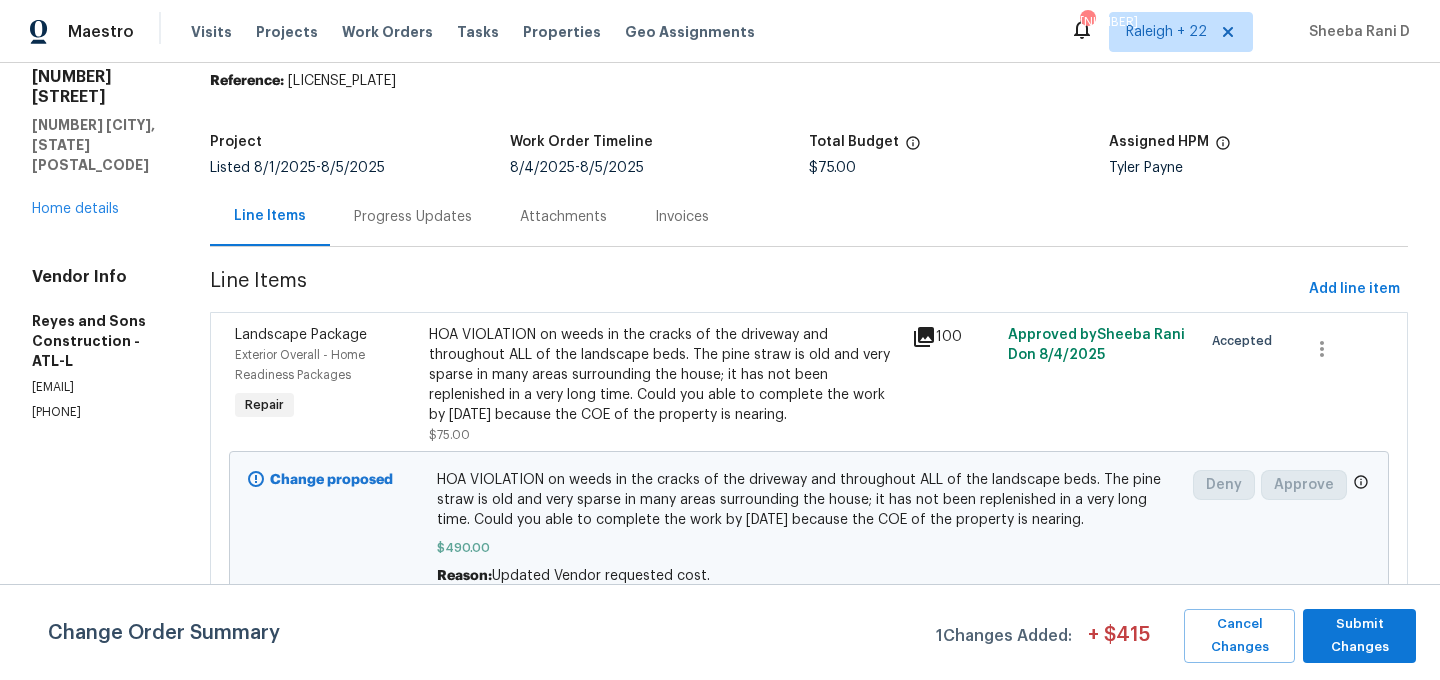 click on "Progress Updates" at bounding box center [413, 217] 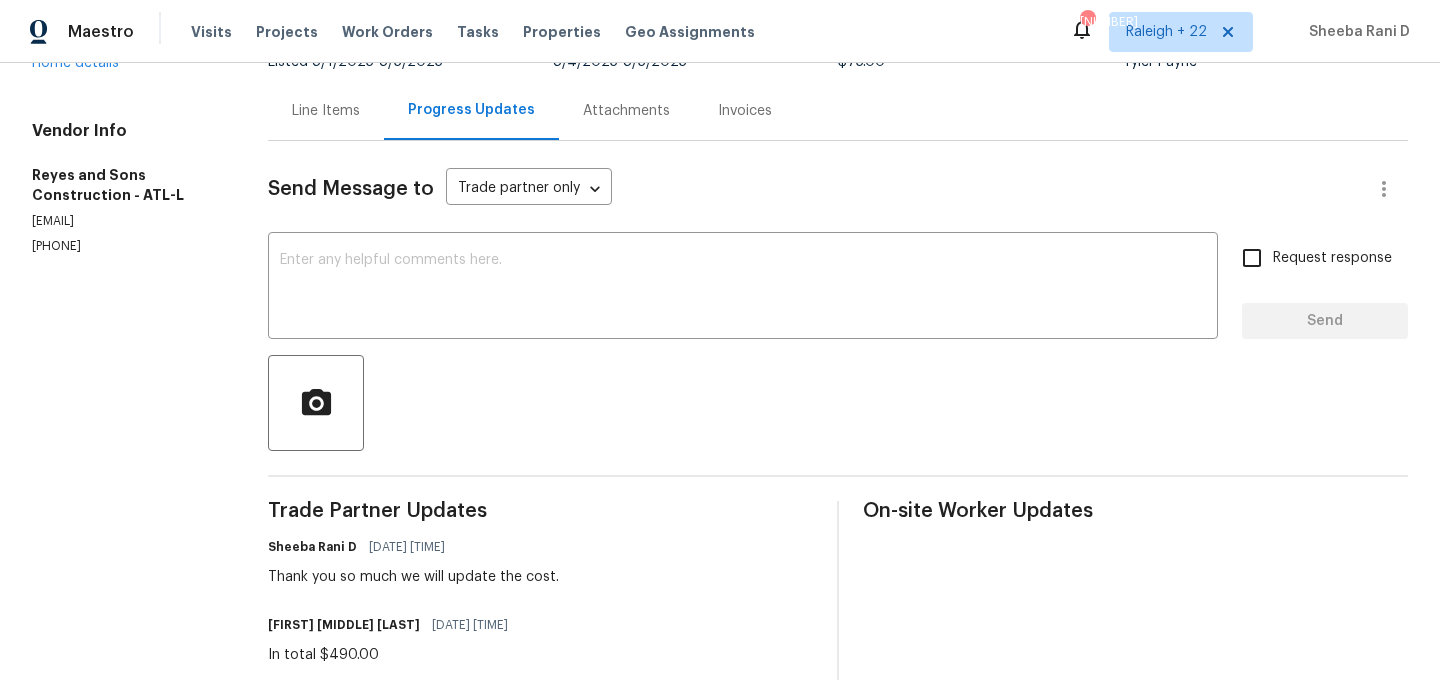 scroll, scrollTop: 207, scrollLeft: 0, axis: vertical 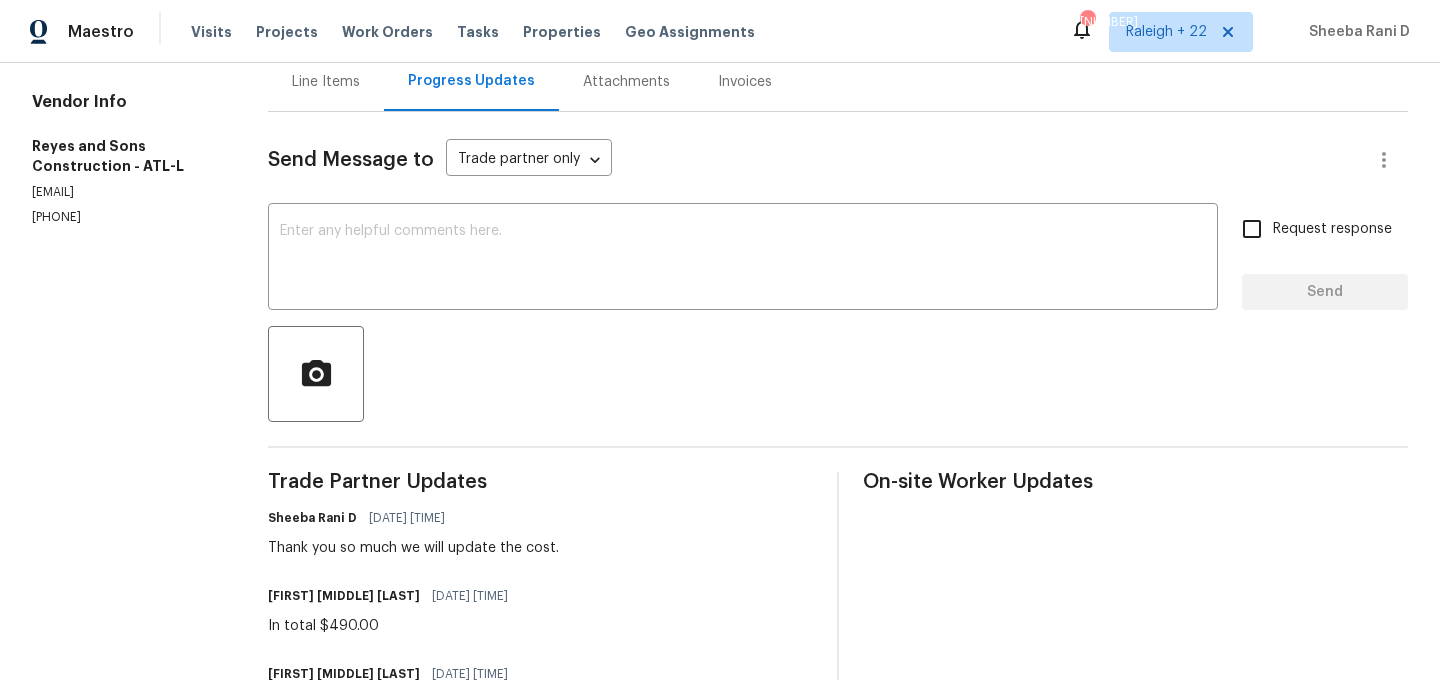click on "Line Items" at bounding box center [326, 82] 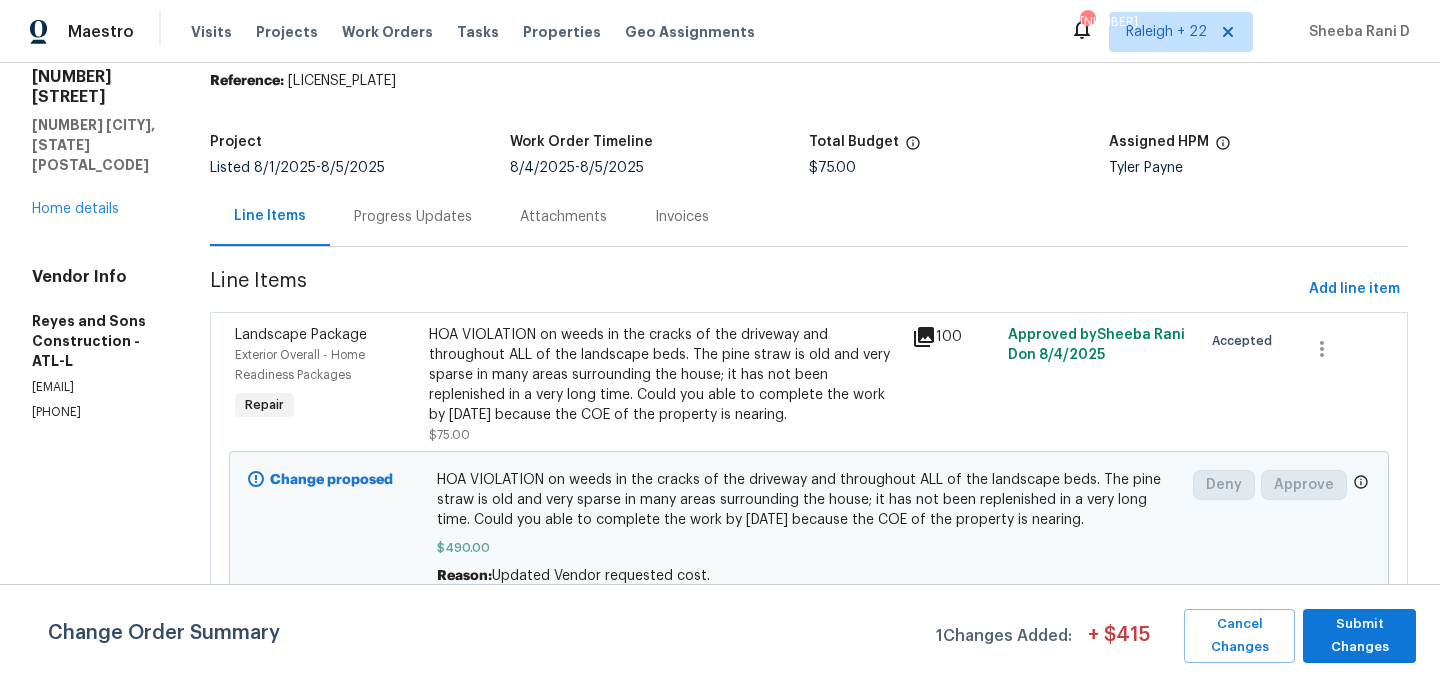 scroll, scrollTop: 73, scrollLeft: 0, axis: vertical 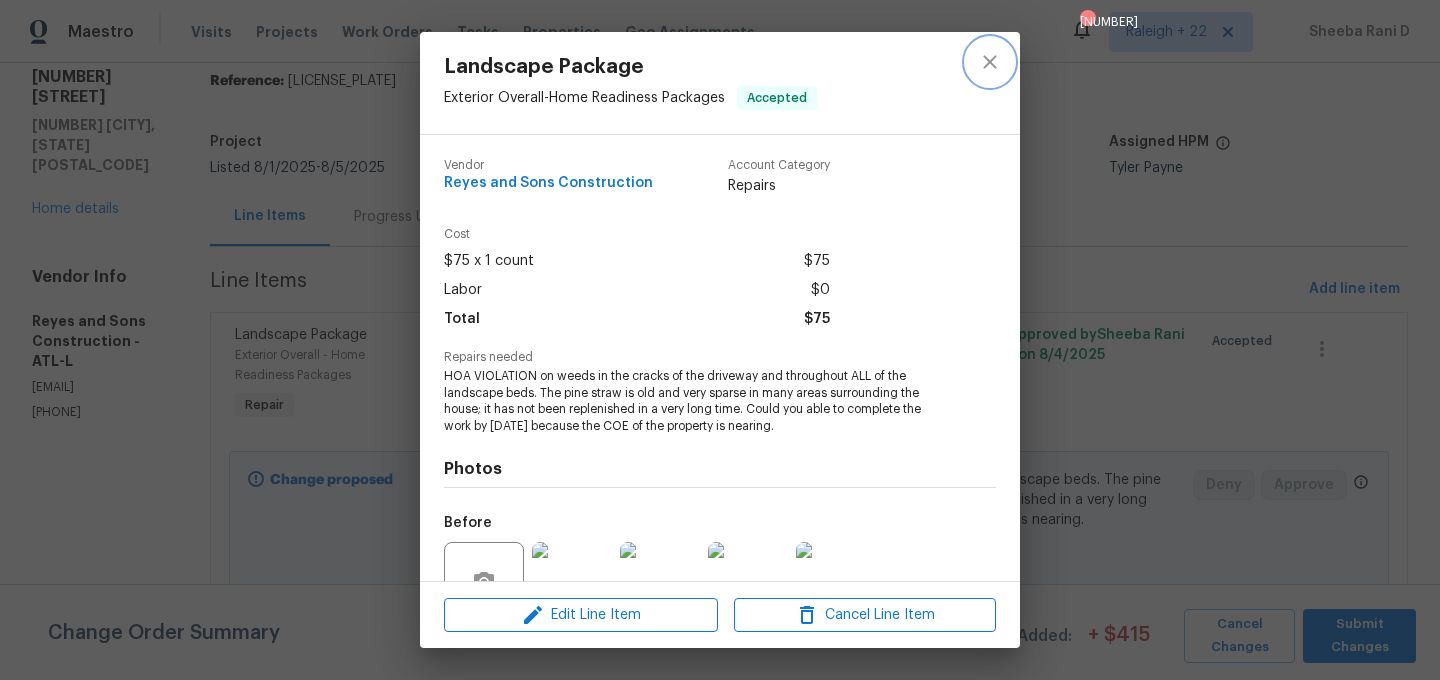 click at bounding box center [990, 62] 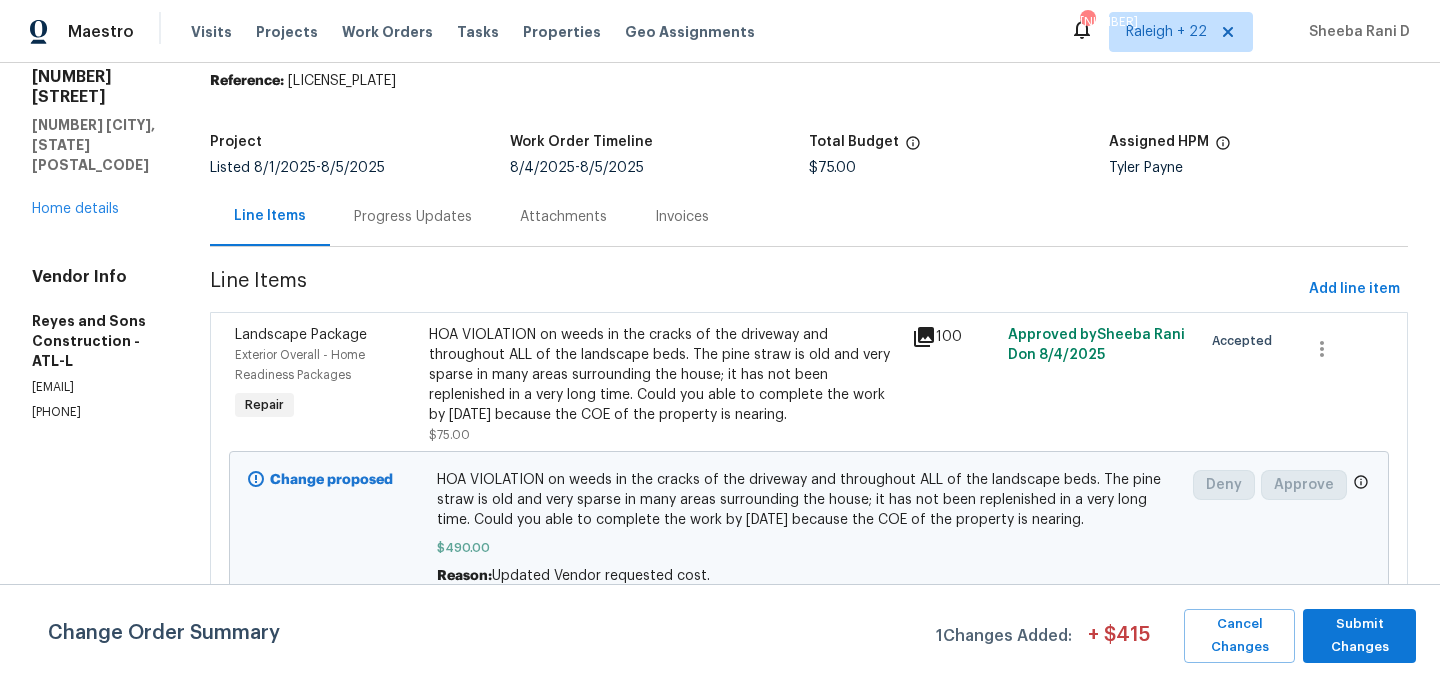 click on "Progress Updates" at bounding box center [413, 217] 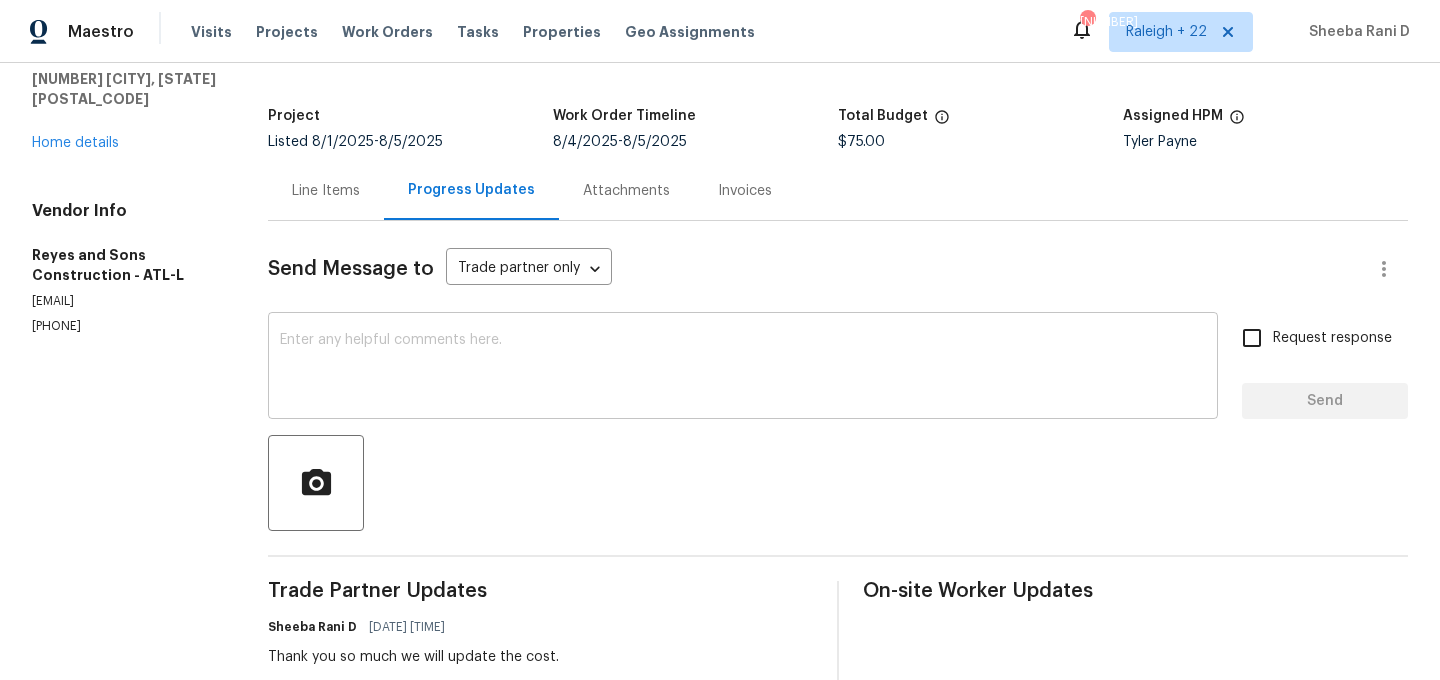 scroll, scrollTop: 0, scrollLeft: 0, axis: both 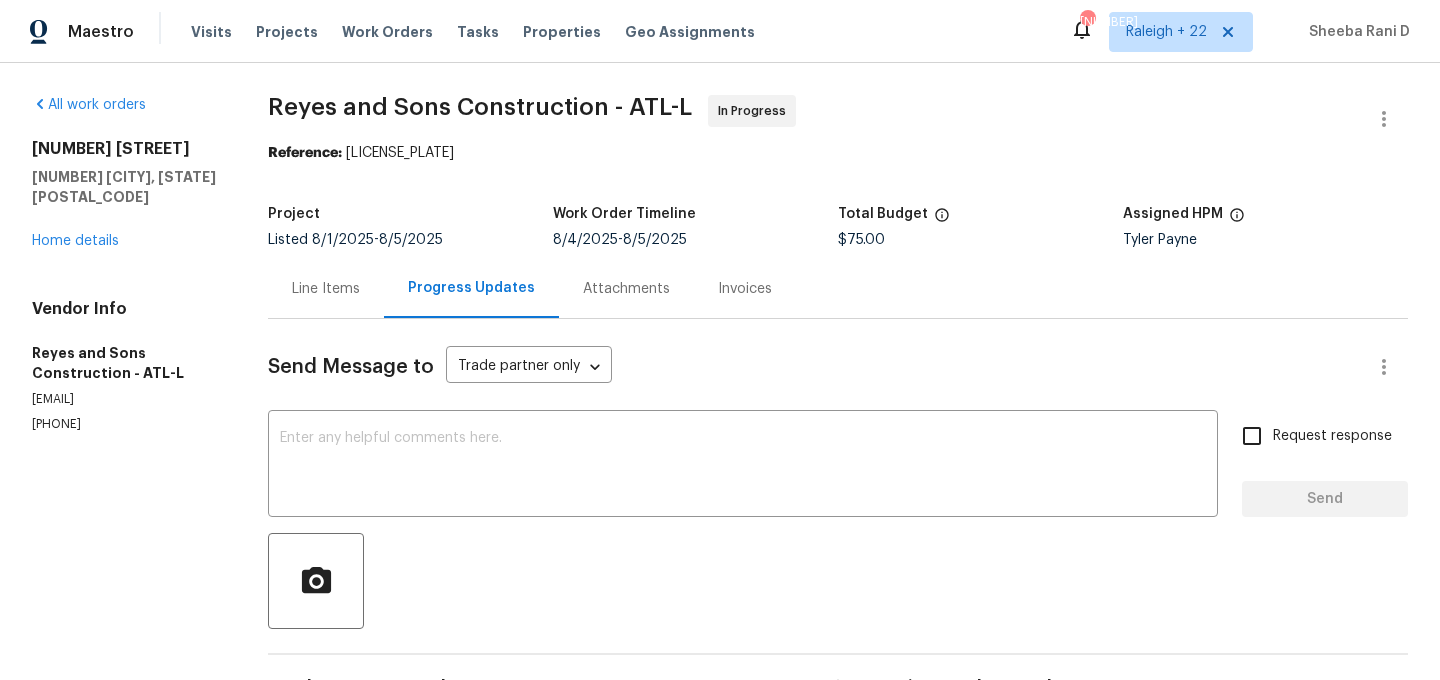 click on "Line Items" at bounding box center (326, 288) 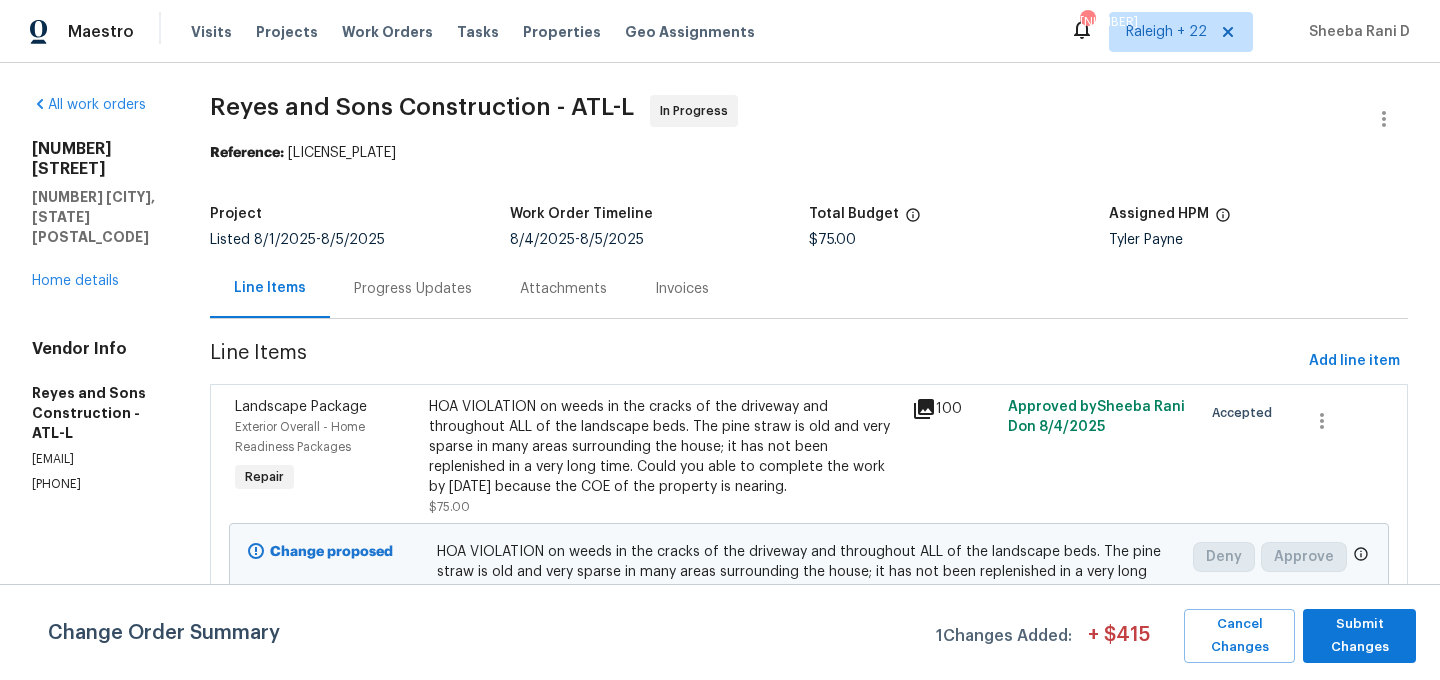 scroll, scrollTop: 73, scrollLeft: 0, axis: vertical 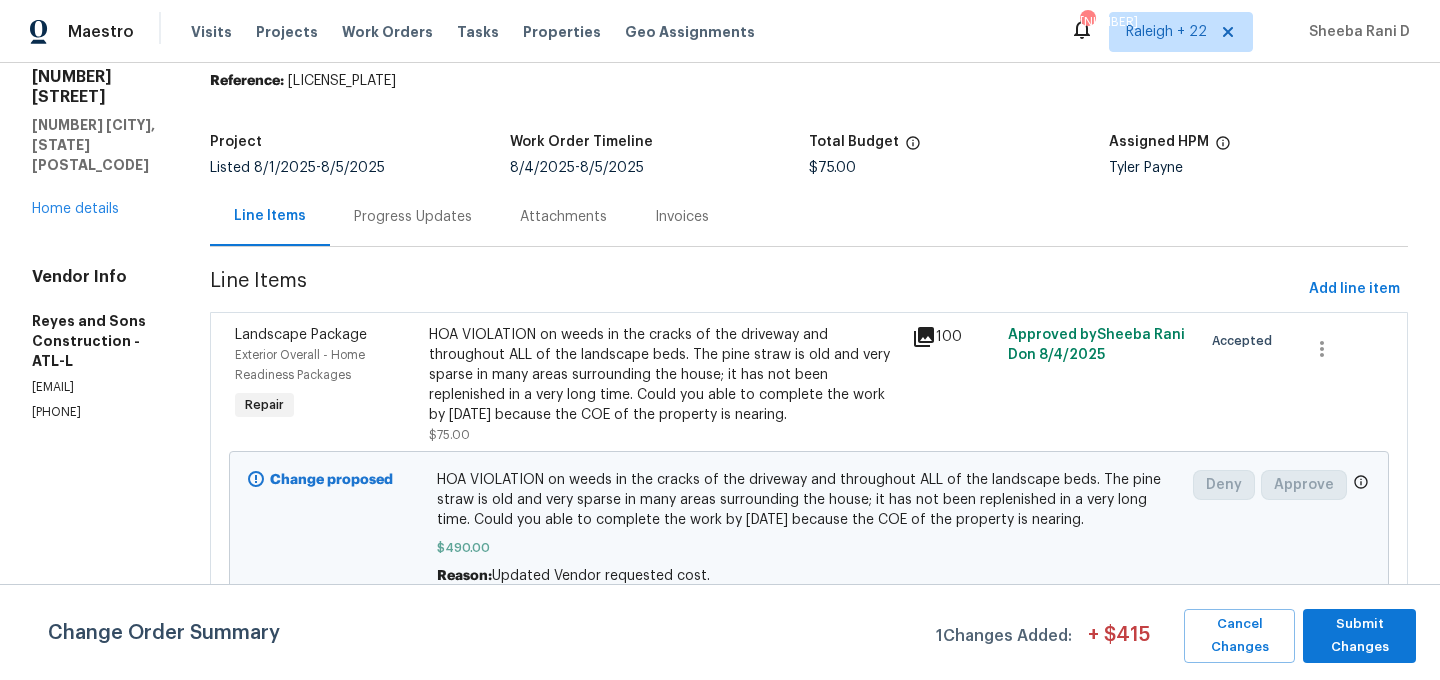 click on "HOA VIOLATION on weeds in the cracks of the driveway and throughout ALL of the landscape beds.  The pine straw is old and very sparse in many areas surrounding the house; it has not been replenished in a very long time.  Could you able to complete the work by 08/04/2025 because the COE of the property is nearing." at bounding box center [664, 375] 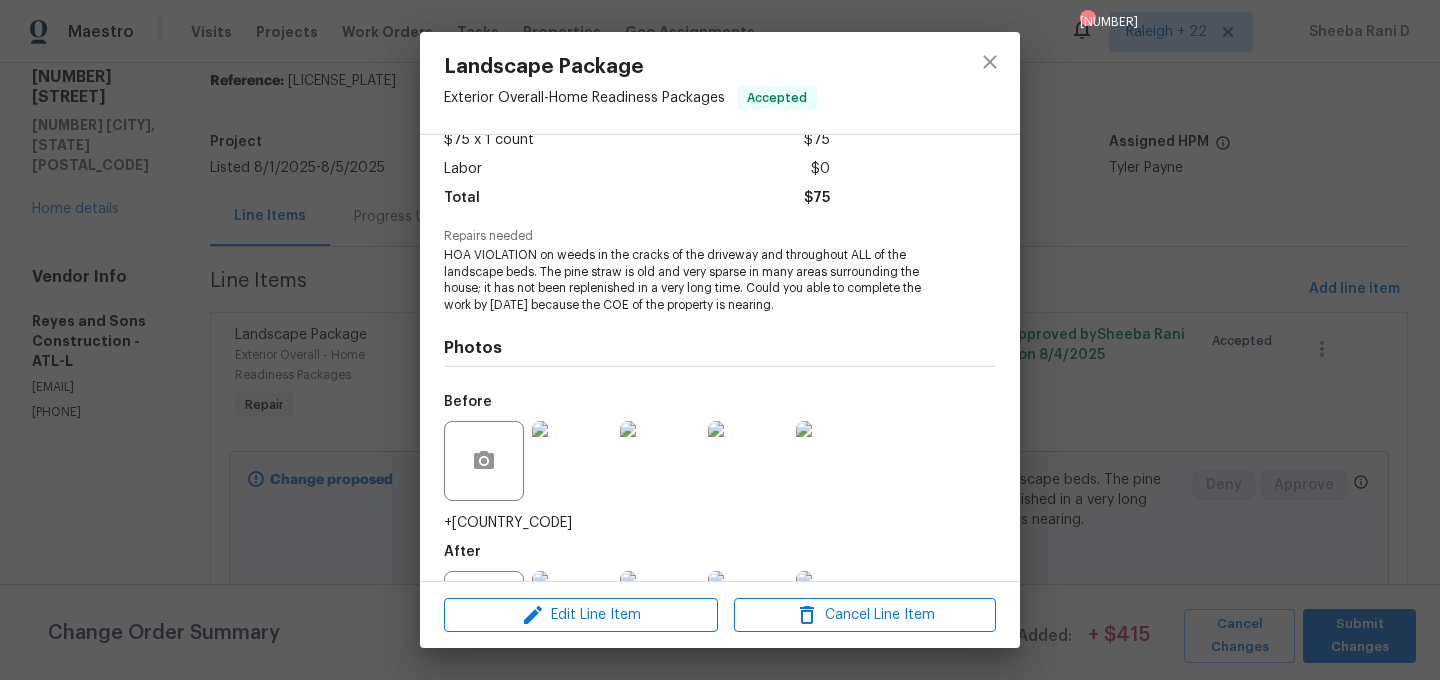 scroll, scrollTop: 191, scrollLeft: 0, axis: vertical 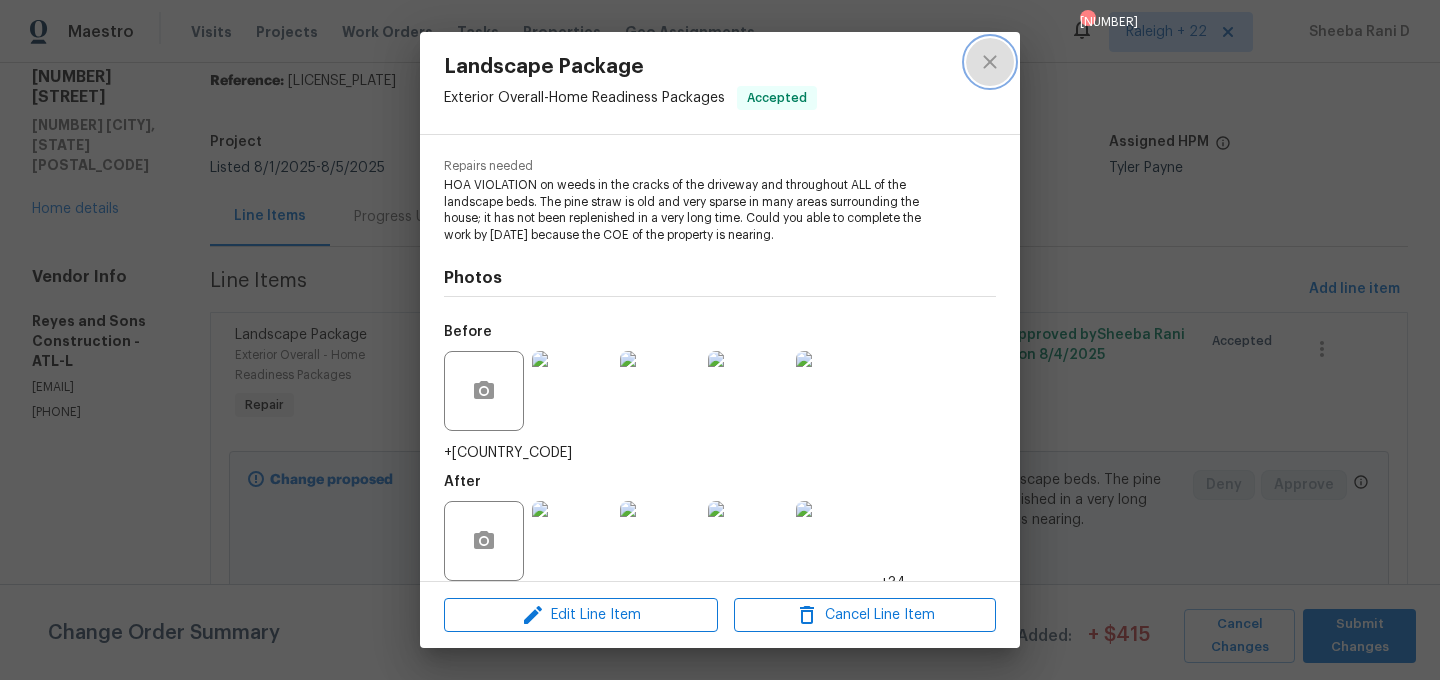 click 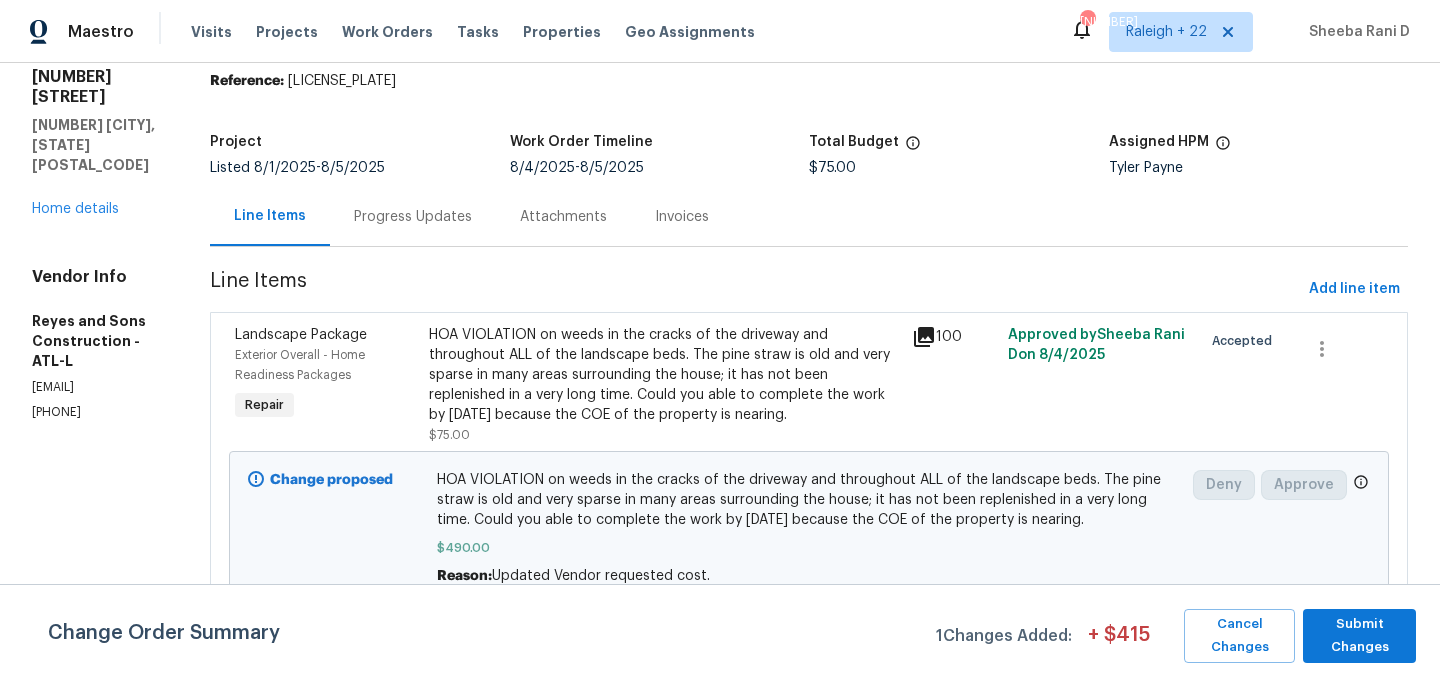 click on "HOA VIOLATION on weeds in the cracks of the driveway and throughout ALL of the landscape beds.  The pine straw is old and very sparse in many areas surrounding the house; it has not been replenished in a very long time.  Could you able to complete the work by 08/04/2025 because the COE of the property is nearing." at bounding box center [809, 500] 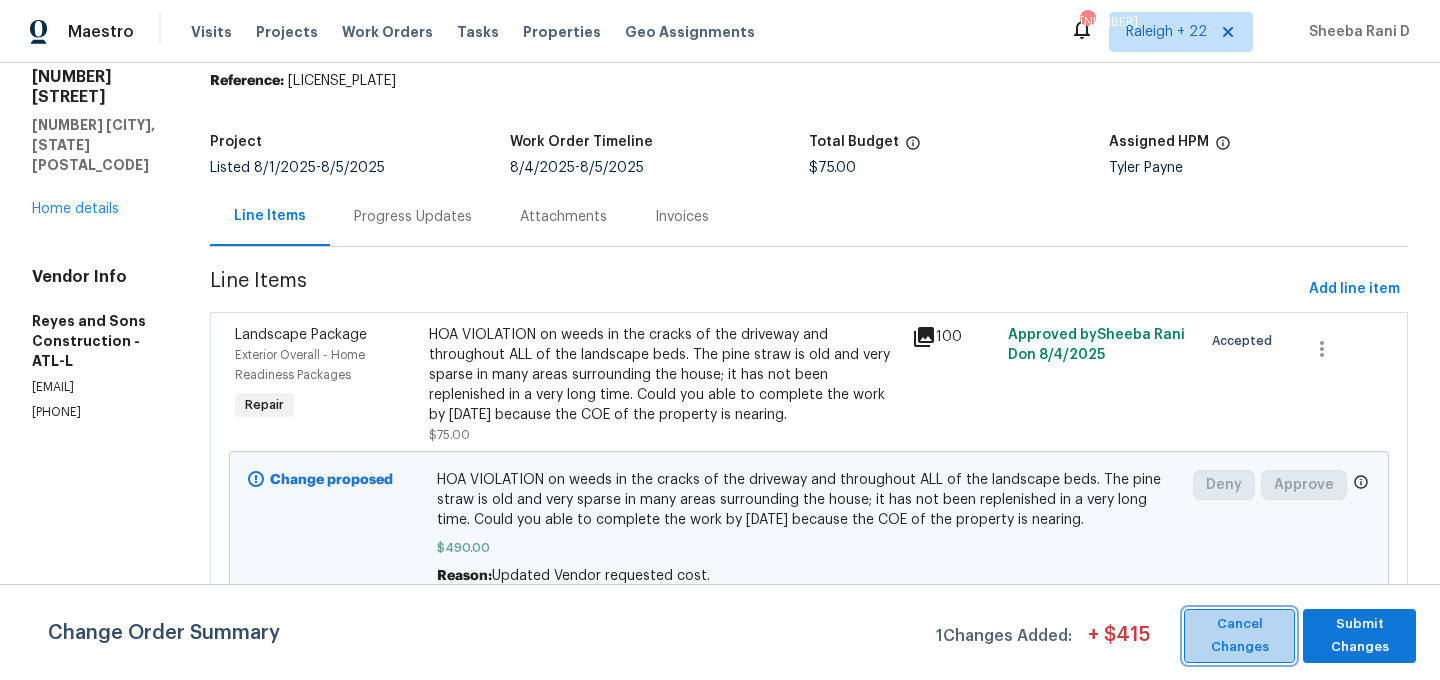 click on "Cancel Changes" at bounding box center (1239, 636) 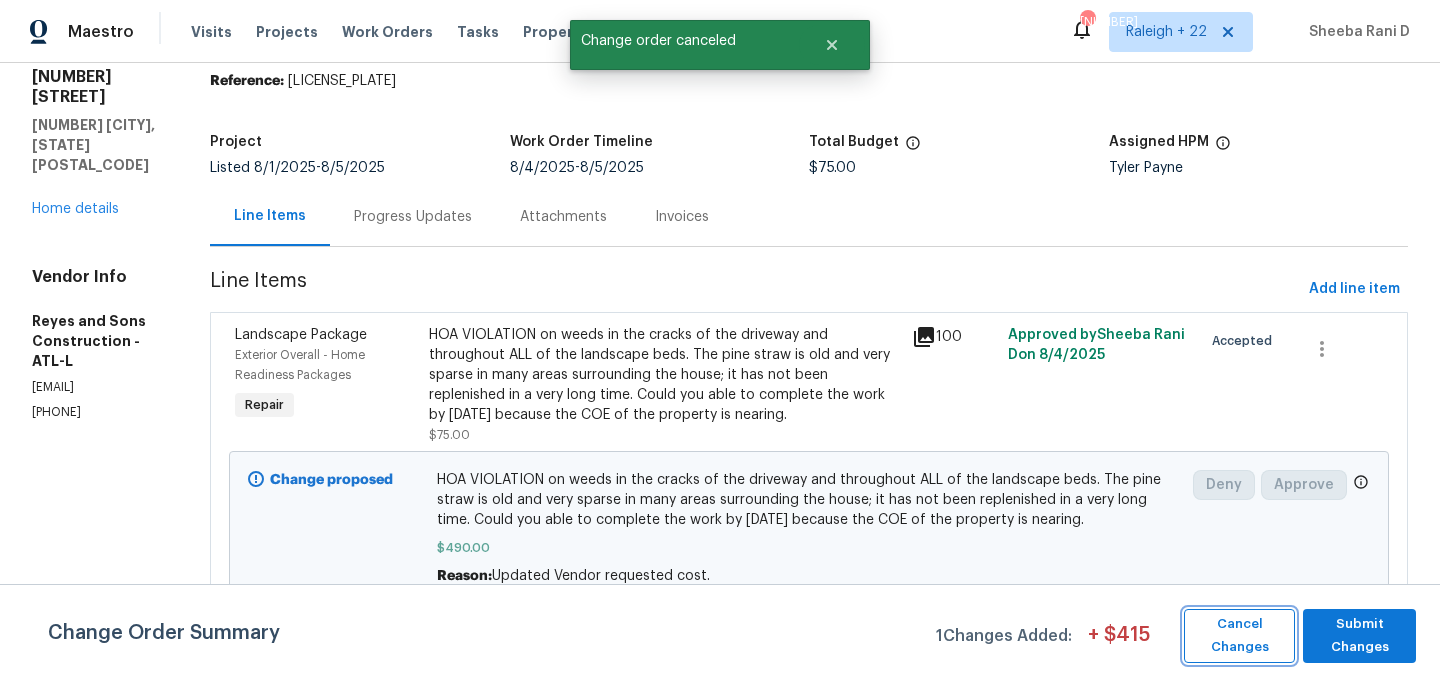 scroll, scrollTop: 0, scrollLeft: 0, axis: both 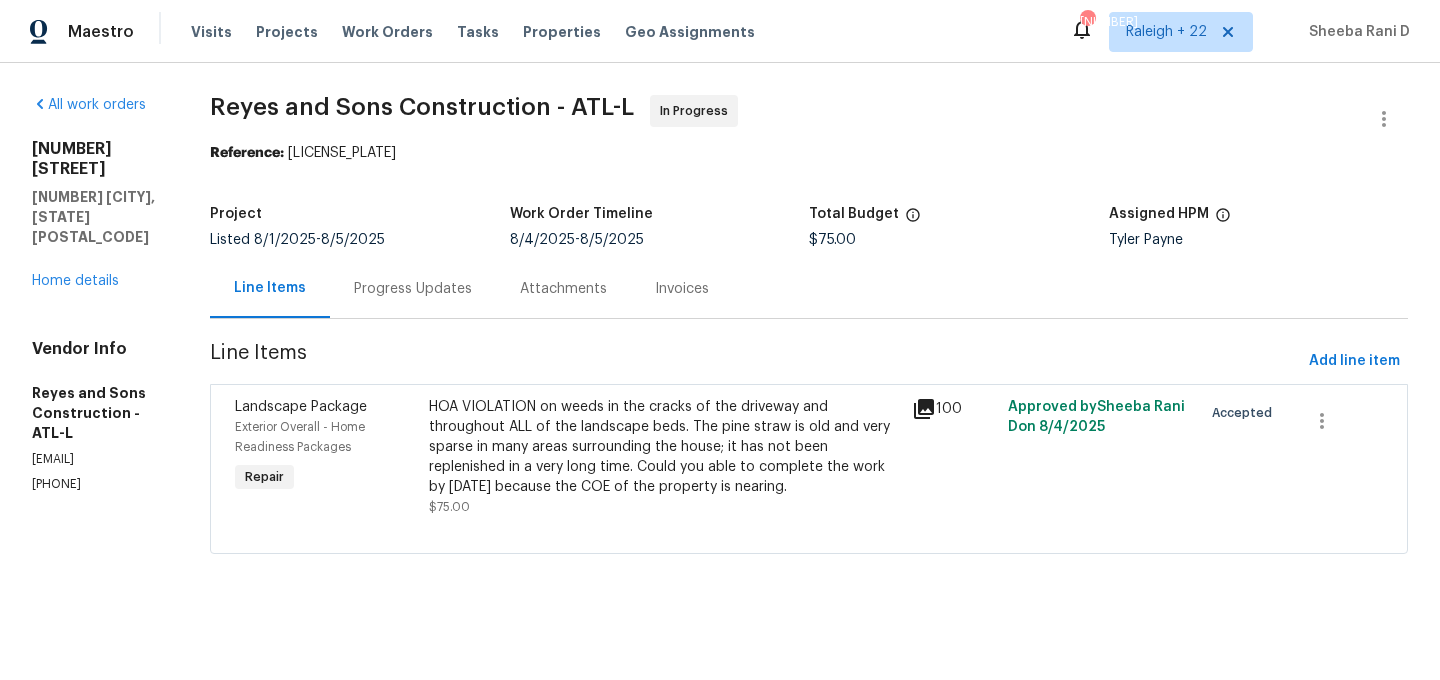 click on "HOA VIOLATION on weeds in the cracks of the driveway and throughout ALL of the landscape beds.  The pine straw is old and very sparse in many areas surrounding the house; it has not been replenished in a very long time.  Could you able to complete the work by 08/04/2025 because the COE of the property is nearing." at bounding box center [664, 447] 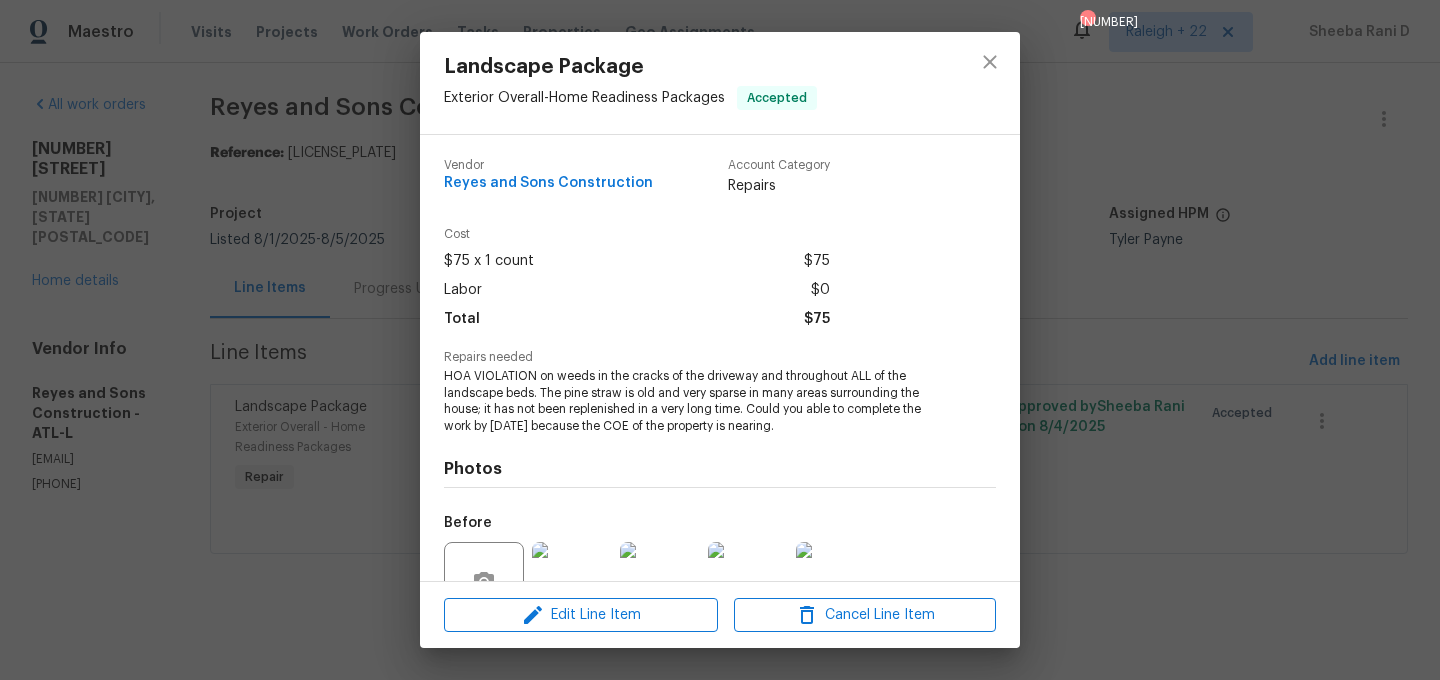 scroll, scrollTop: 191, scrollLeft: 0, axis: vertical 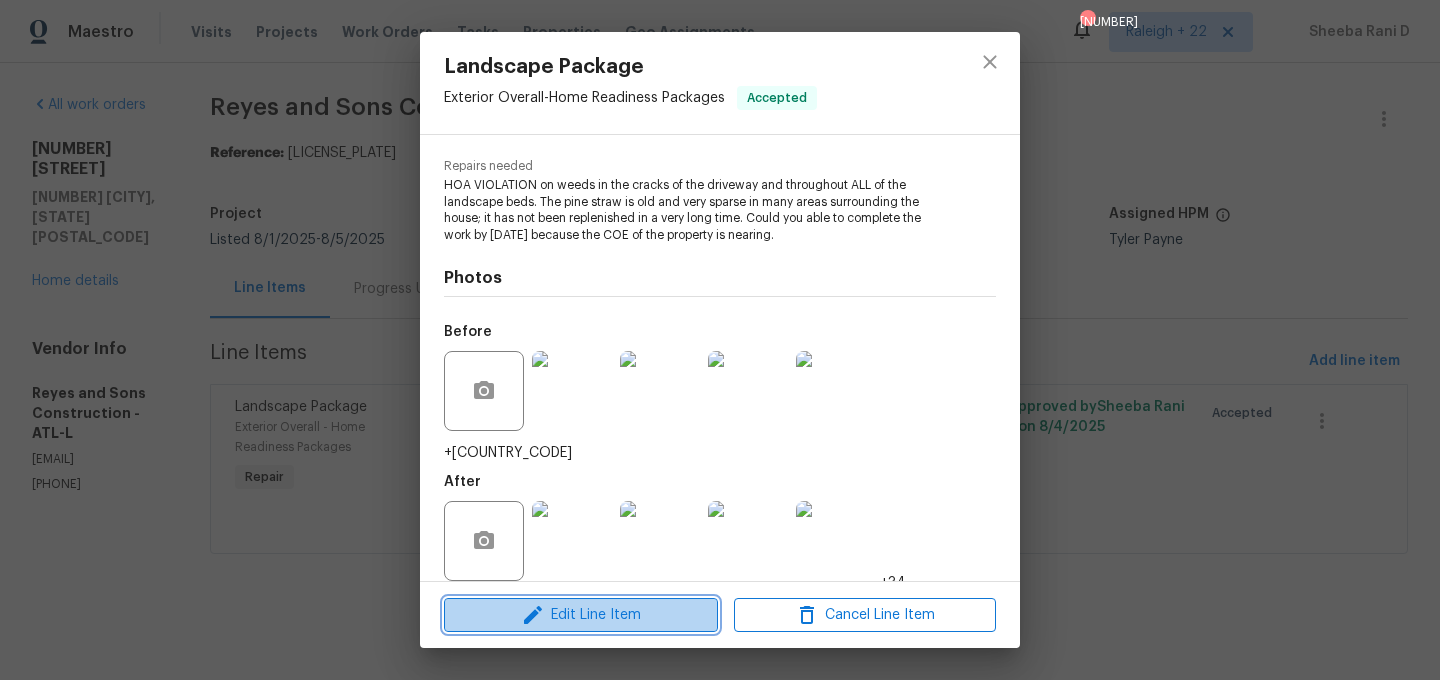 click on "Edit Line Item" at bounding box center [581, 615] 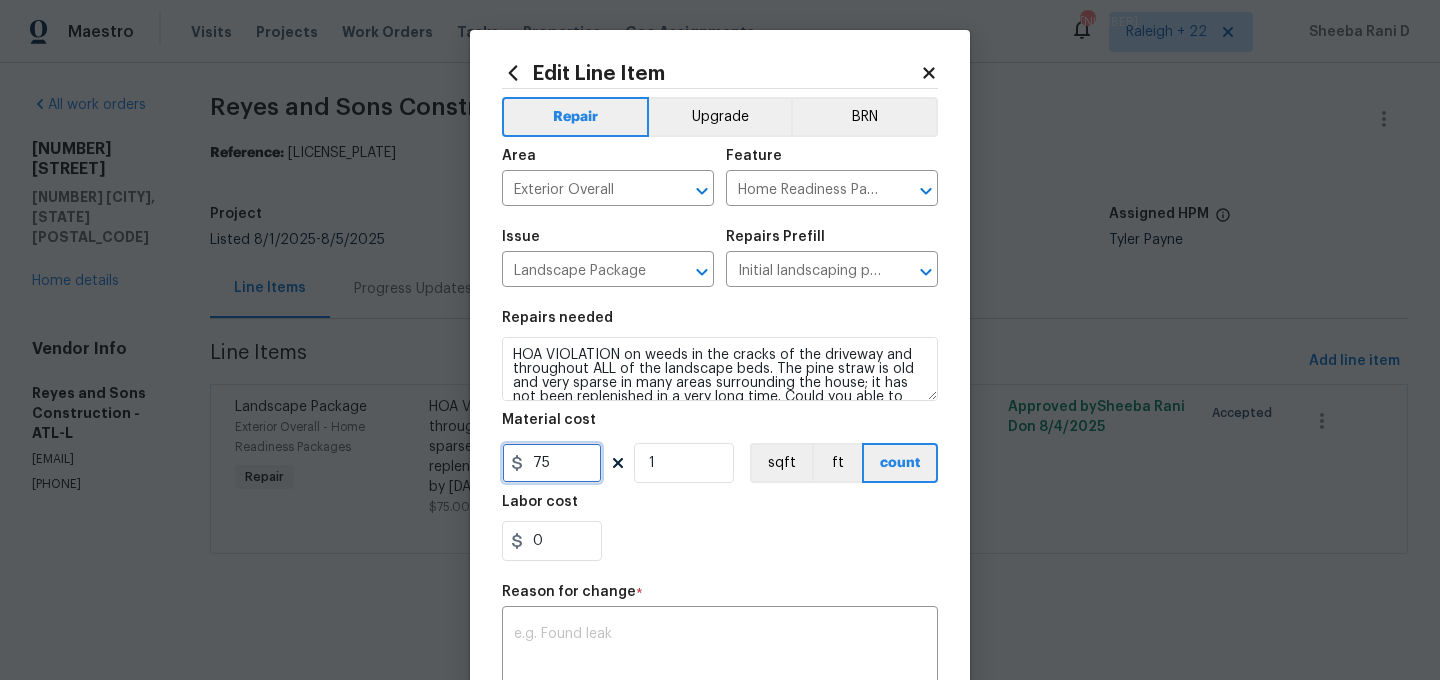 click on "75" at bounding box center (552, 463) 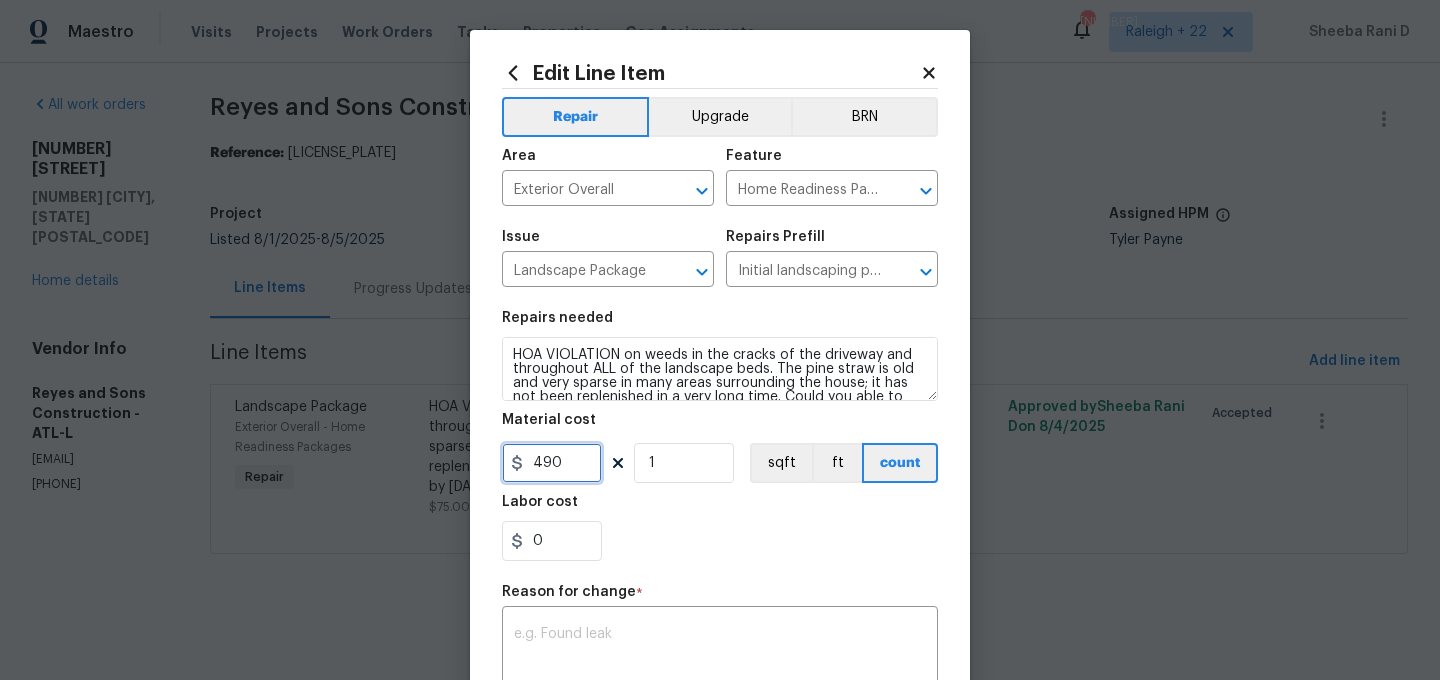 scroll, scrollTop: 326, scrollLeft: 0, axis: vertical 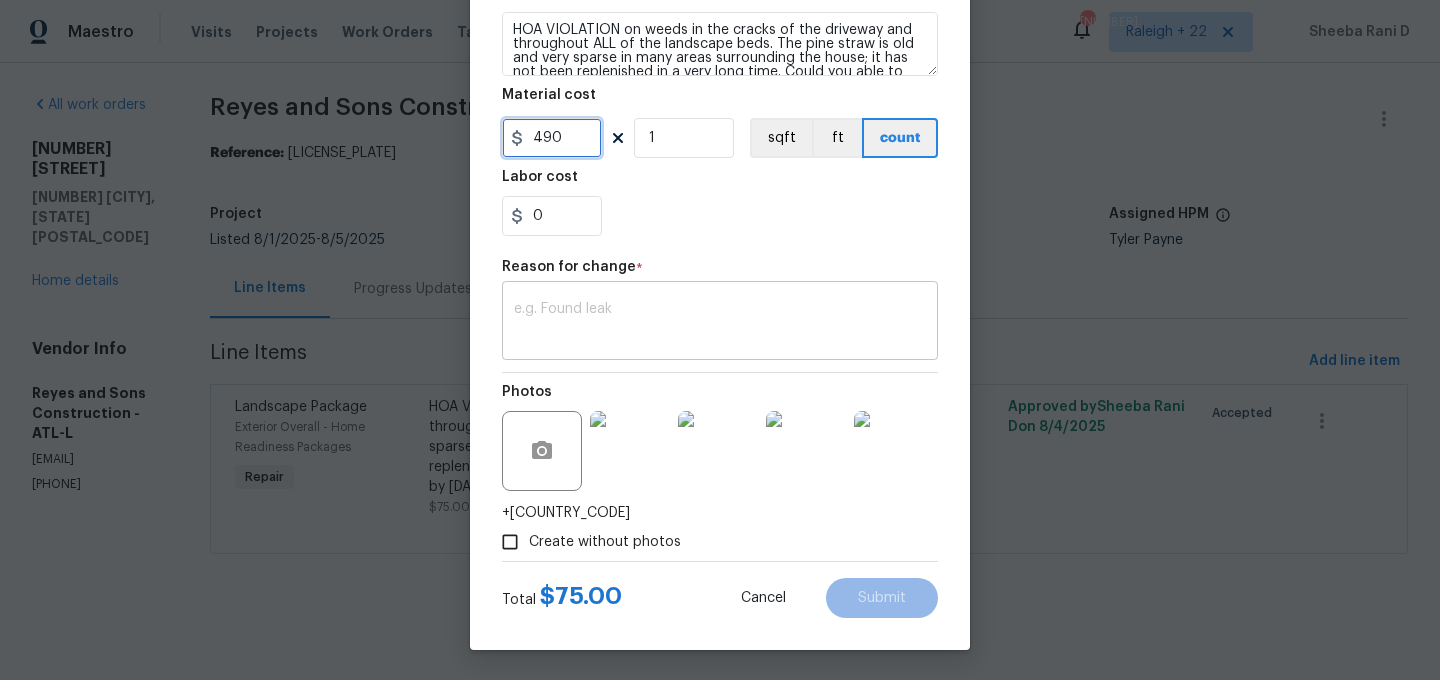 type on "490" 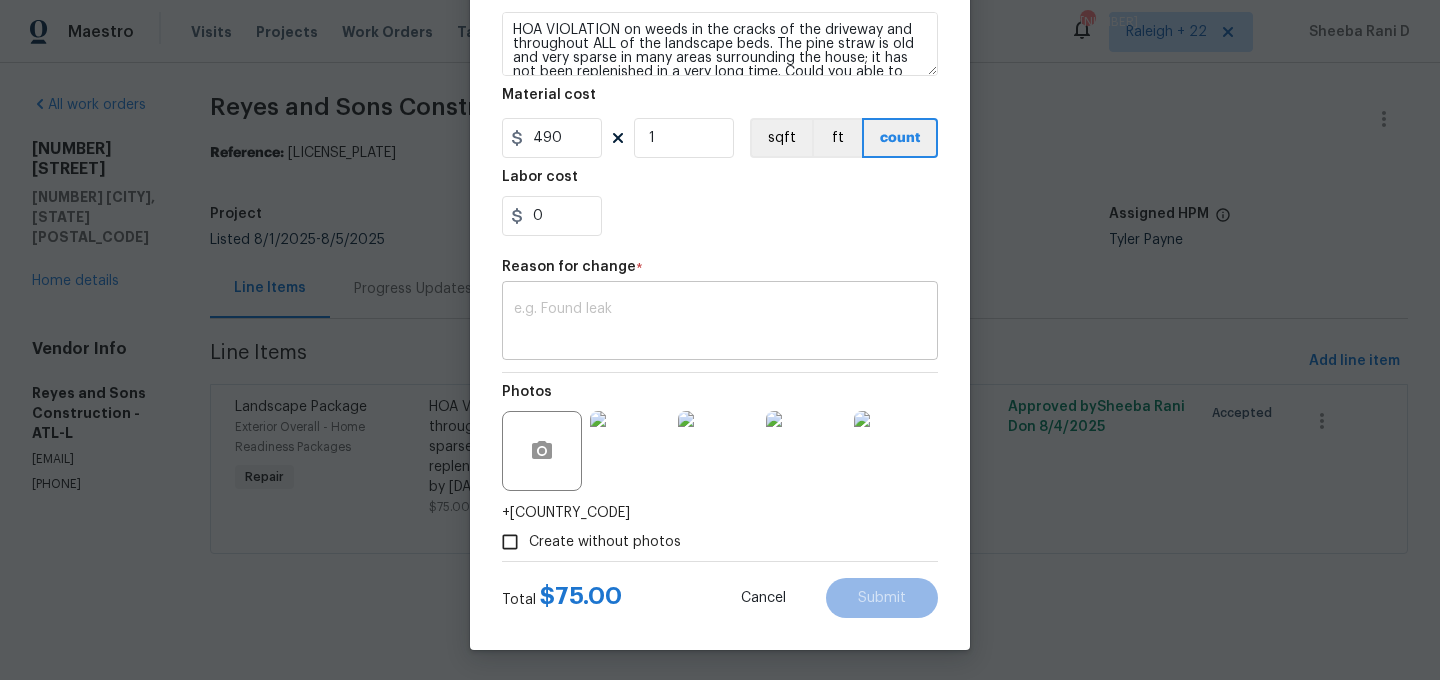 click at bounding box center [720, 323] 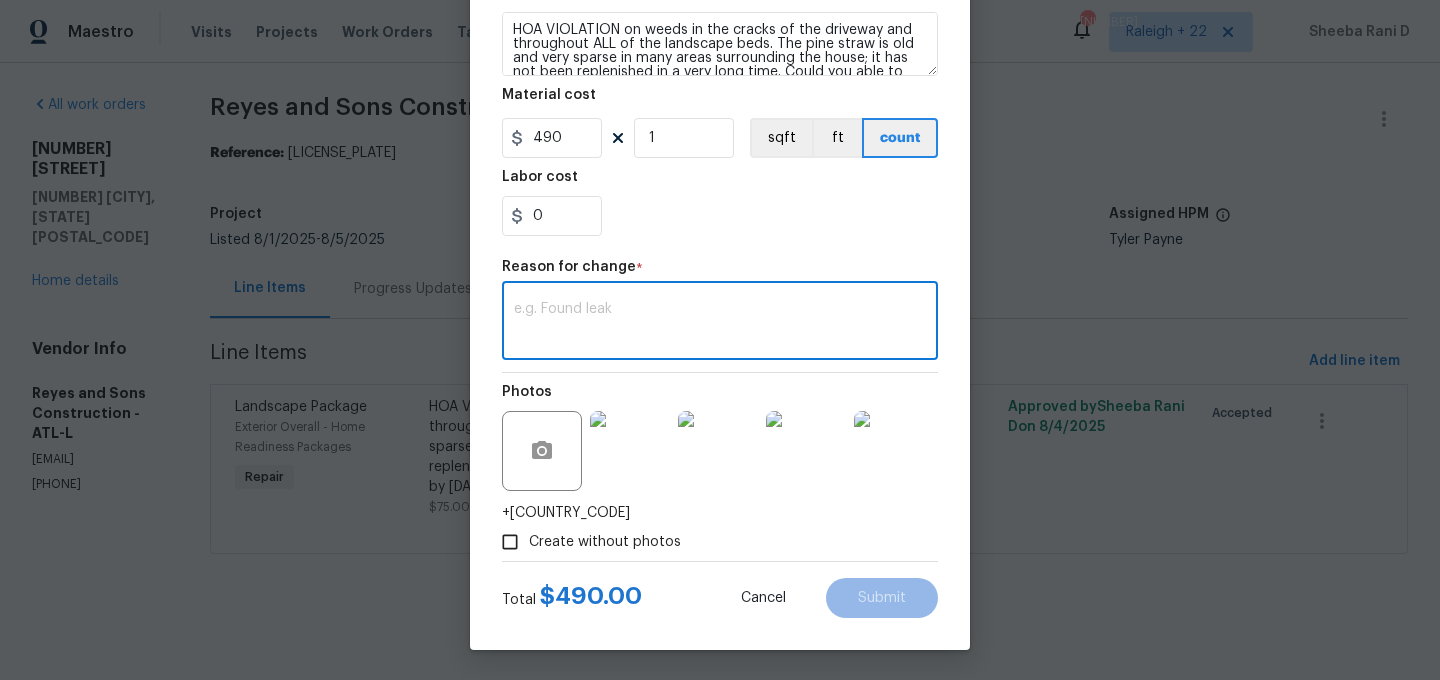 click at bounding box center (720, 323) 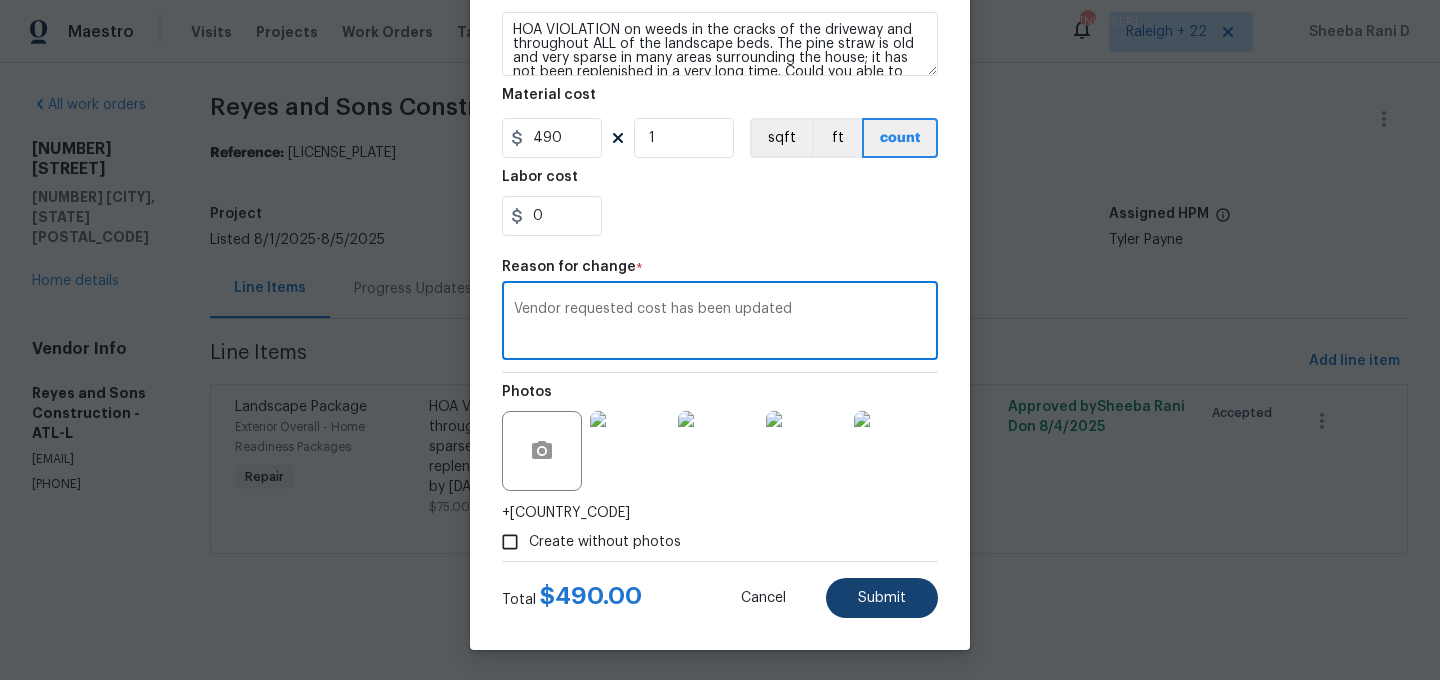 type on "Vendor requested cost has been updated" 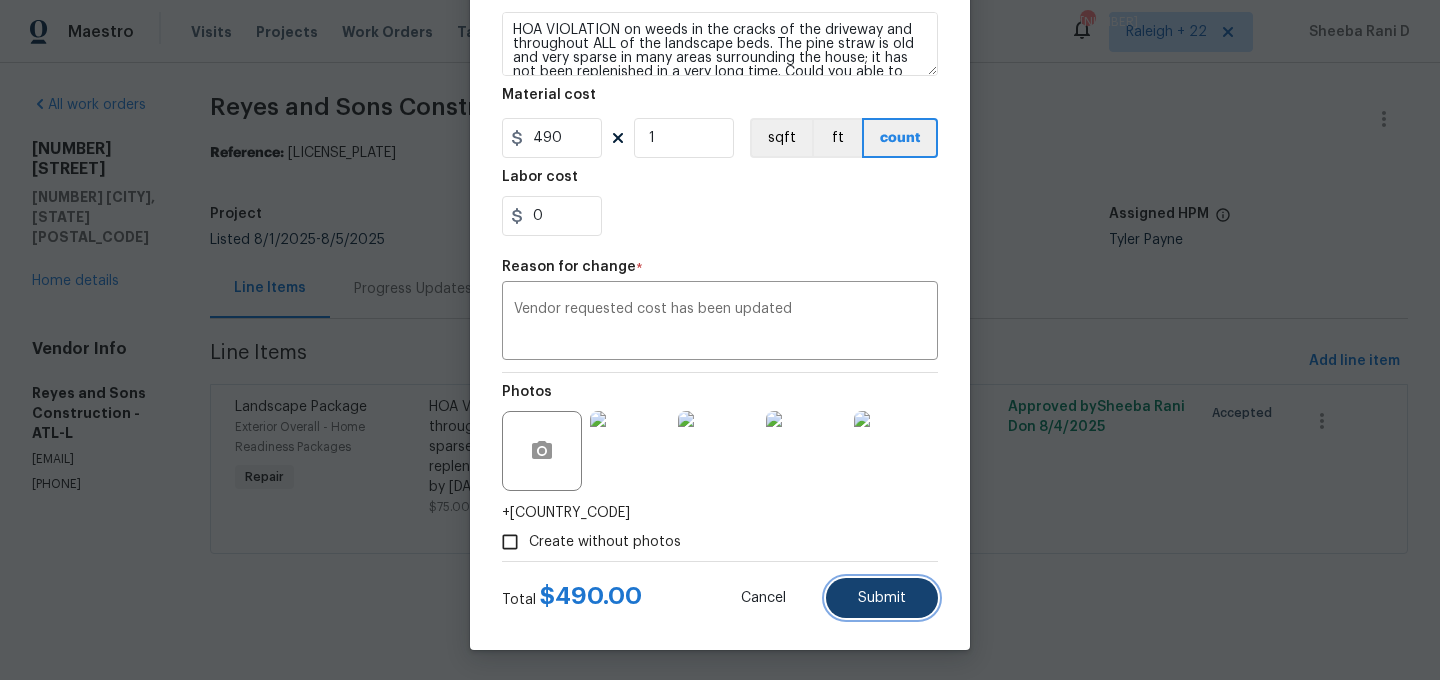 click on "Submit" at bounding box center [882, 598] 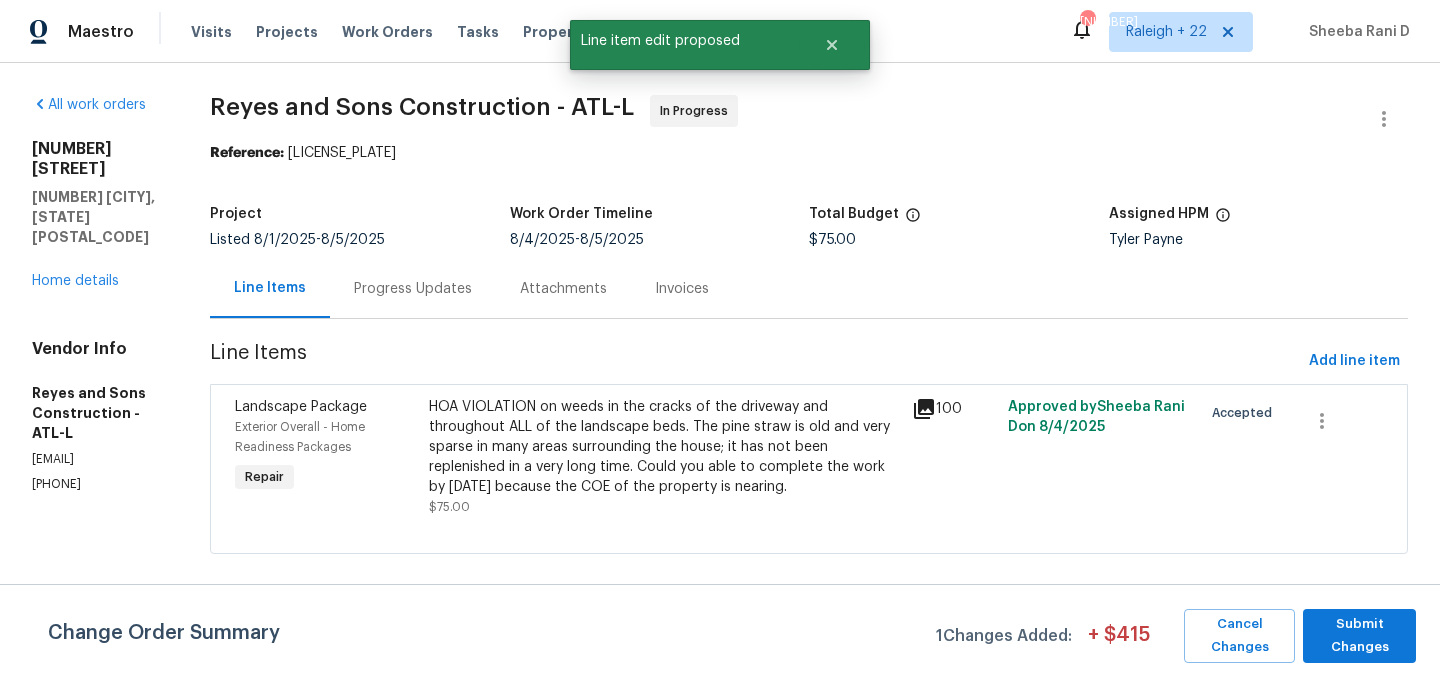 scroll, scrollTop: 0, scrollLeft: 0, axis: both 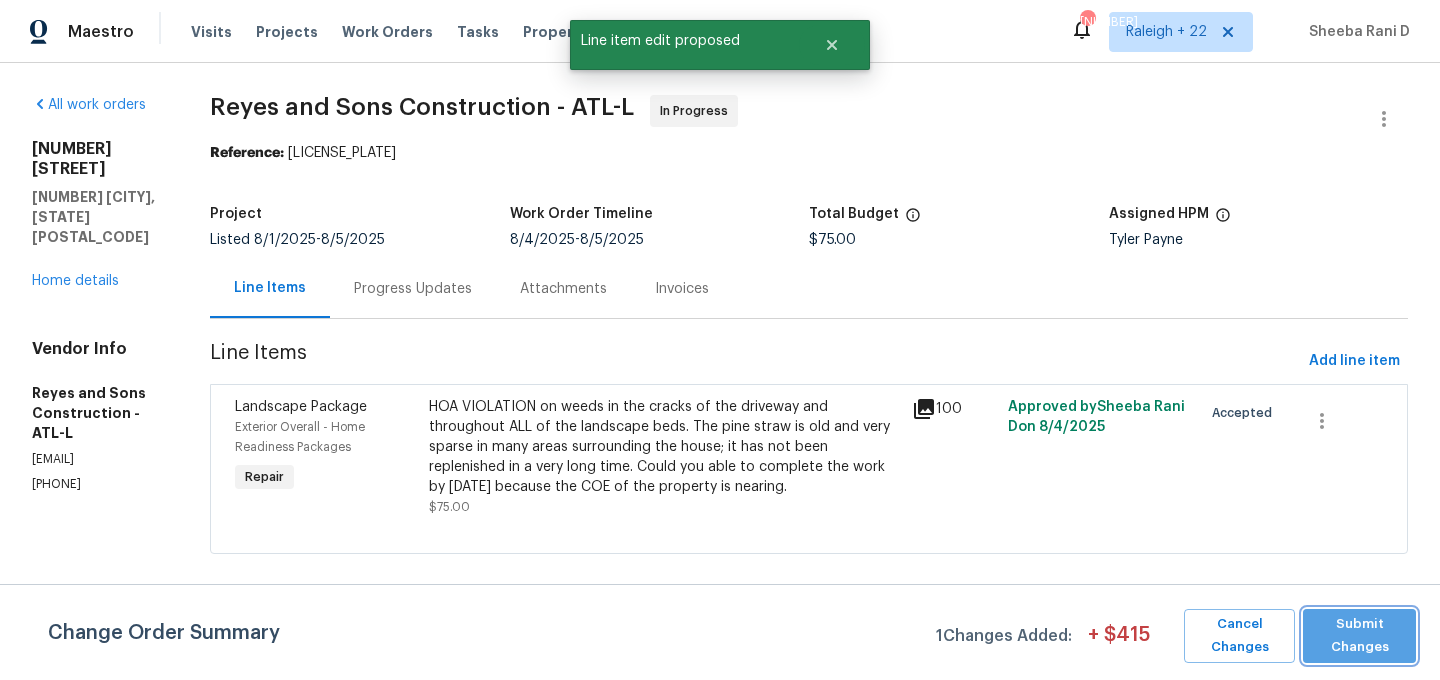 click on "Submit Changes" at bounding box center (1359, 636) 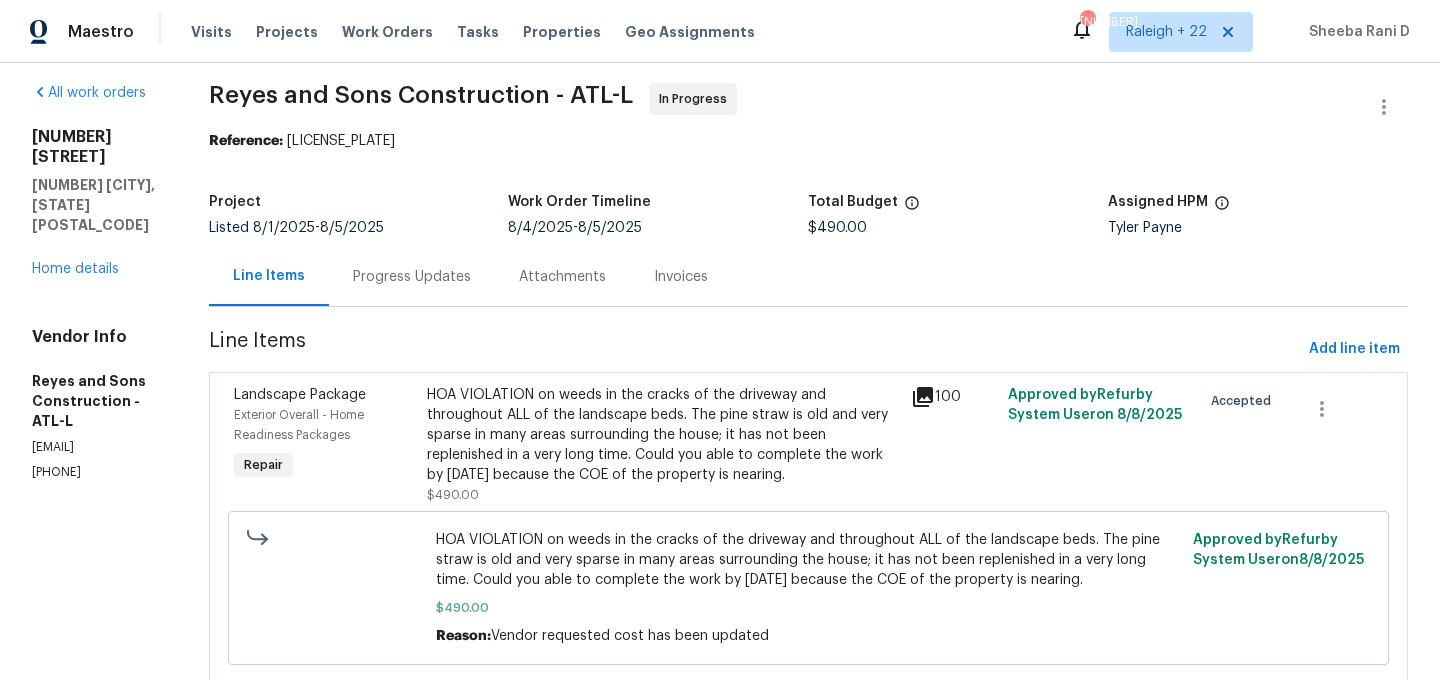 scroll, scrollTop: 0, scrollLeft: 0, axis: both 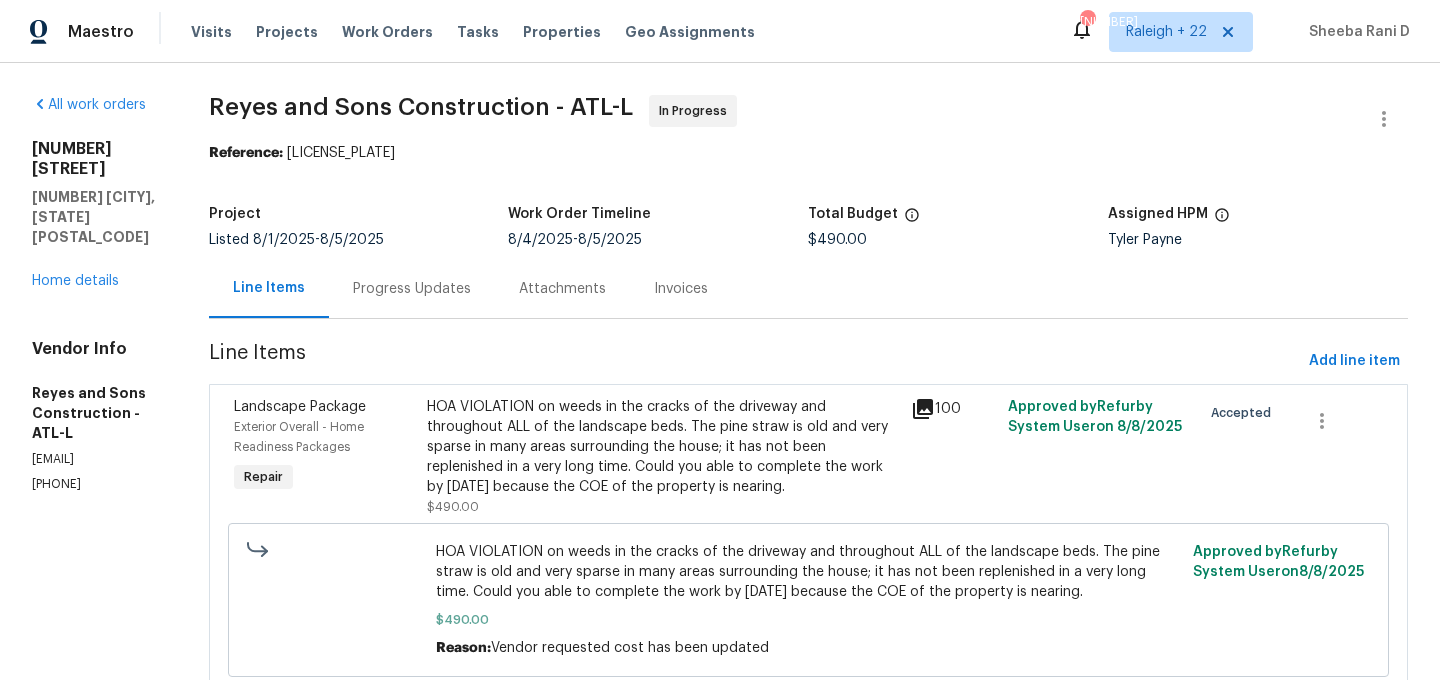 click on "Progress Updates" at bounding box center [412, 289] 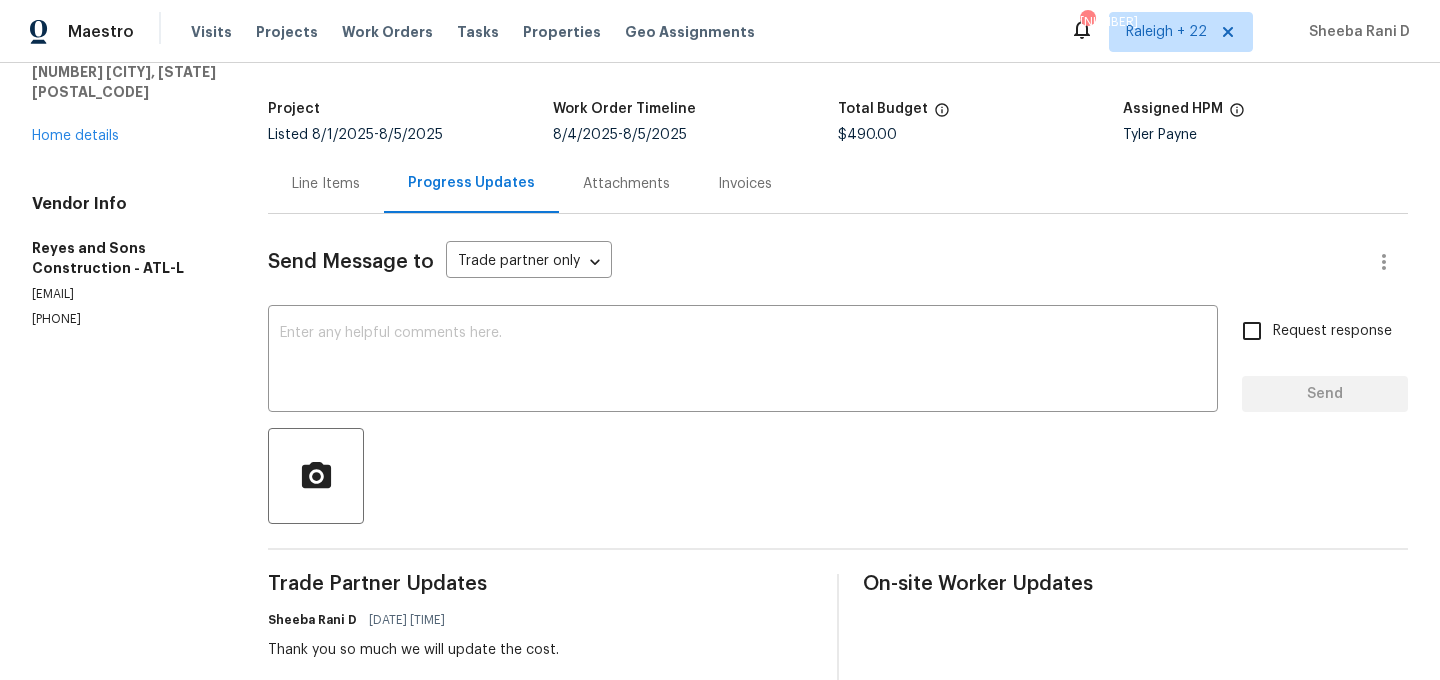 scroll, scrollTop: 3, scrollLeft: 0, axis: vertical 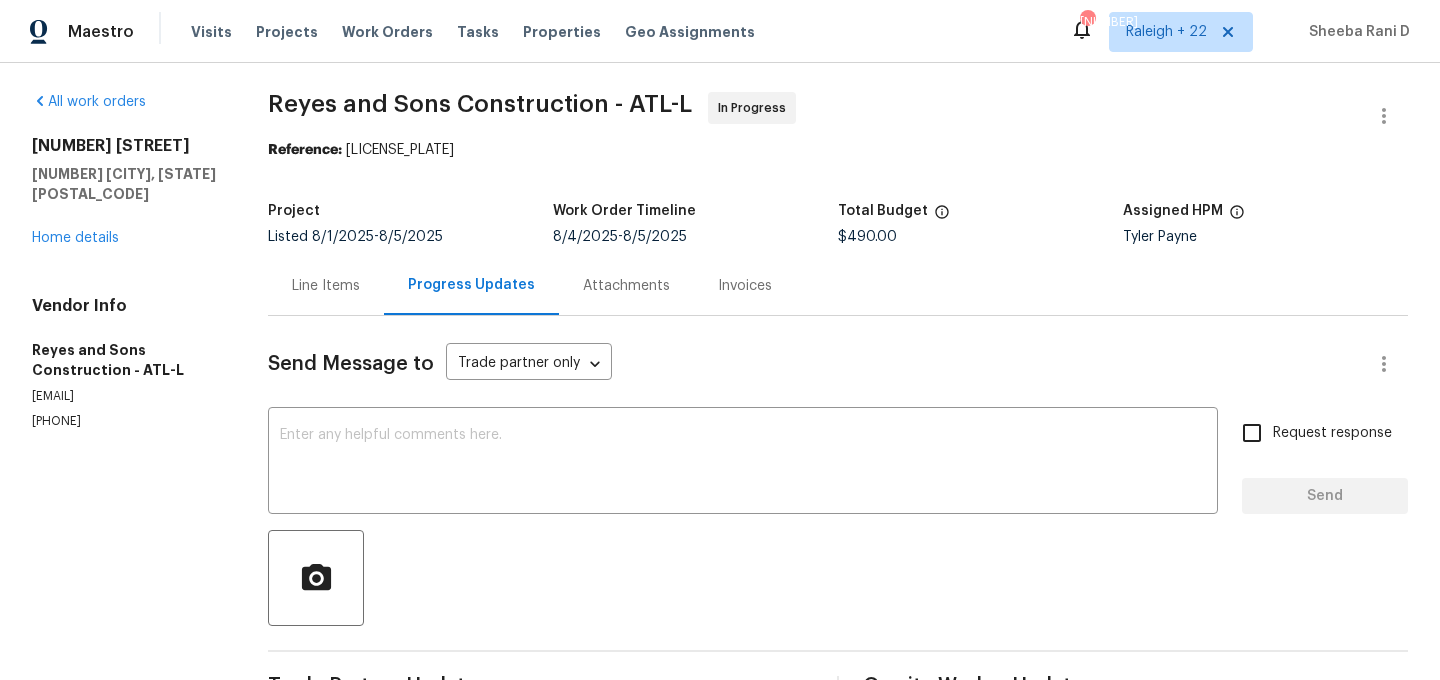click on "Line Items" at bounding box center [326, 286] 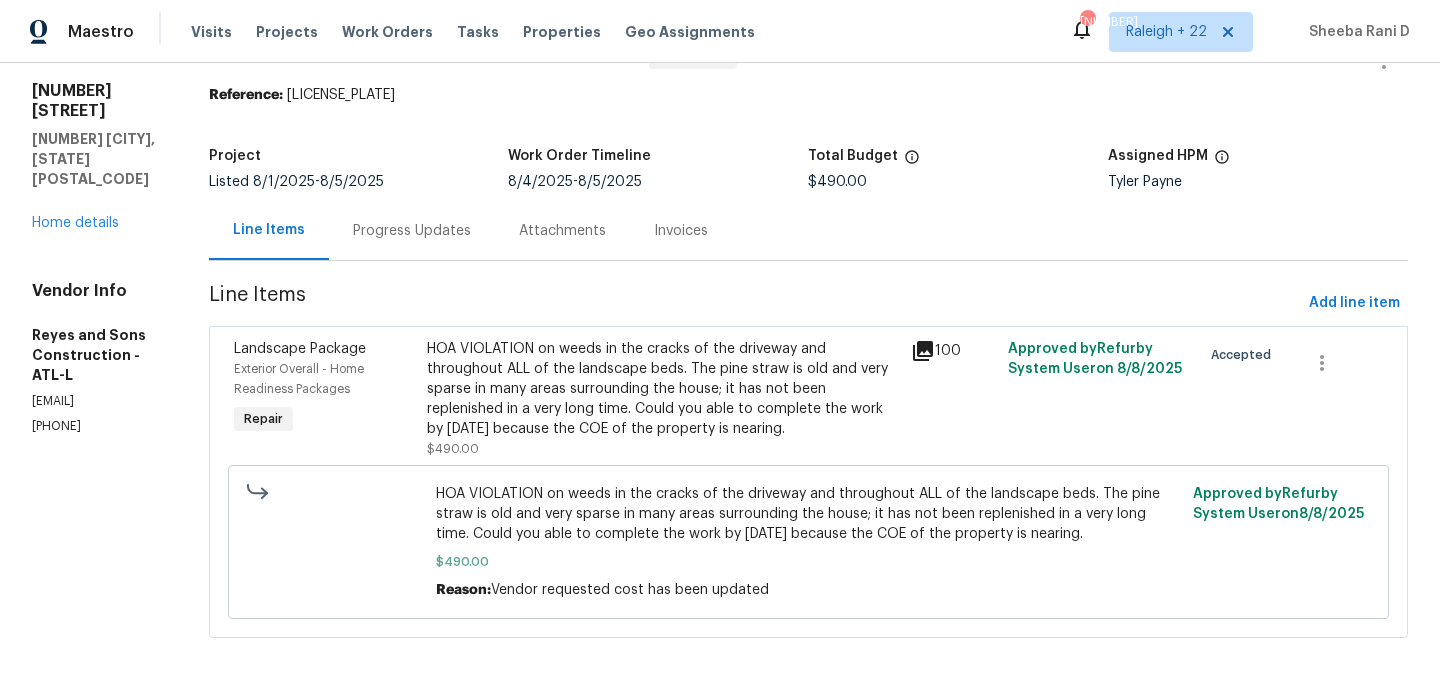 scroll, scrollTop: 73, scrollLeft: 0, axis: vertical 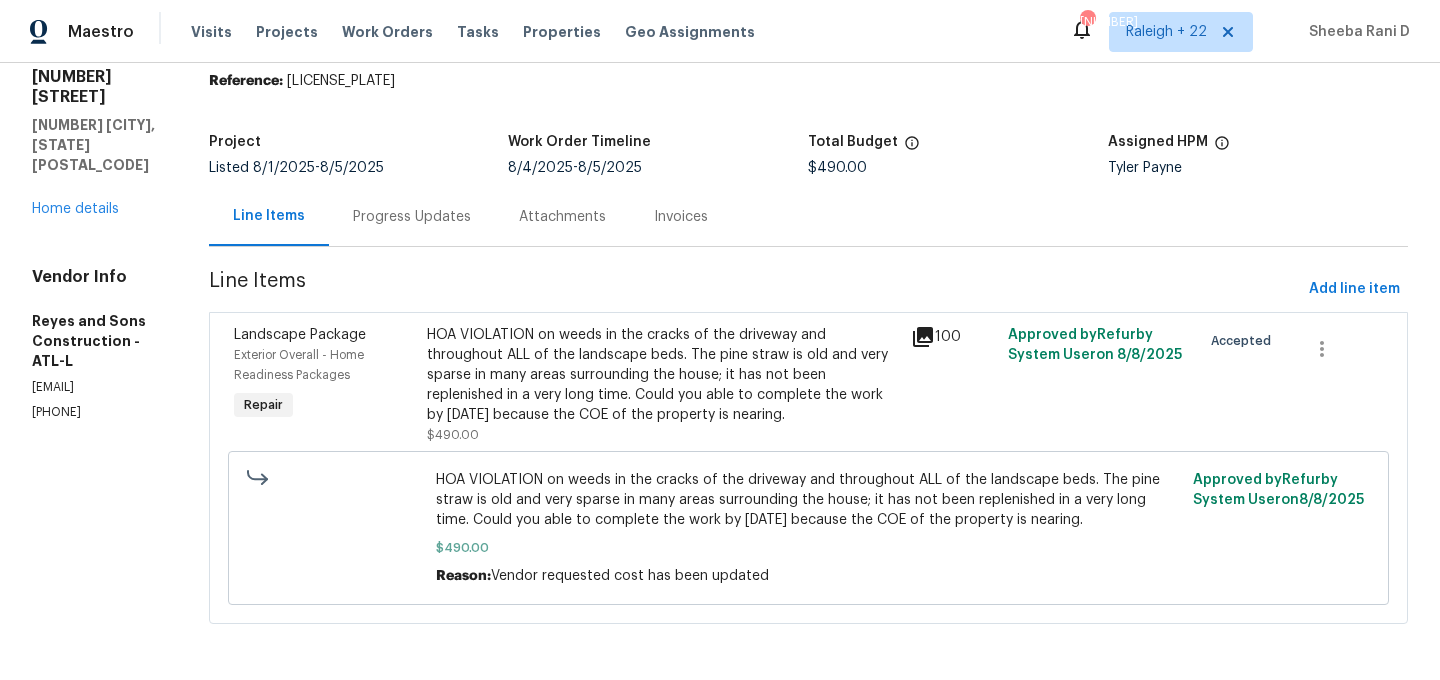 click on "Progress Updates" at bounding box center [412, 217] 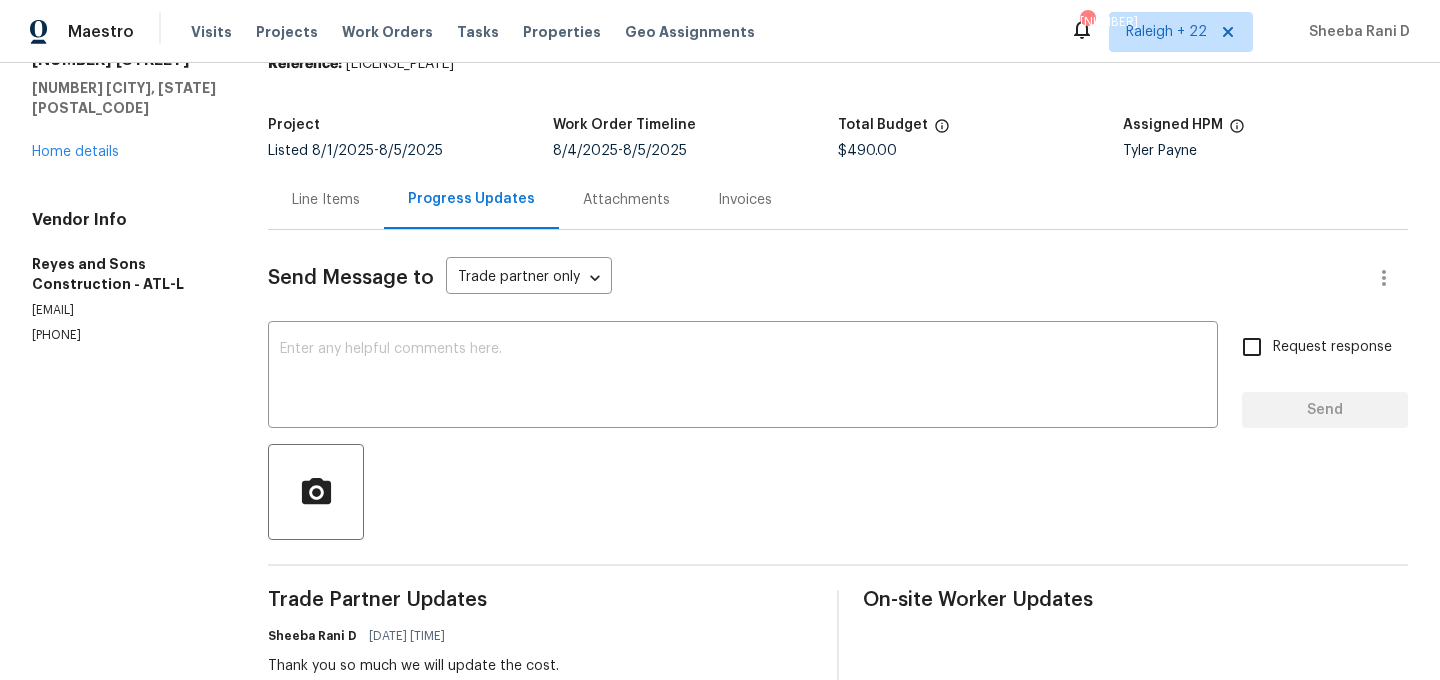 click on "Line Items" at bounding box center [326, 200] 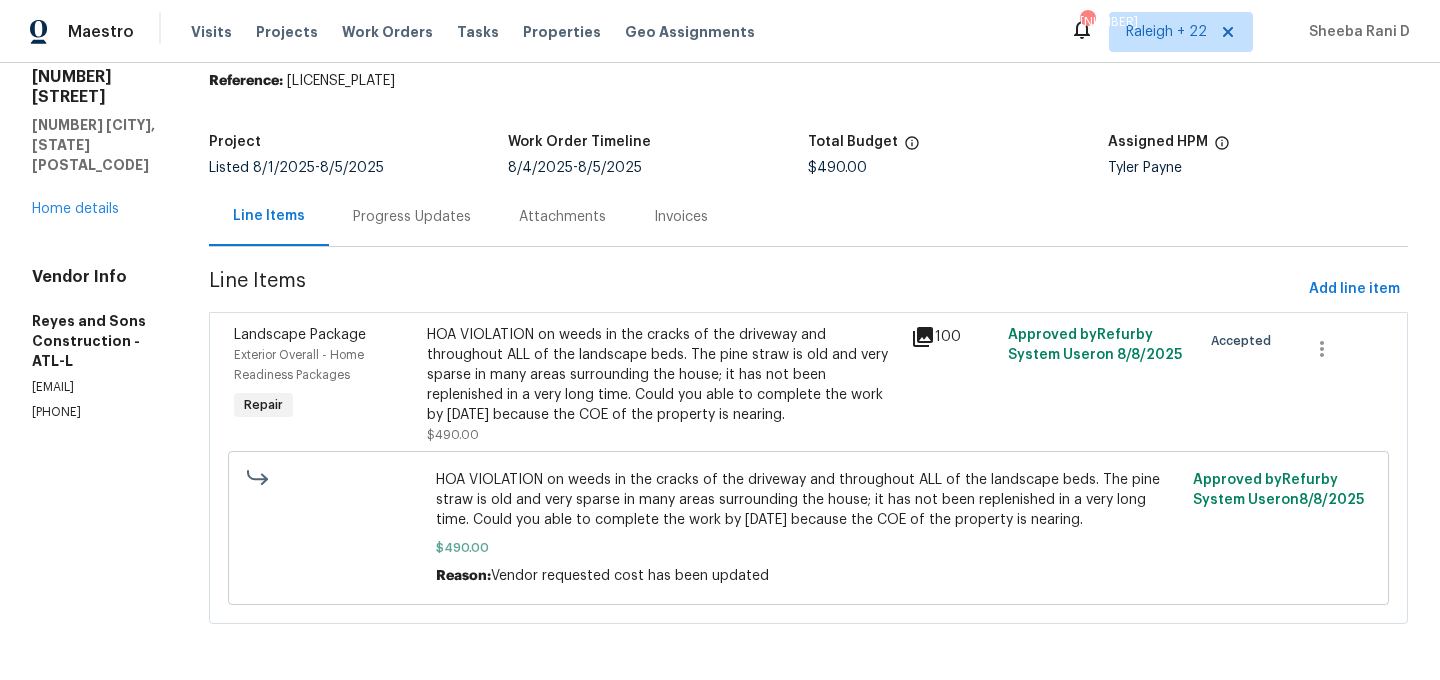 scroll, scrollTop: 73, scrollLeft: 0, axis: vertical 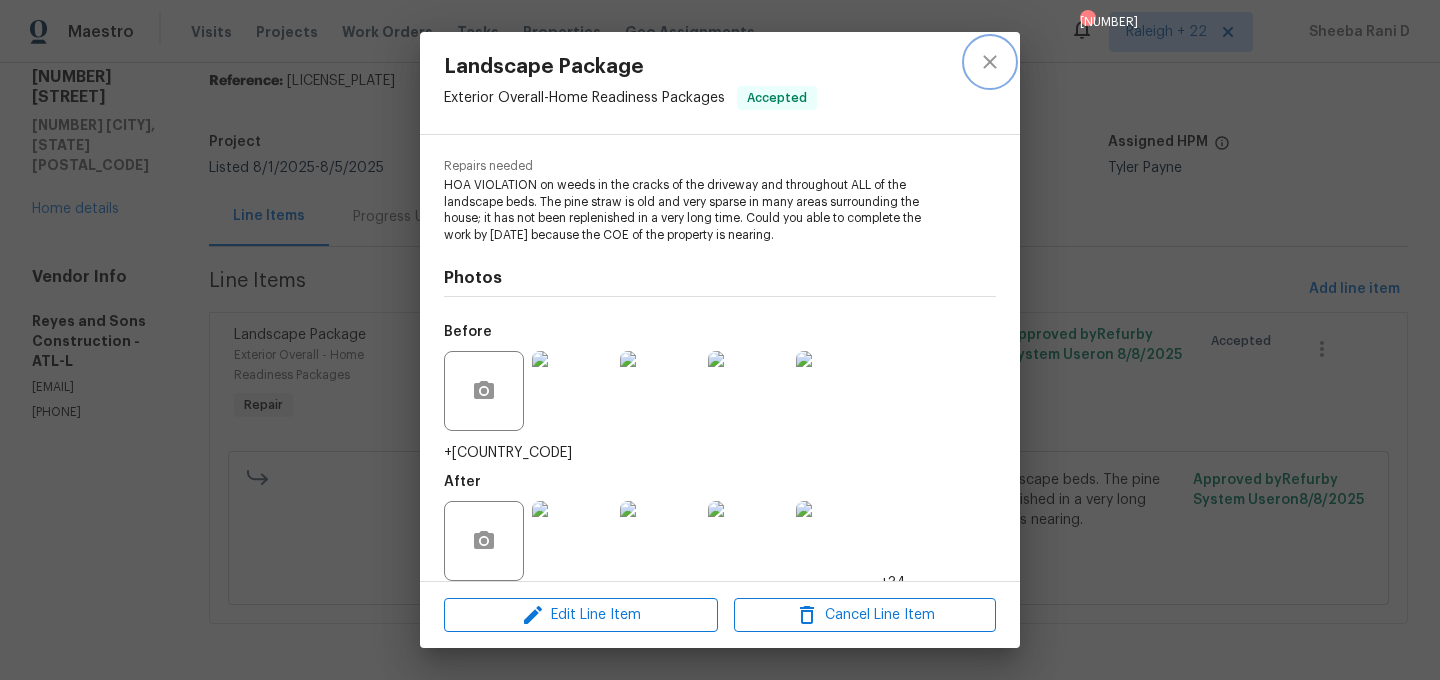 click at bounding box center [990, 62] 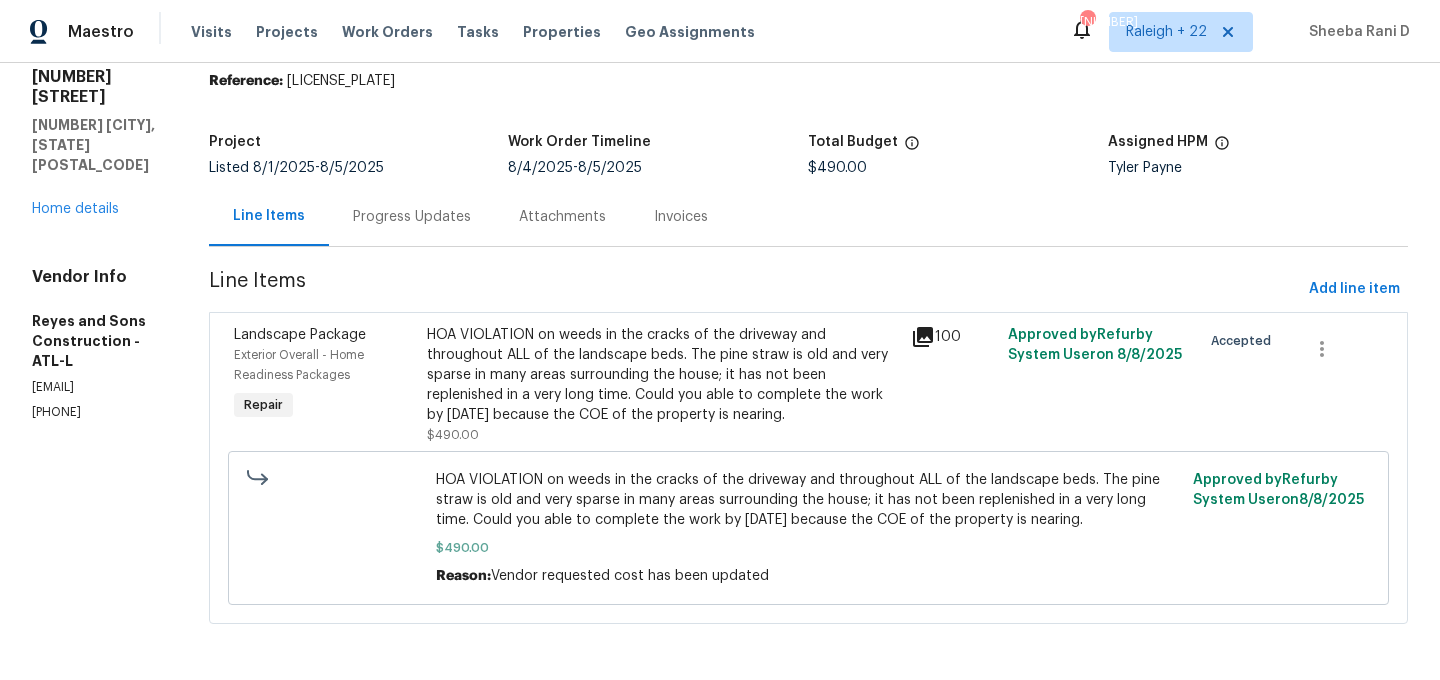 click on "HOA VIOLATION on weeds in the cracks of the driveway and throughout ALL of the landscape beds.  The pine straw is old and very sparse in many areas surrounding the house; it has not been replenished in a very long time.  Could you able to complete the work by 08/04/2025 because the COE of the property is nearing." at bounding box center [663, 375] 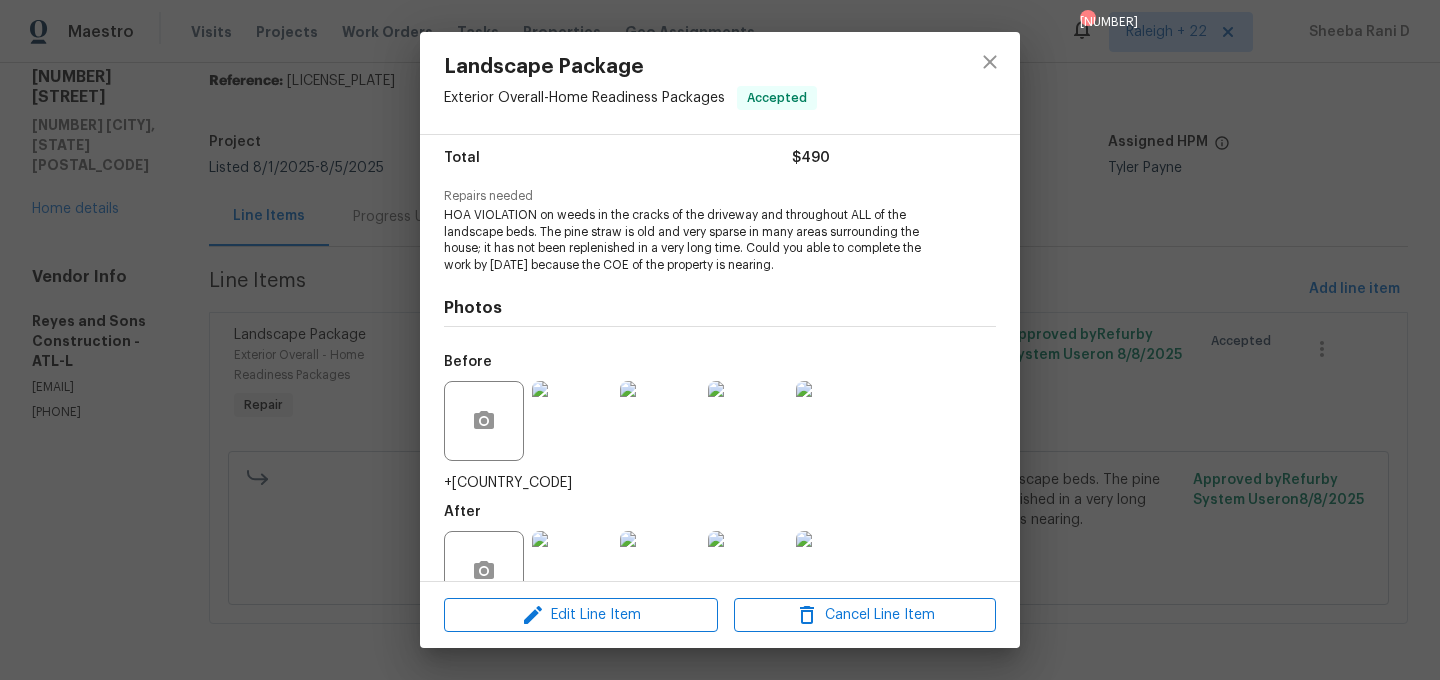 scroll, scrollTop: 191, scrollLeft: 0, axis: vertical 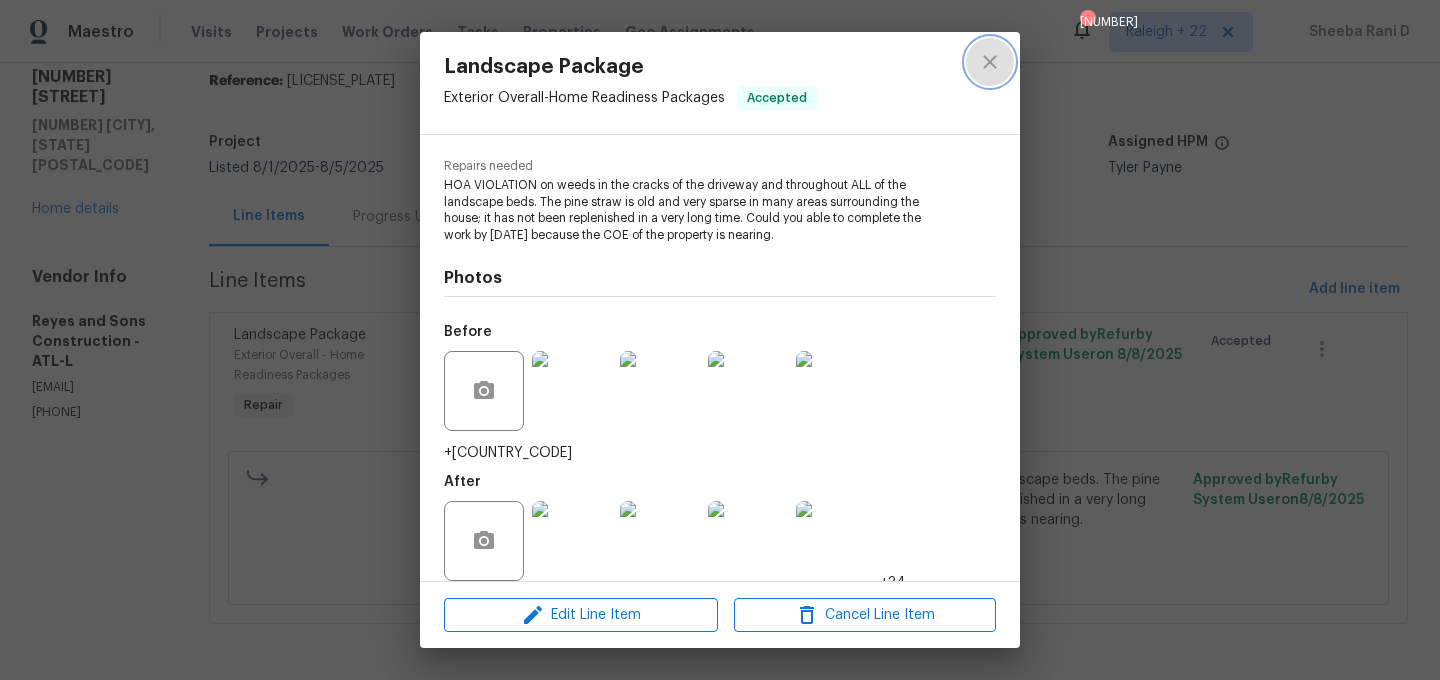 click 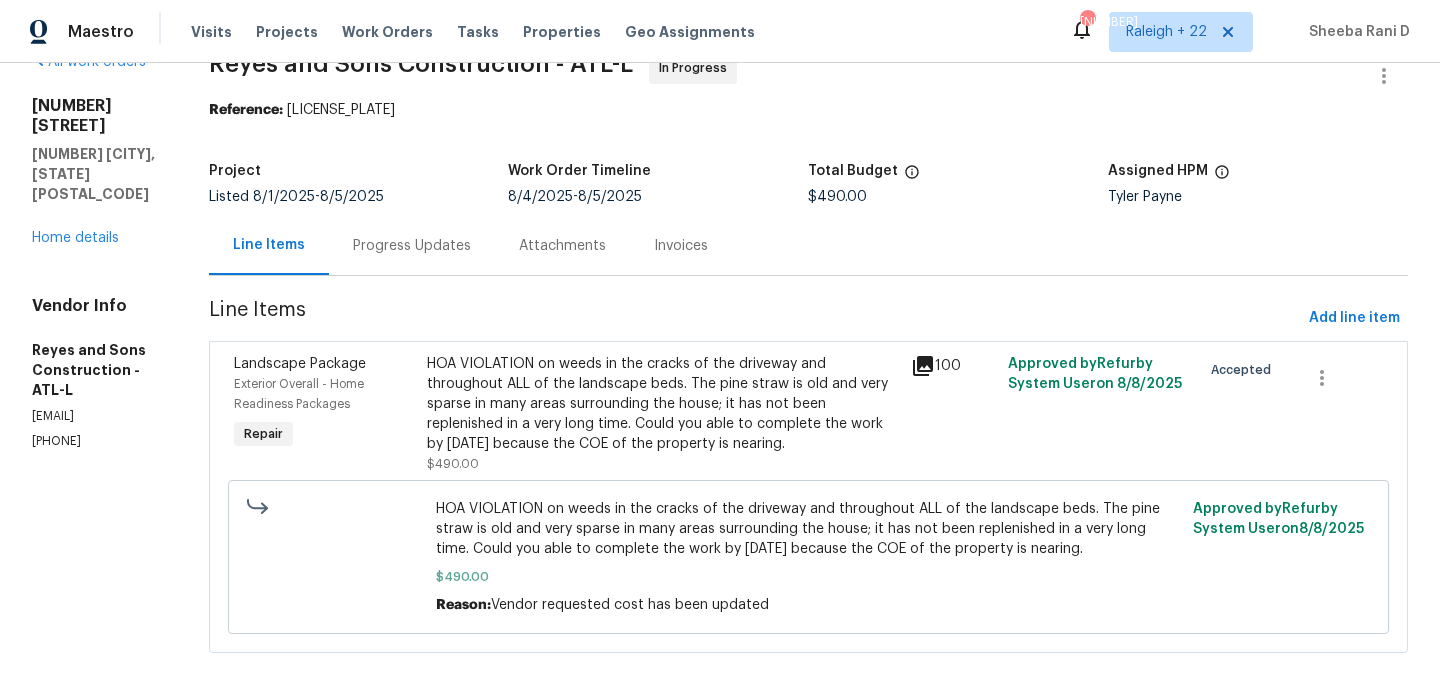 scroll, scrollTop: 73, scrollLeft: 0, axis: vertical 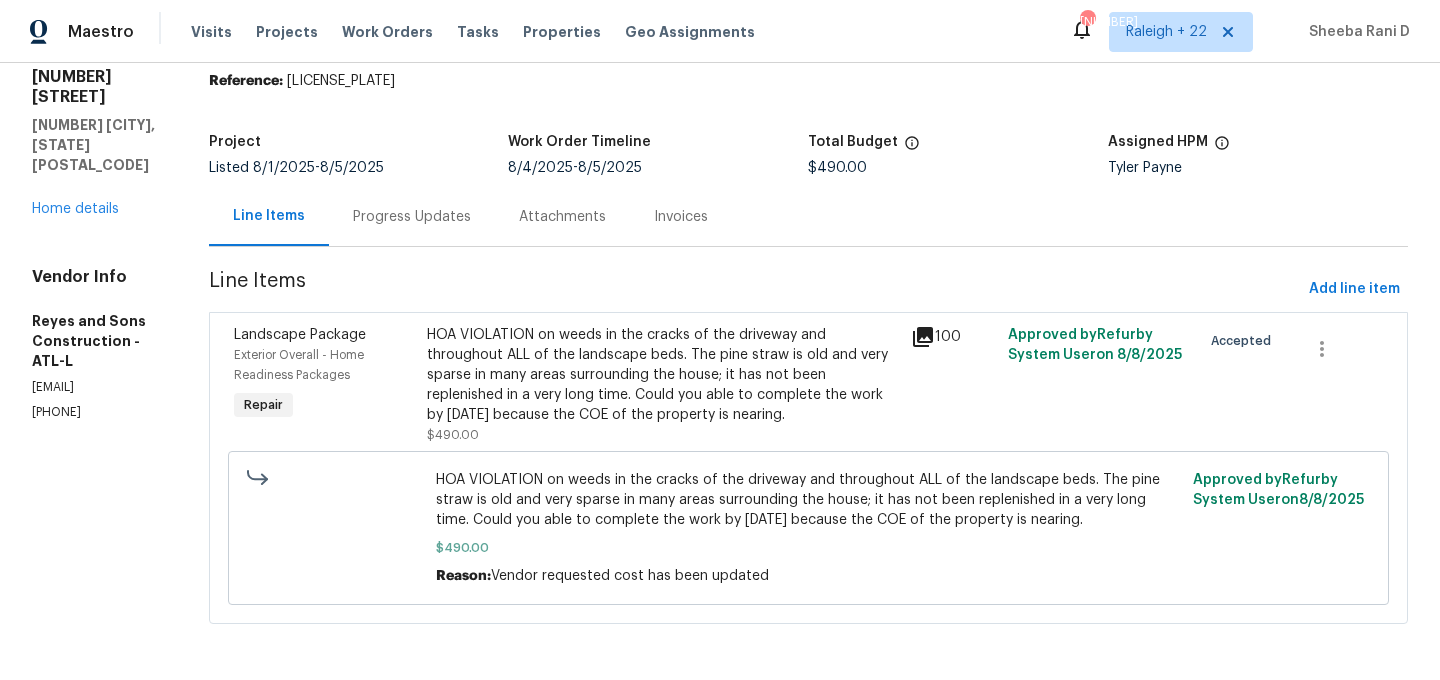 click on "Progress Updates" at bounding box center (412, 217) 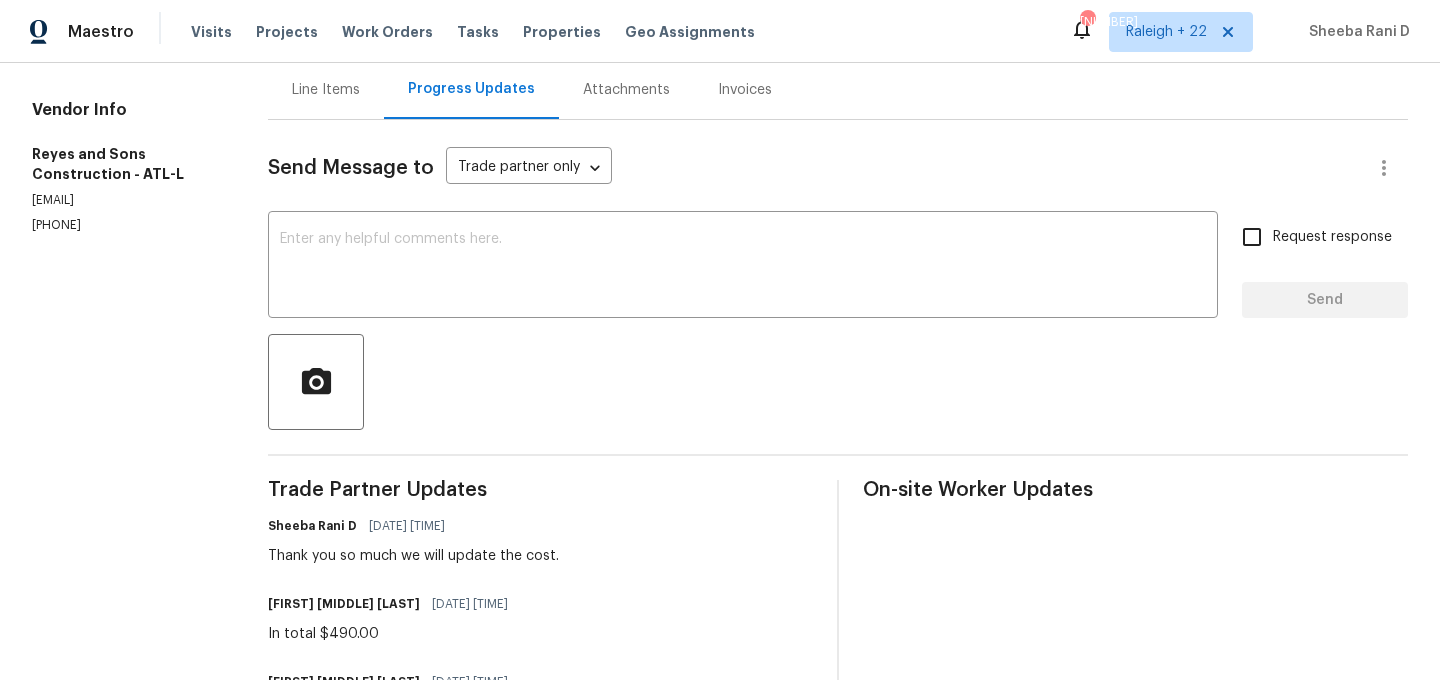 scroll, scrollTop: 0, scrollLeft: 0, axis: both 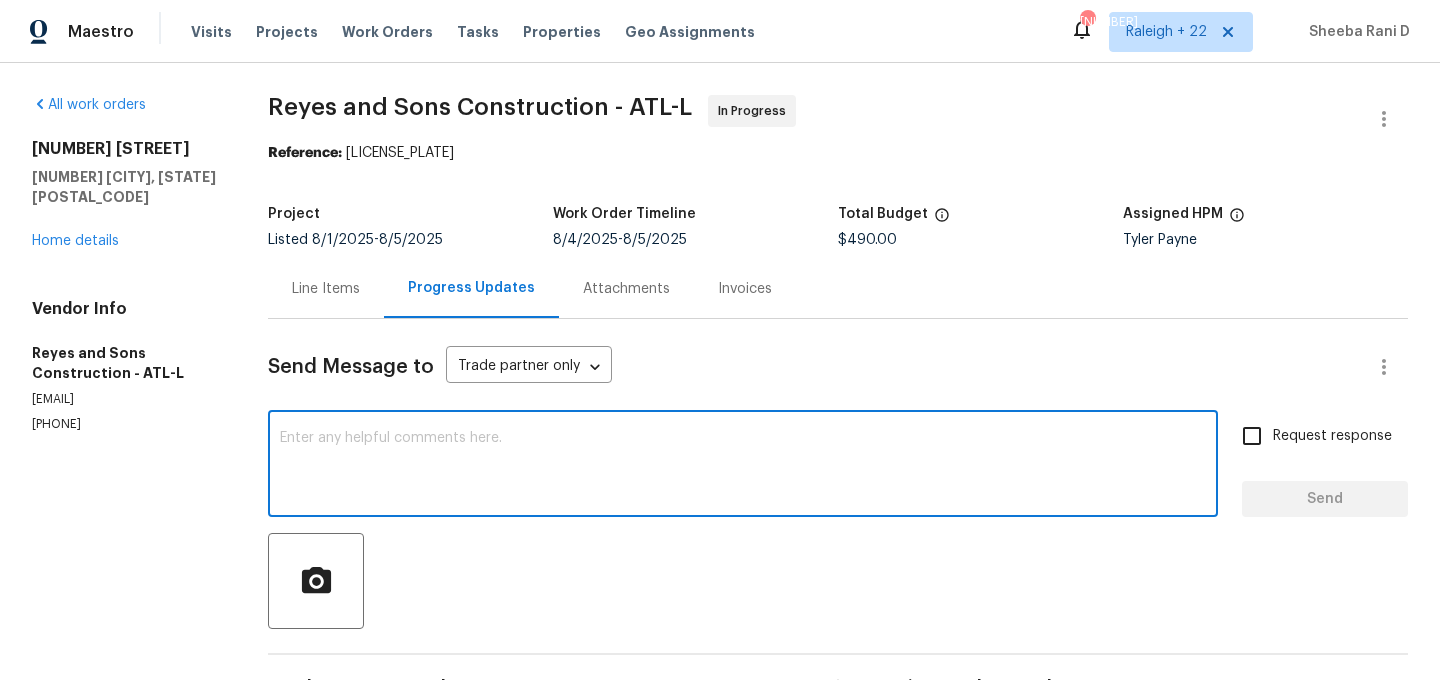 click at bounding box center (743, 466) 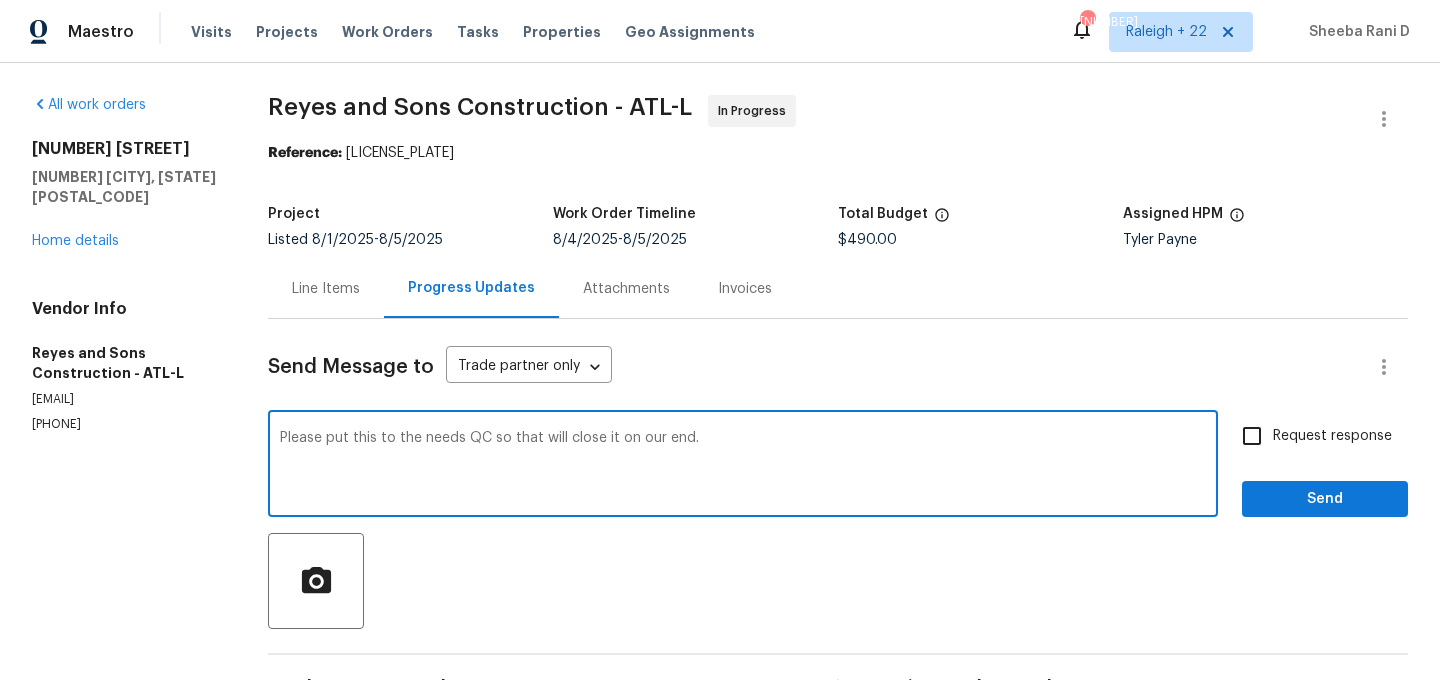 click on "Please put this to the needs QC so that will close it on our end." at bounding box center (743, 466) 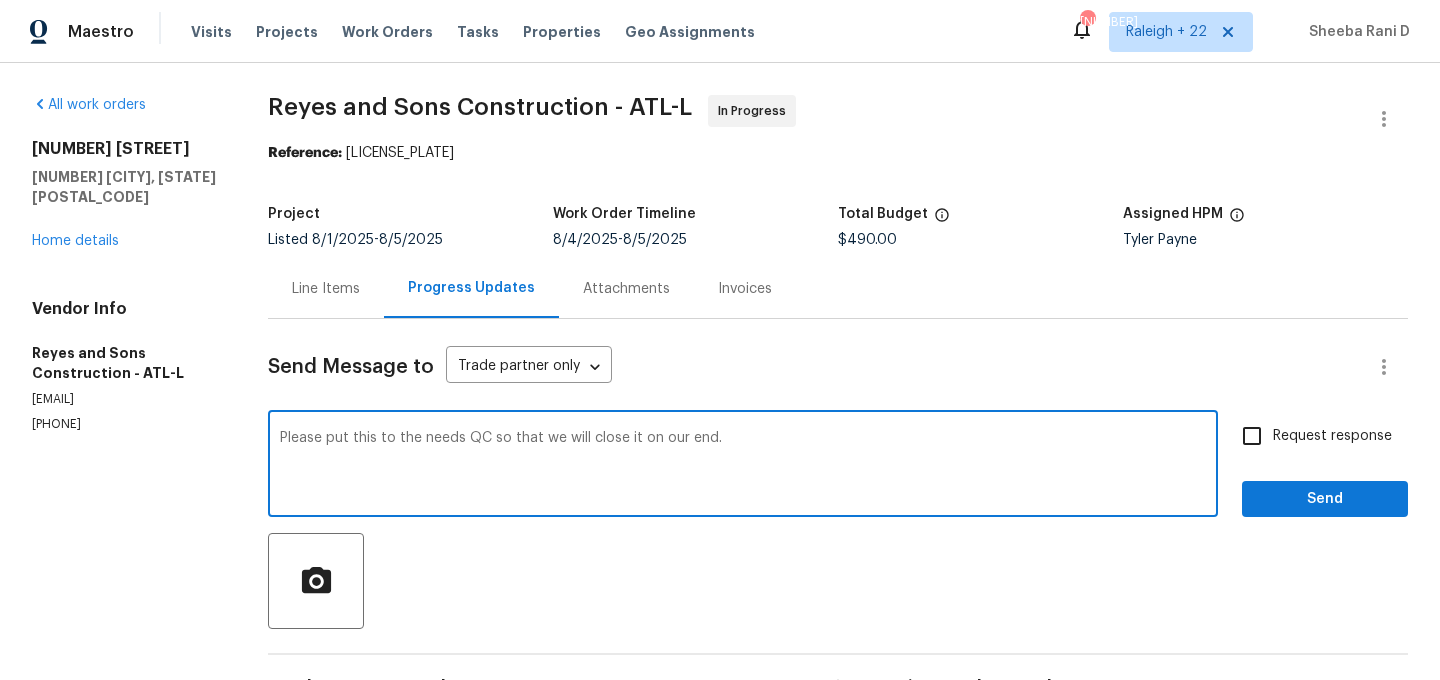 type on "Please put this to the needs QC so that we will close it on our end." 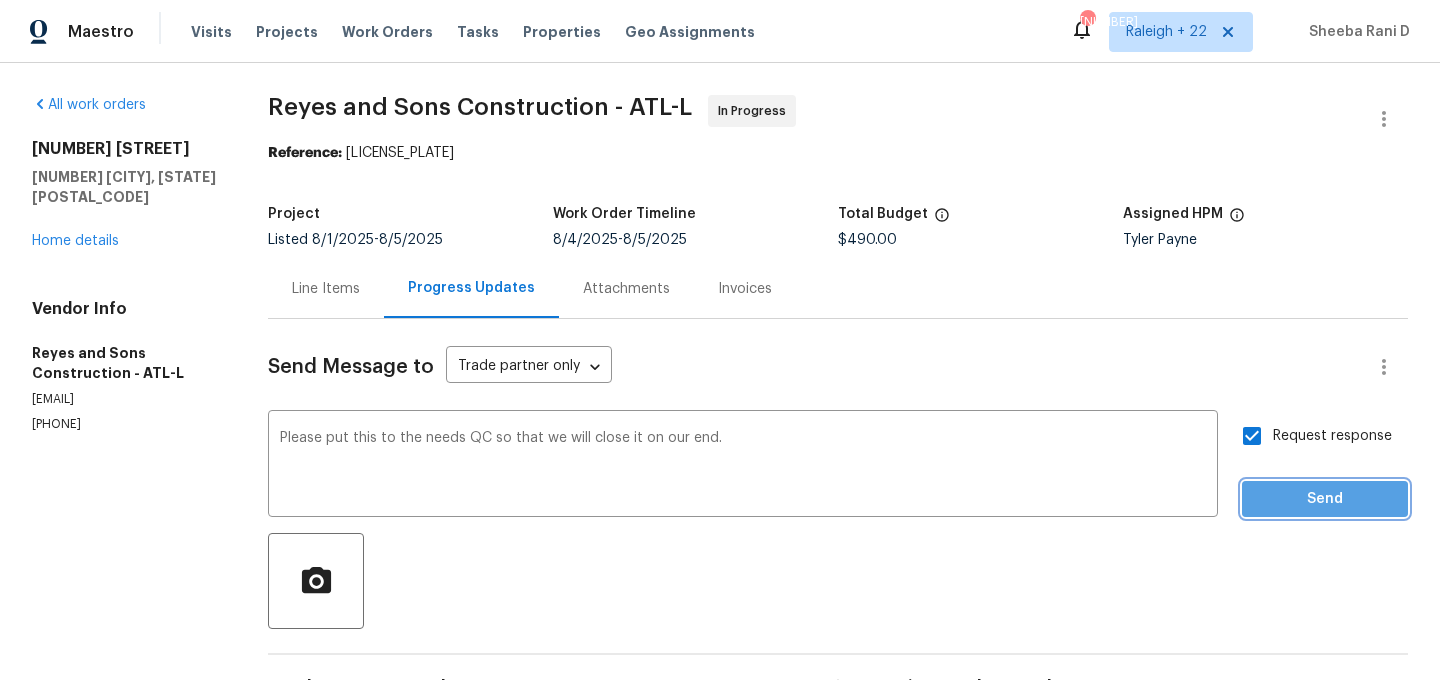 click on "Send" at bounding box center (1325, 499) 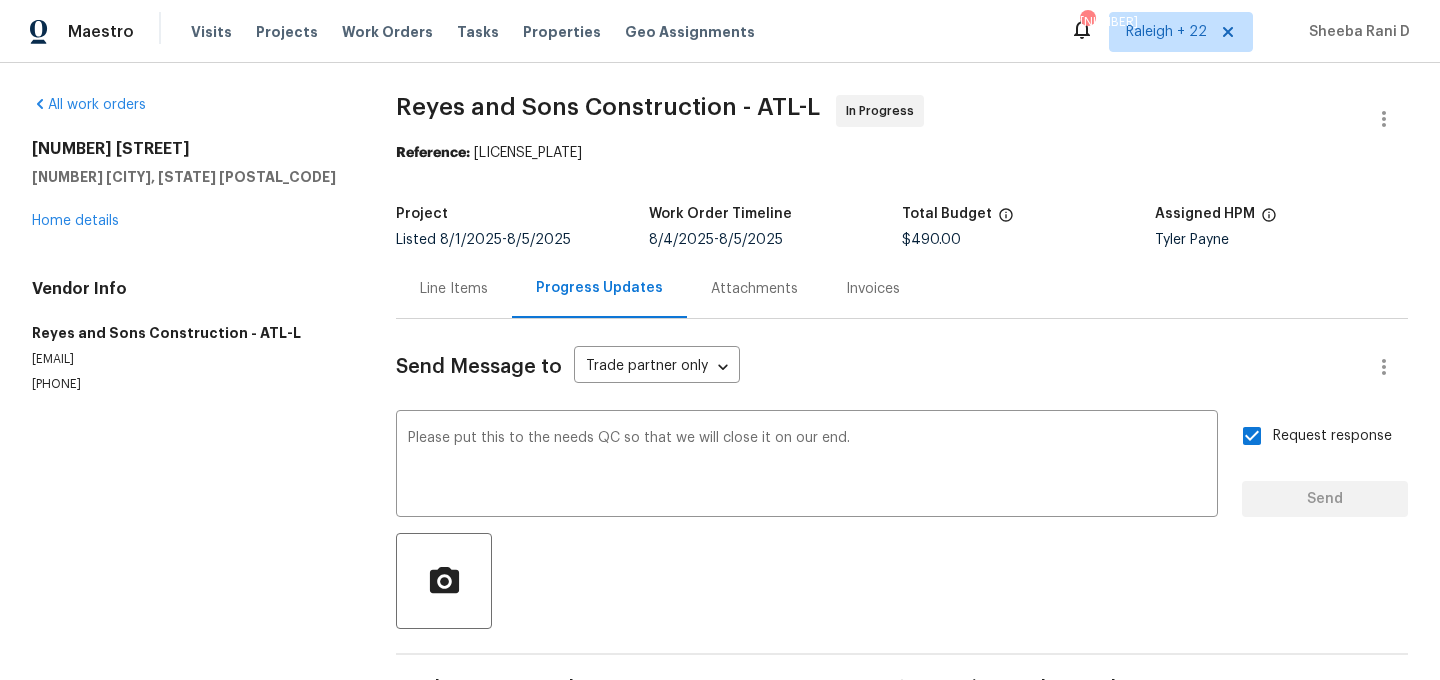type 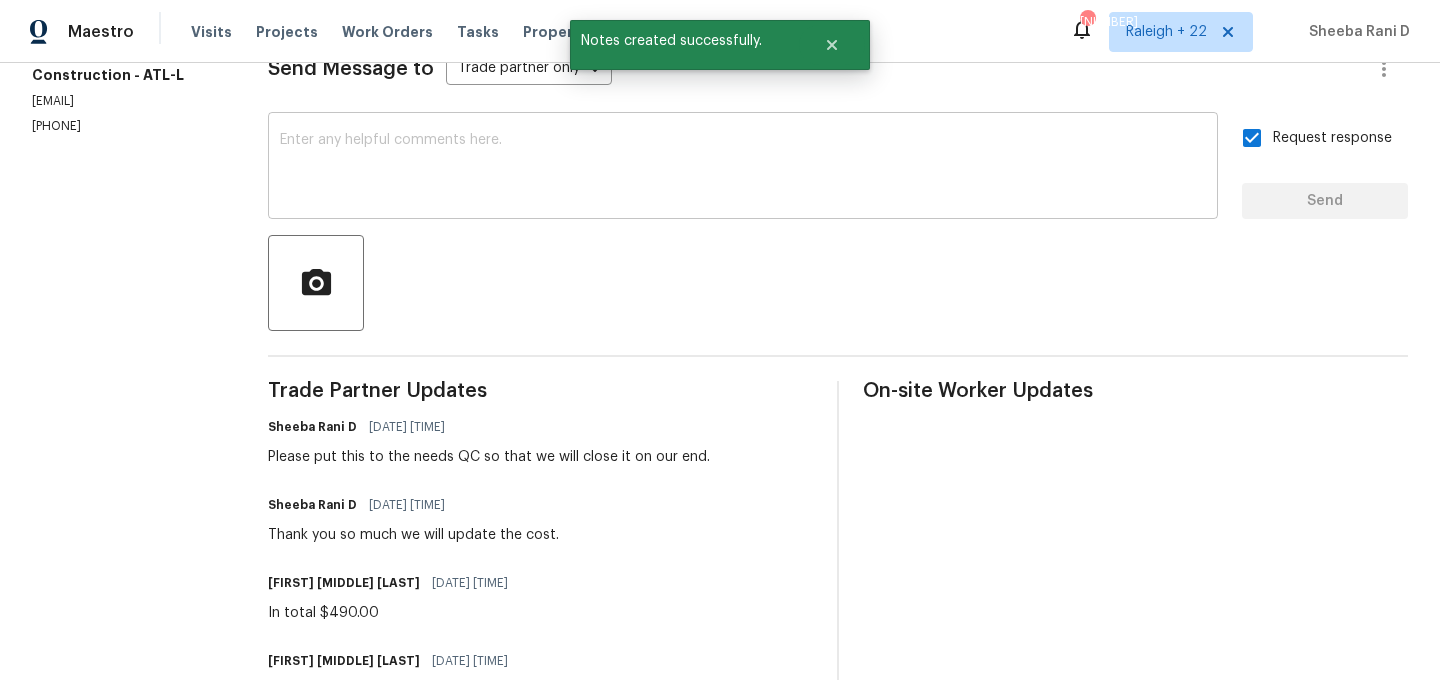 scroll, scrollTop: 0, scrollLeft: 0, axis: both 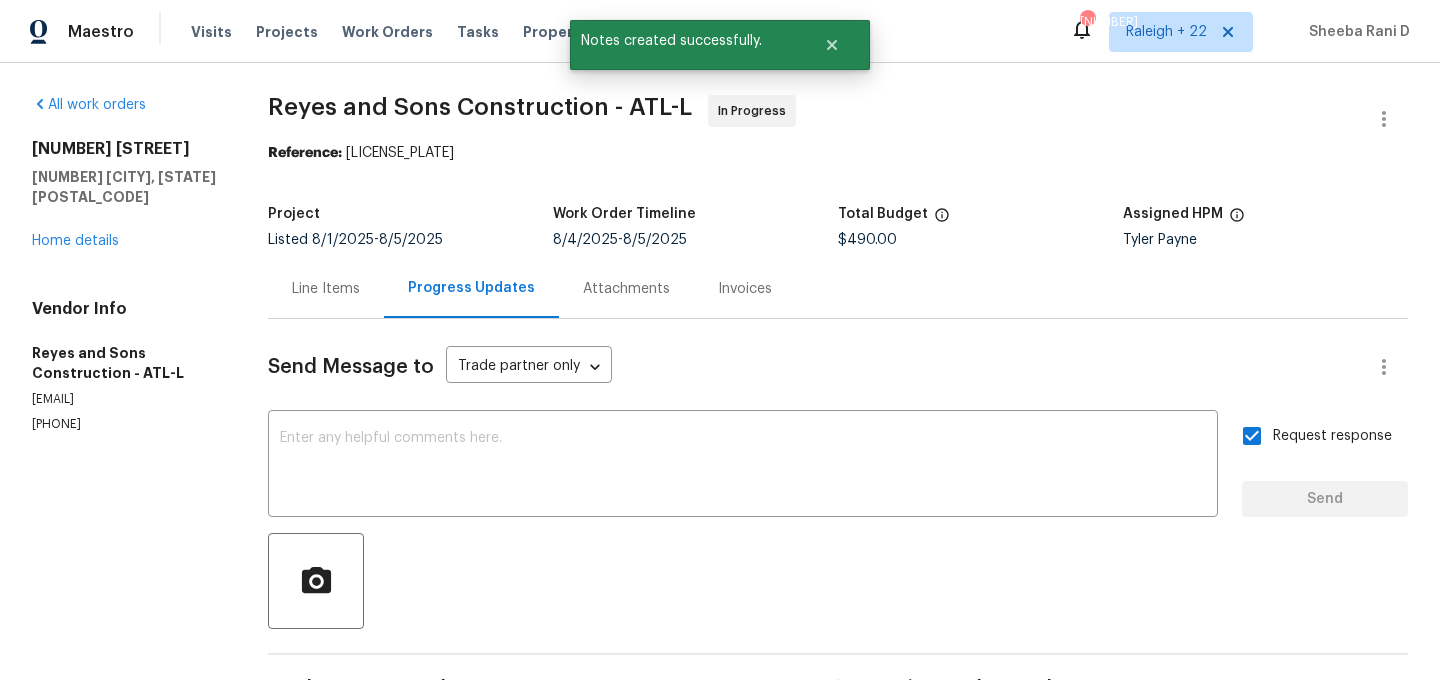 click on "Line Items" at bounding box center [326, 289] 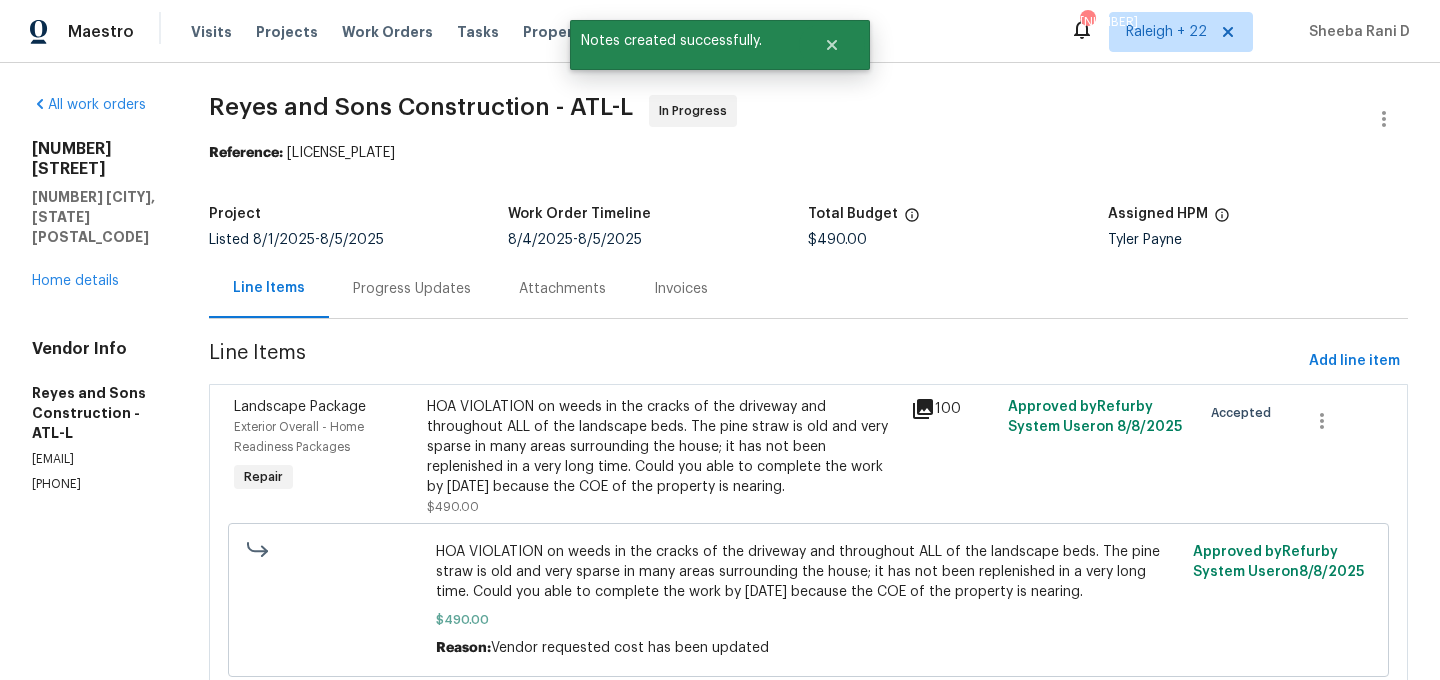 scroll, scrollTop: 73, scrollLeft: 0, axis: vertical 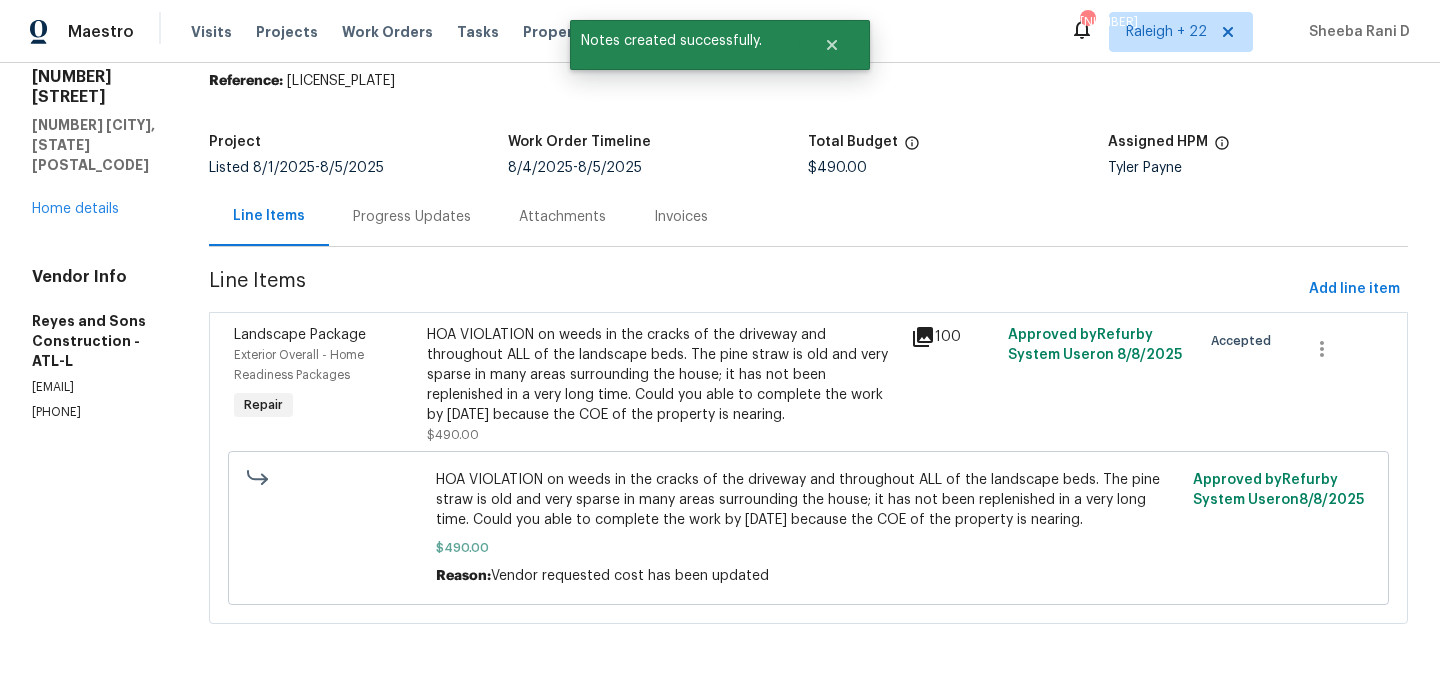 click on "HOA VIOLATION on weeds in the cracks of the driveway and throughout ALL of the landscape beds.  The pine straw is old and very sparse in many areas surrounding the house; it has not been replenished in a very long time.  Could you able to complete the work by 08/04/2025 because the COE of the property is nearing." at bounding box center [663, 375] 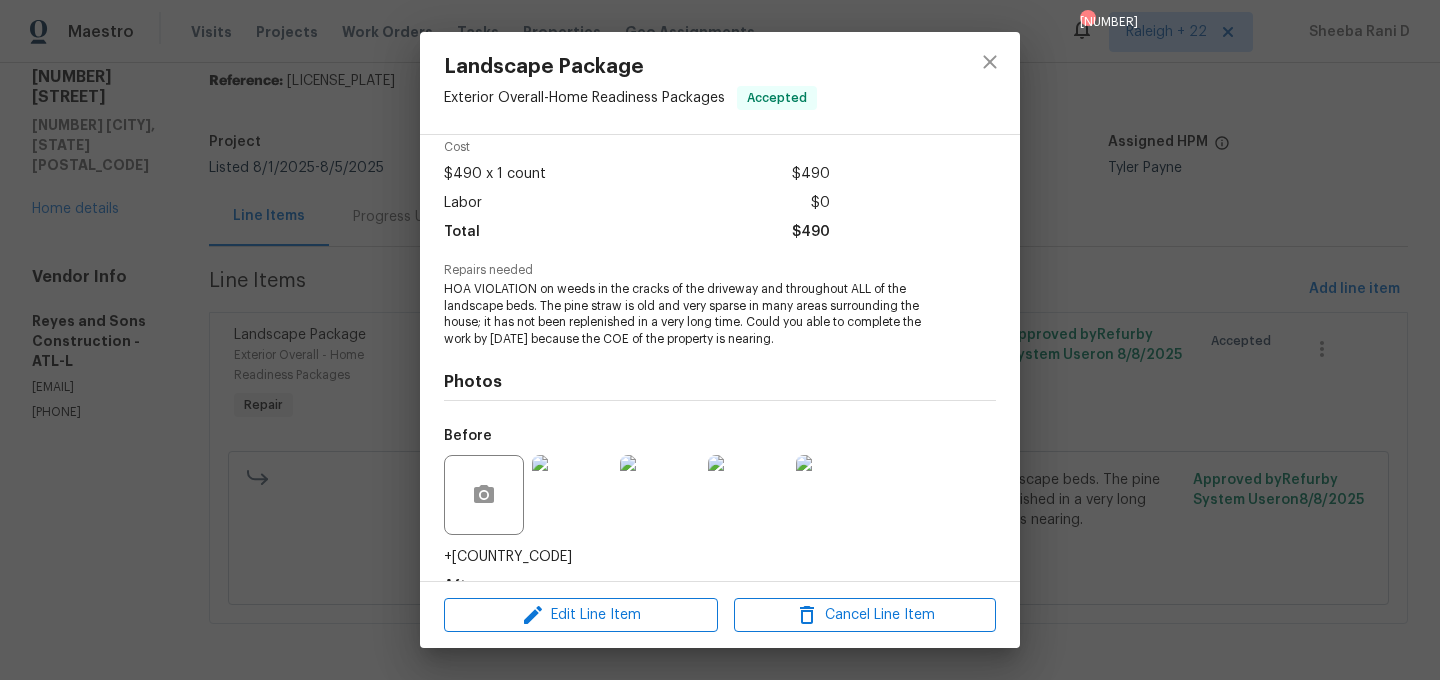 scroll, scrollTop: 191, scrollLeft: 0, axis: vertical 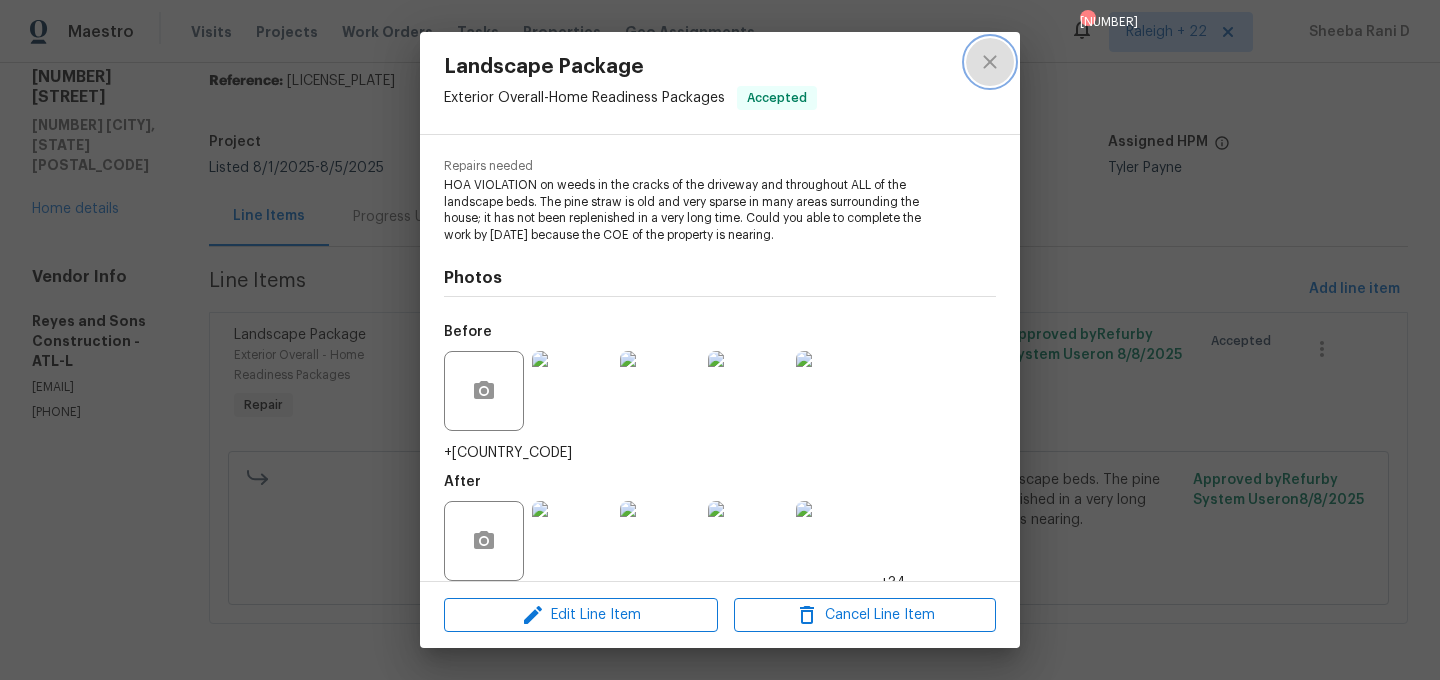 click 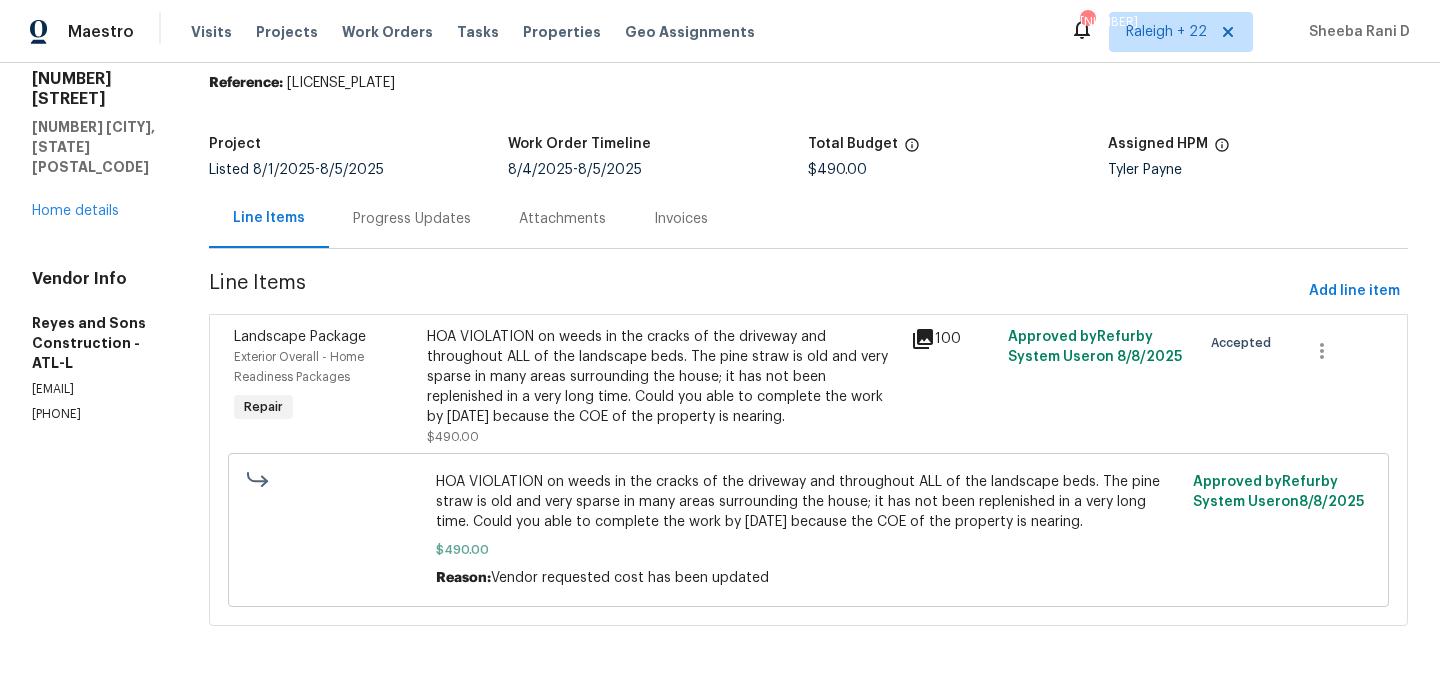 scroll, scrollTop: 73, scrollLeft: 0, axis: vertical 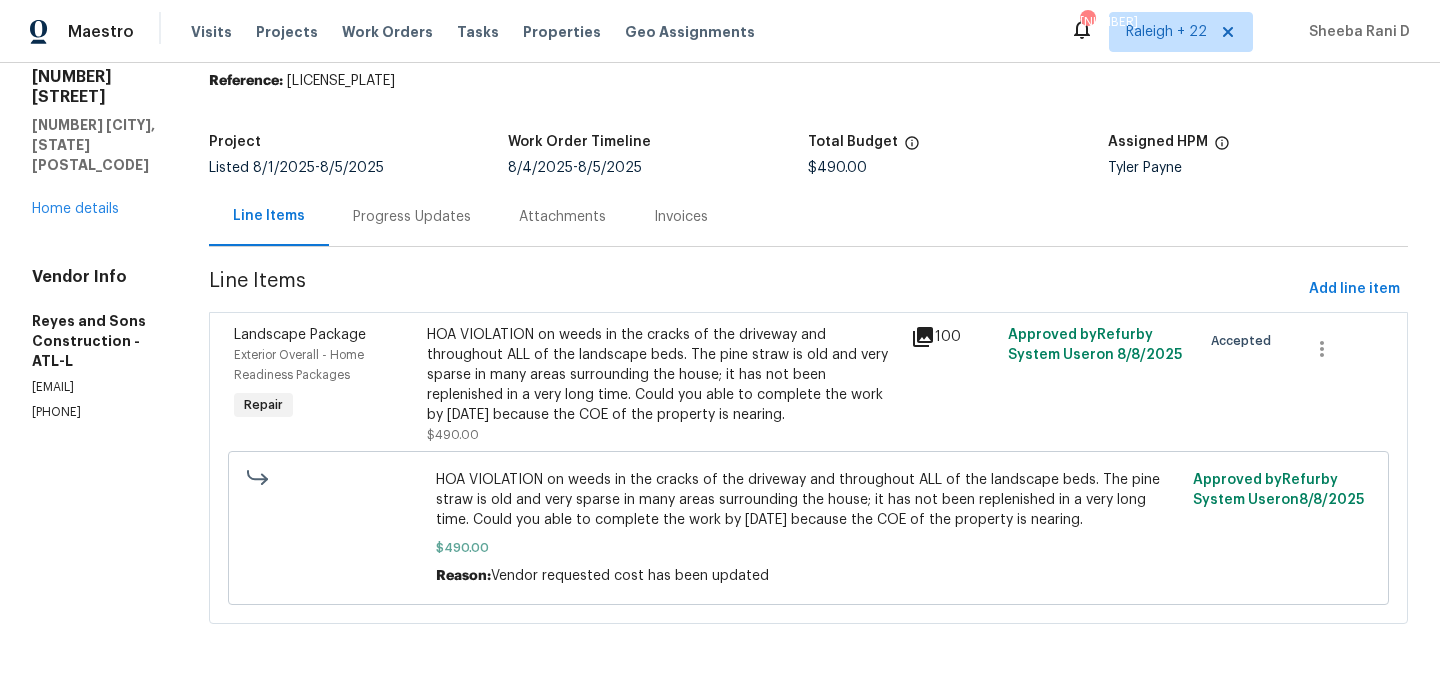 click on "HOA VIOLATION on weeds in the cracks of the driveway and throughout ALL of the landscape beds.  The pine straw is old and very sparse in many areas surrounding the house; it has not been replenished in a very long time.  Could you able to complete the work by 08/04/2025 because the COE of the property is nearing." at bounding box center (663, 375) 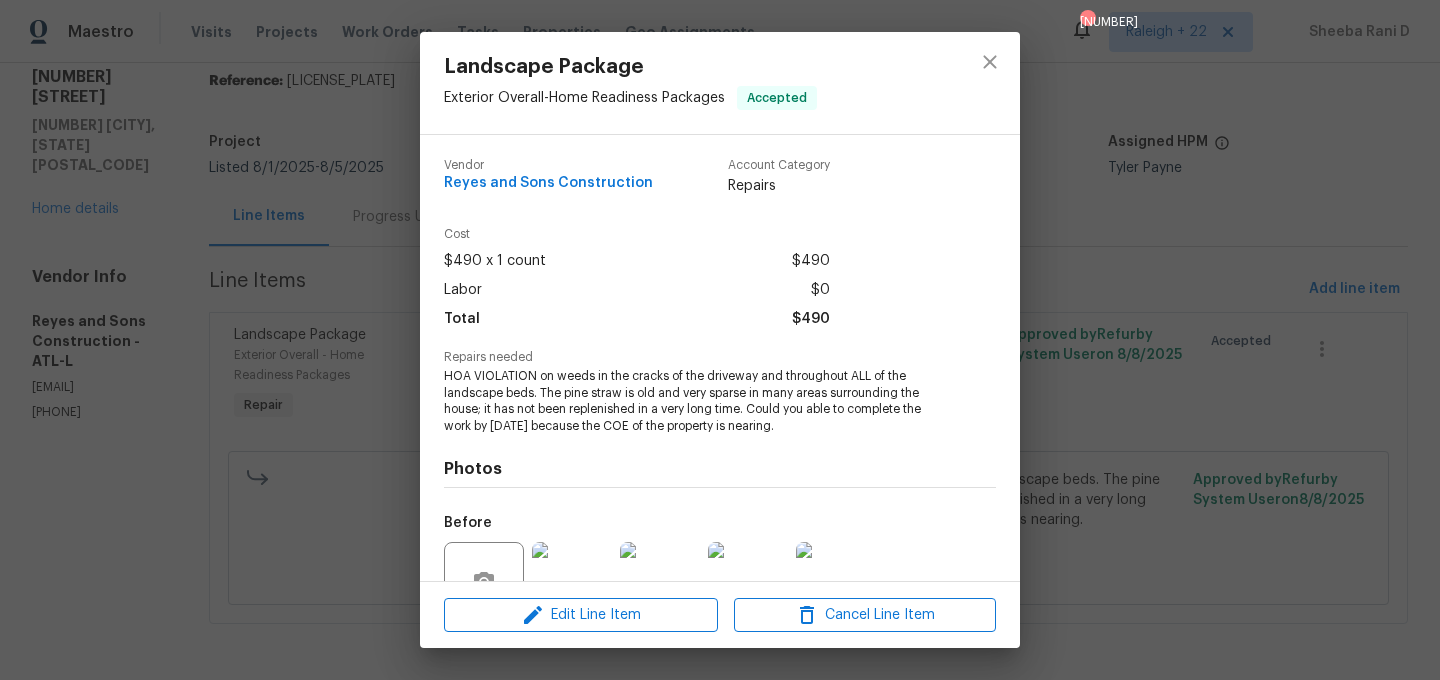 scroll, scrollTop: 191, scrollLeft: 0, axis: vertical 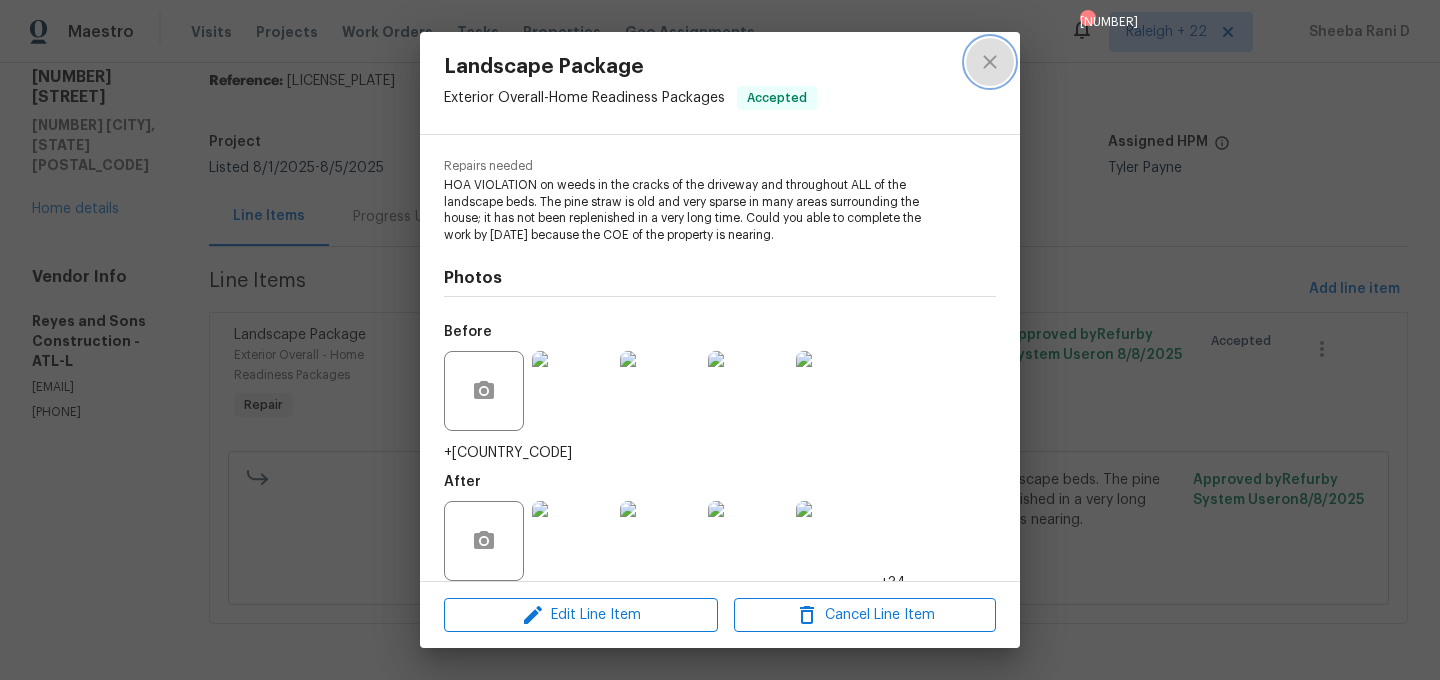 click 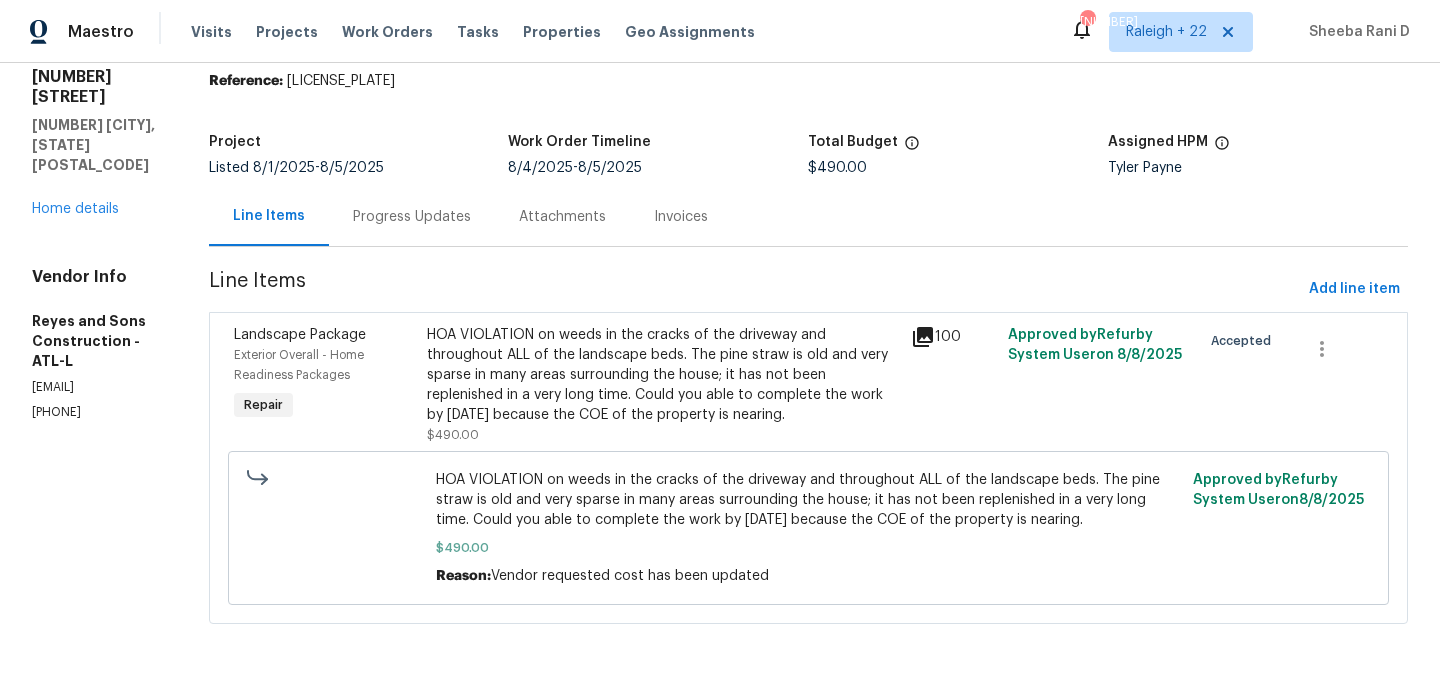 click on "Progress Updates" at bounding box center (412, 216) 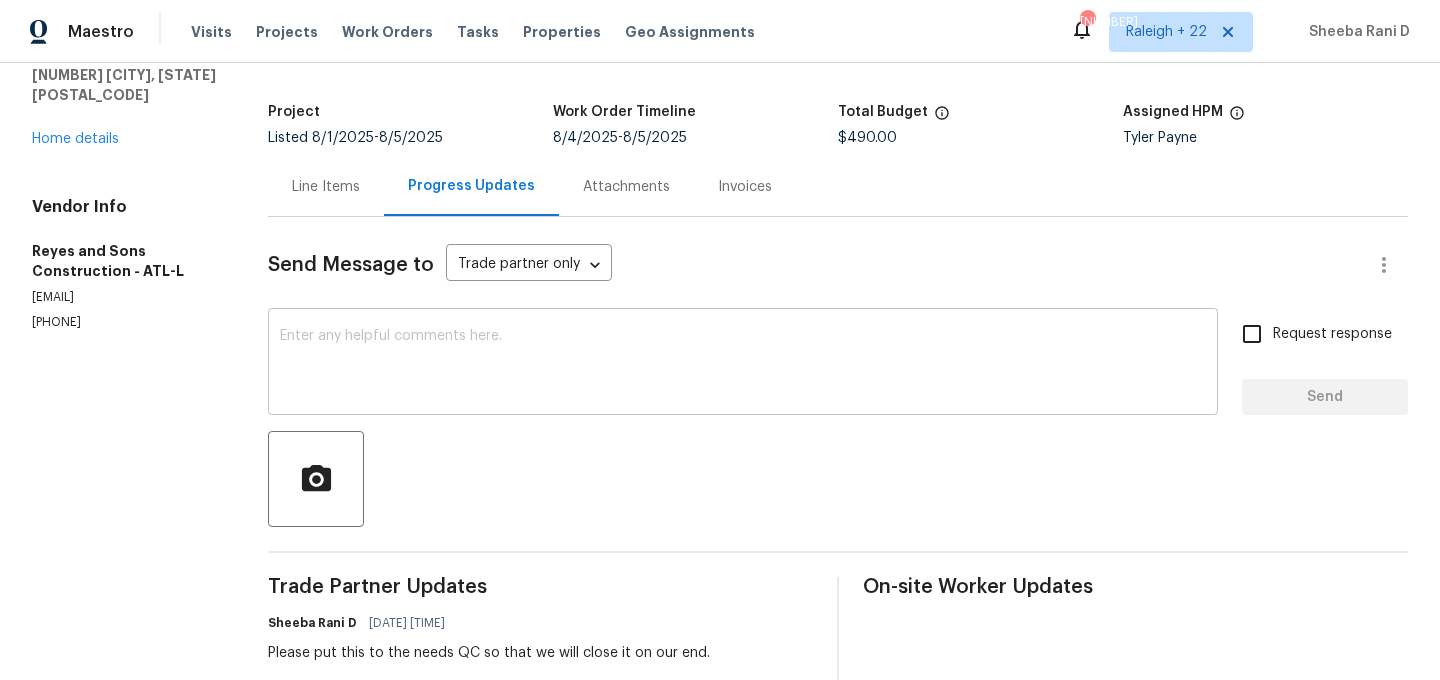 scroll, scrollTop: 0, scrollLeft: 0, axis: both 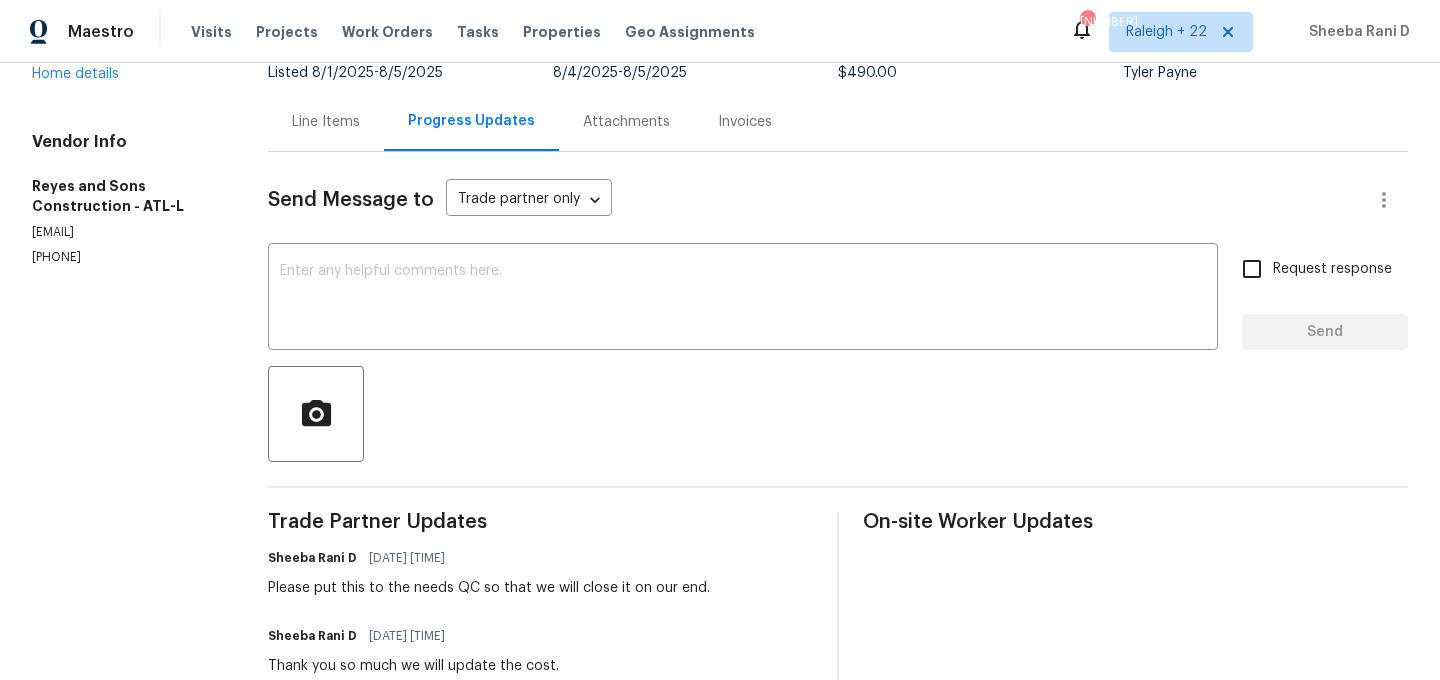 click on "Line Items" at bounding box center (326, 122) 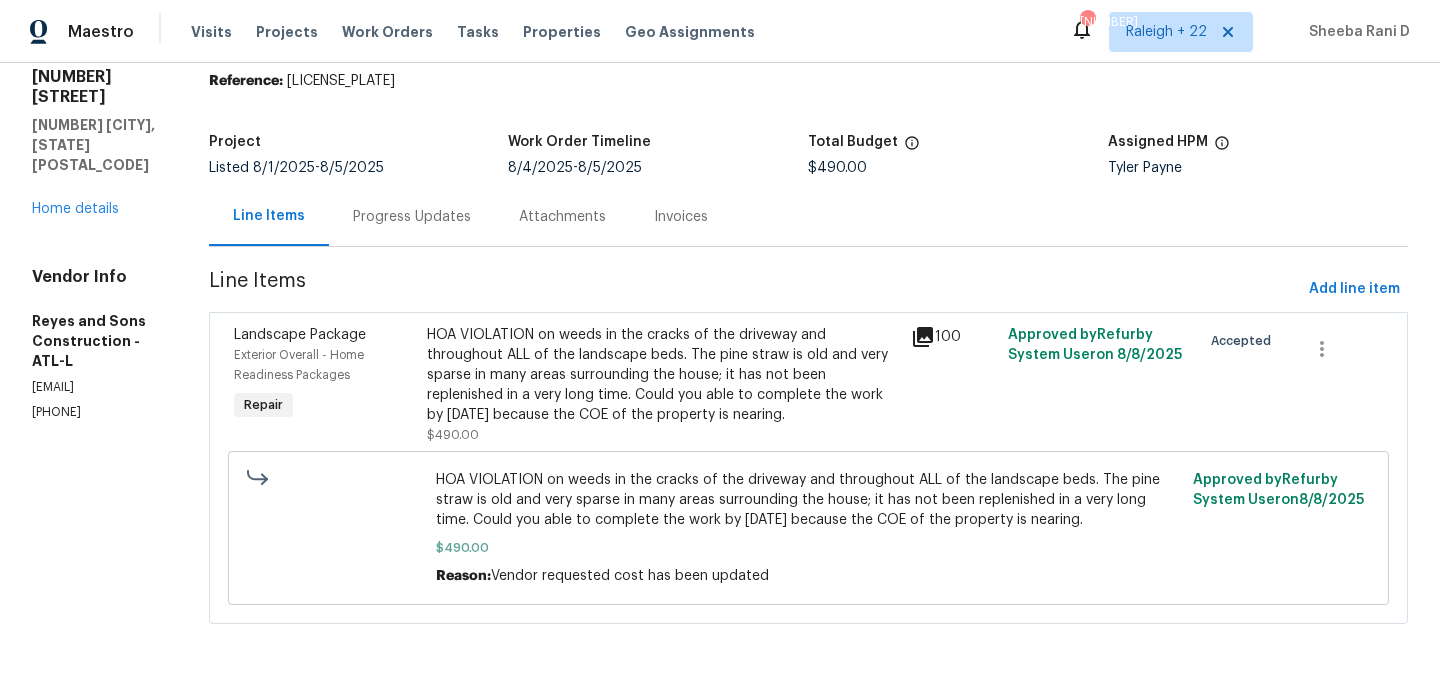 click on "HOA VIOLATION on weeds in the cracks of the driveway and throughout ALL of the landscape beds.  The pine straw is old and very sparse in many areas surrounding the house; it has not been replenished in a very long time.  Could you able to complete the work by 08/04/2025 because the COE of the property is nearing." at bounding box center [663, 375] 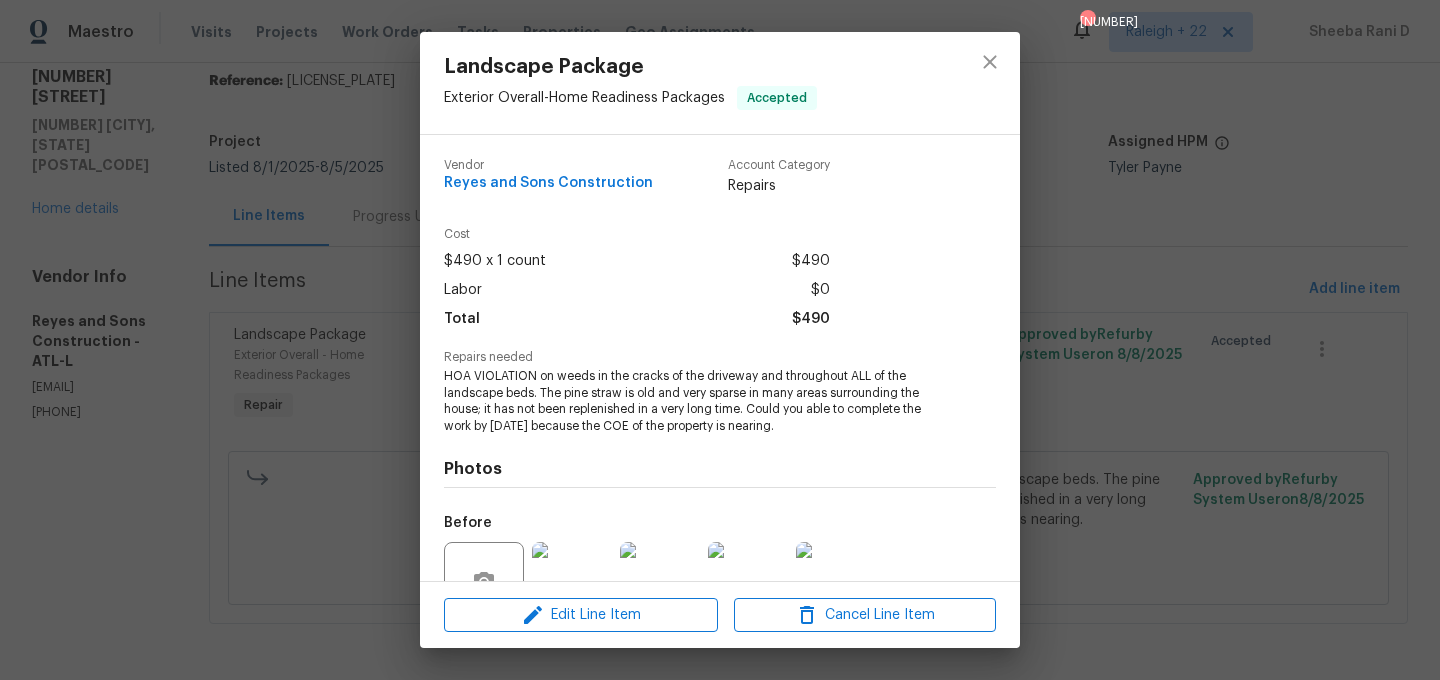 scroll, scrollTop: 191, scrollLeft: 0, axis: vertical 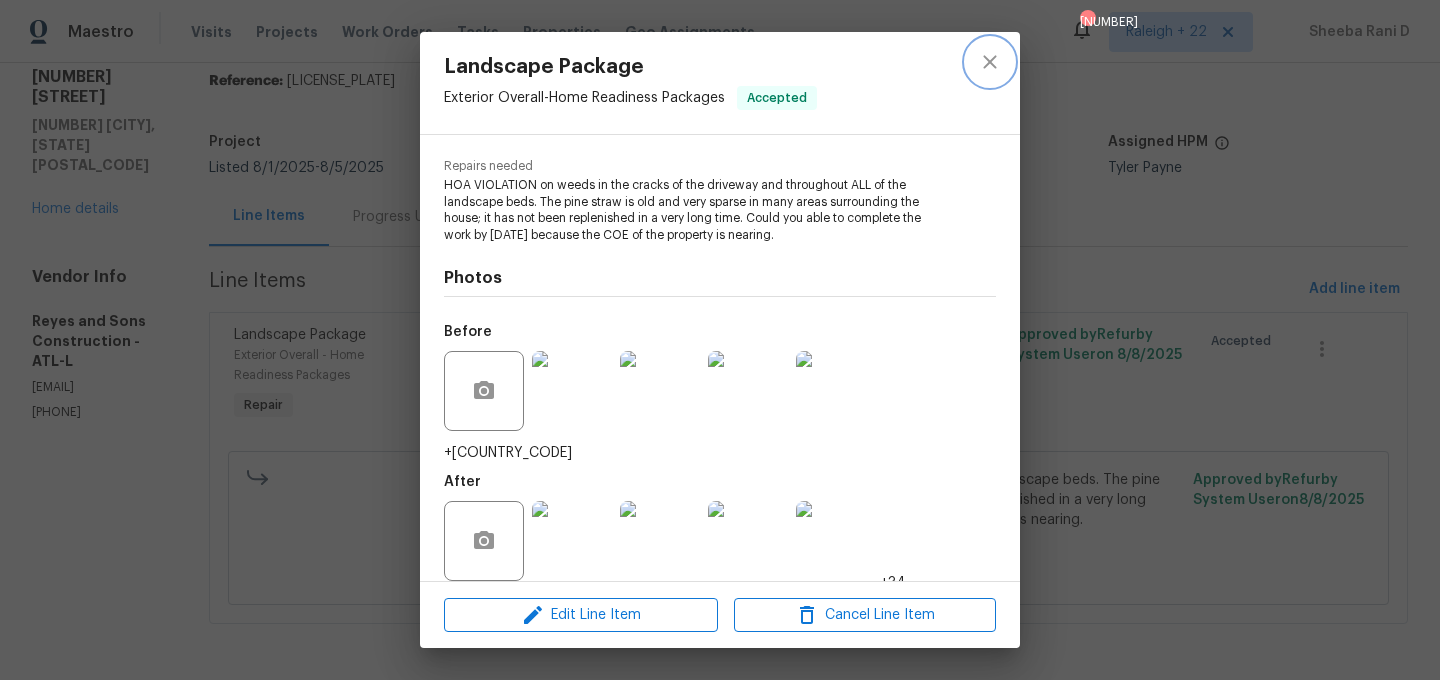 click 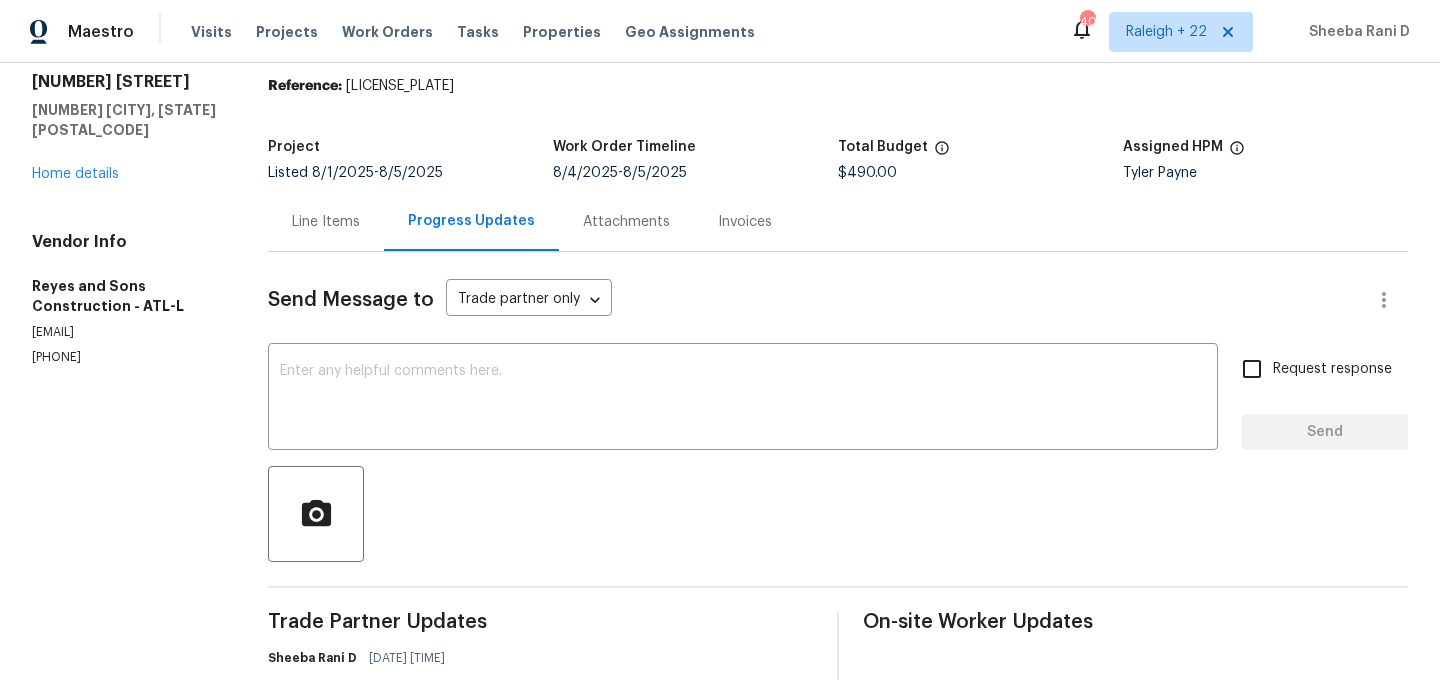 scroll, scrollTop: 167, scrollLeft: 0, axis: vertical 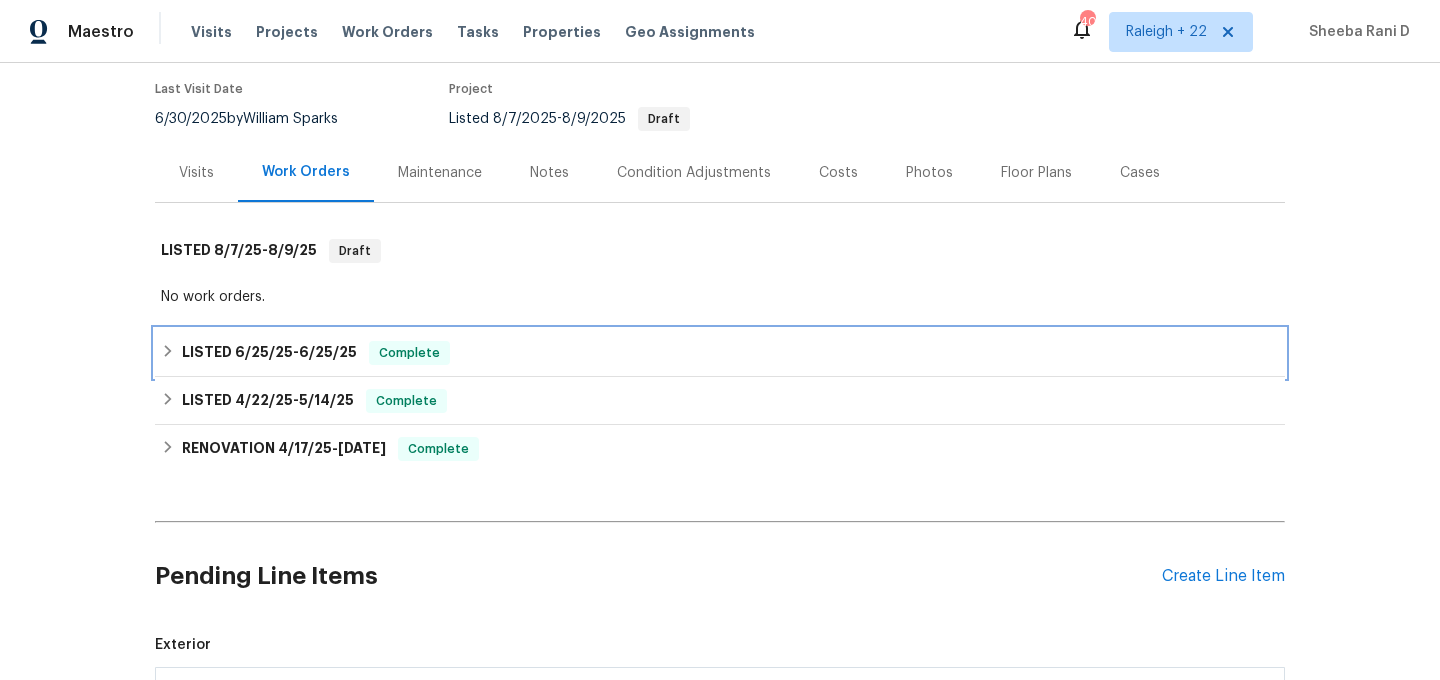 click 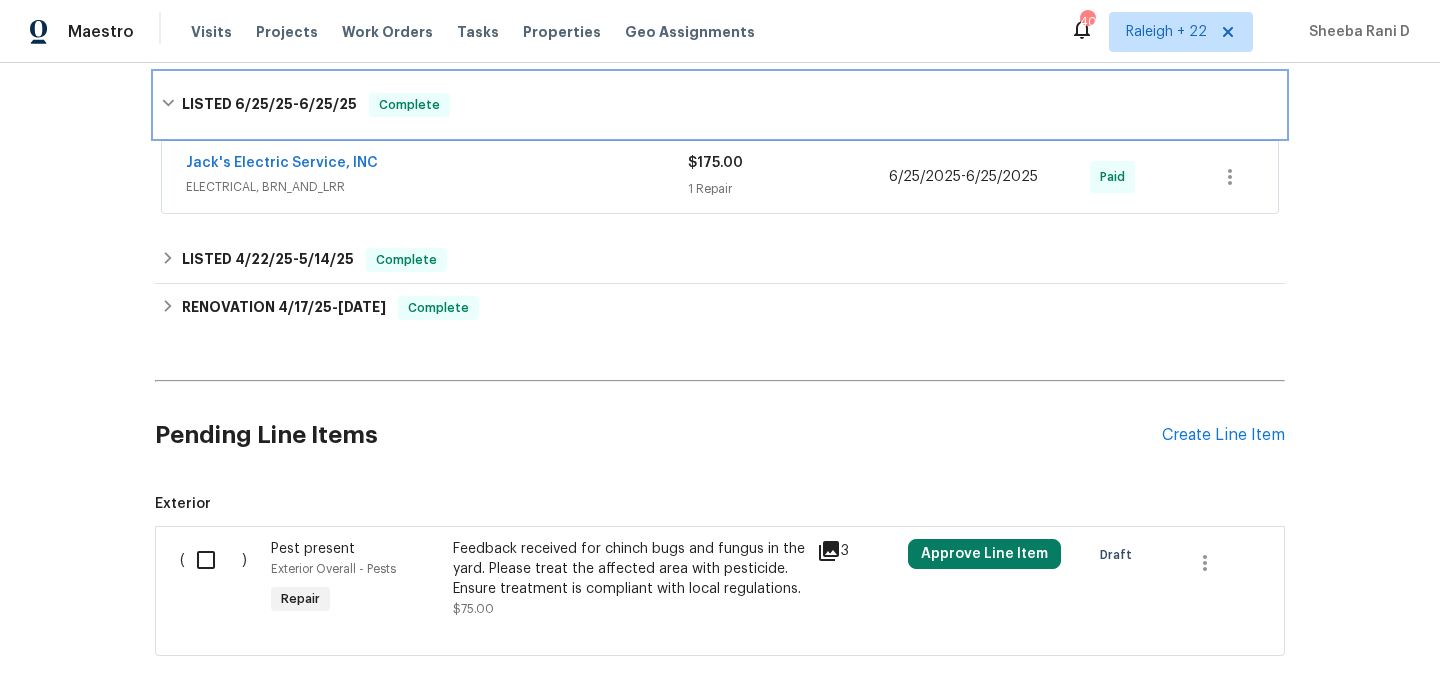 scroll, scrollTop: 528, scrollLeft: 0, axis: vertical 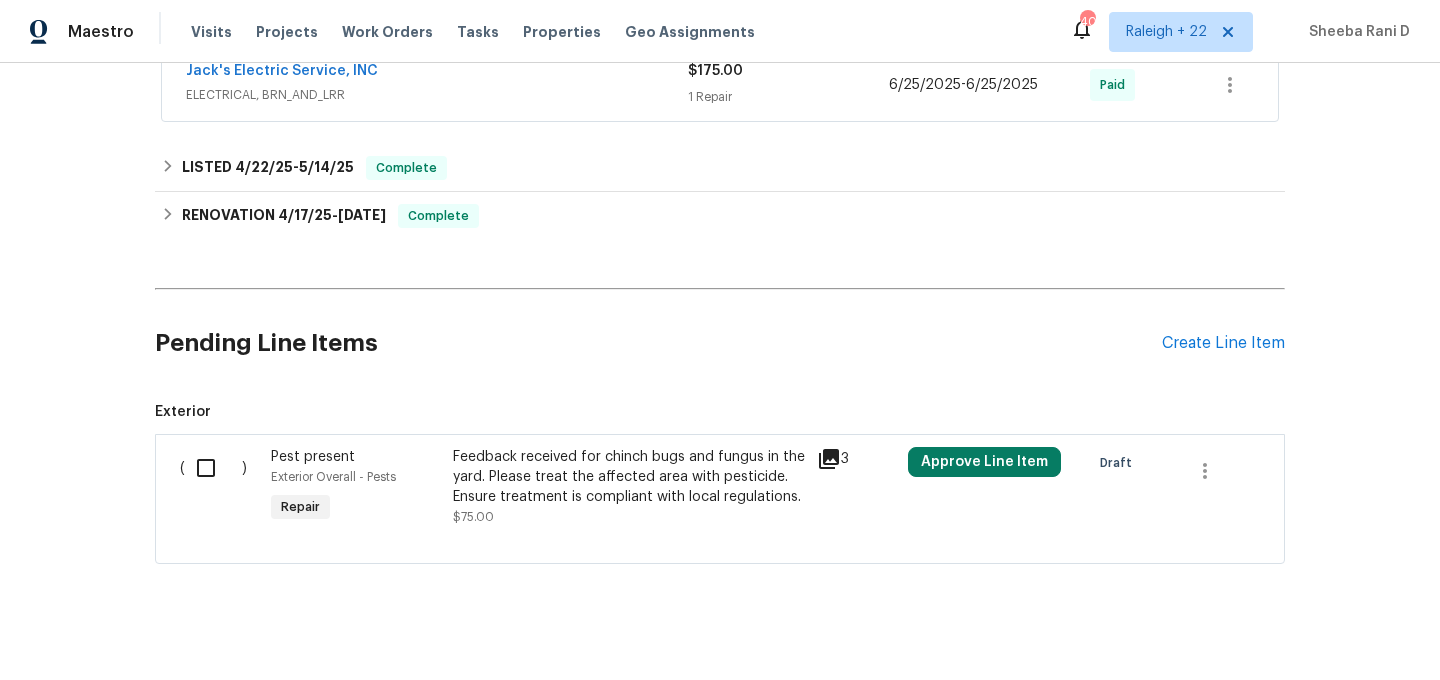 click on "Feedback received for chinch bugs and fungus in the yard. Please treat the affected area with pesticide. Ensure treatment is compliant with local regulations." at bounding box center (629, 477) 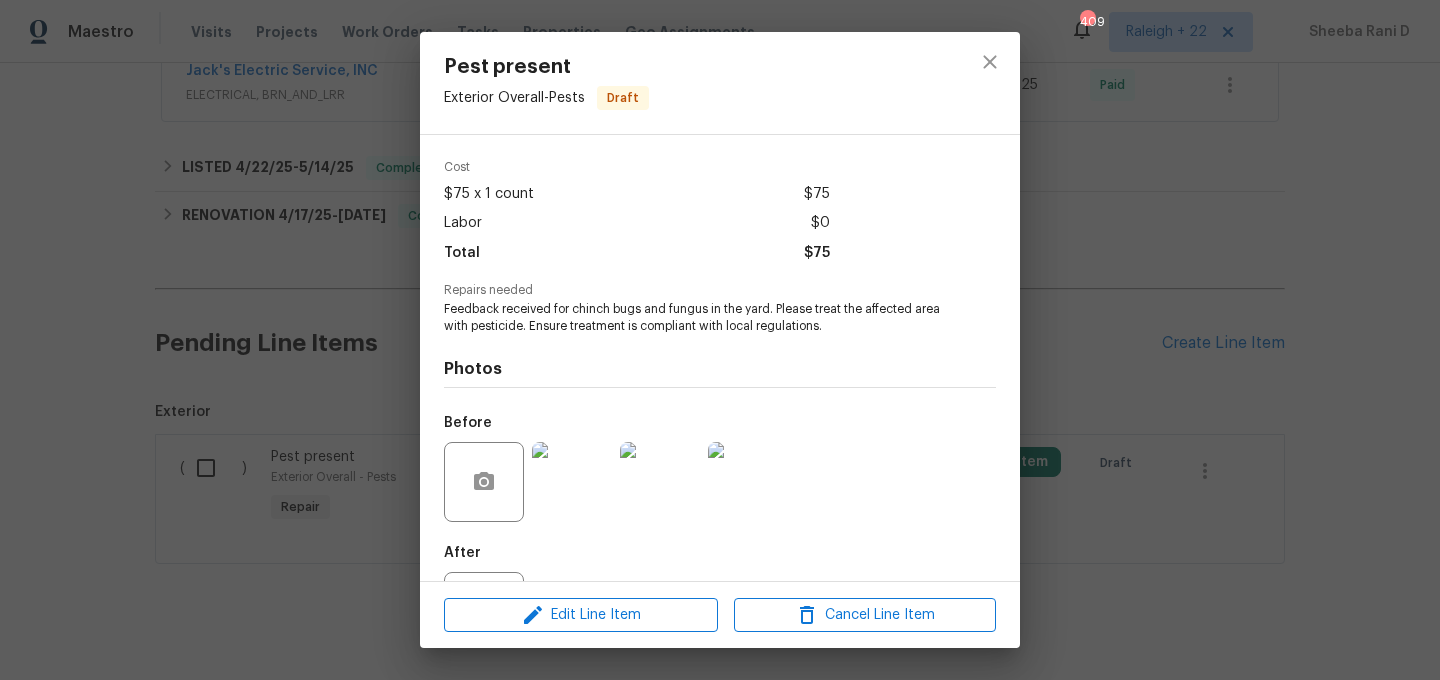 scroll, scrollTop: 75, scrollLeft: 0, axis: vertical 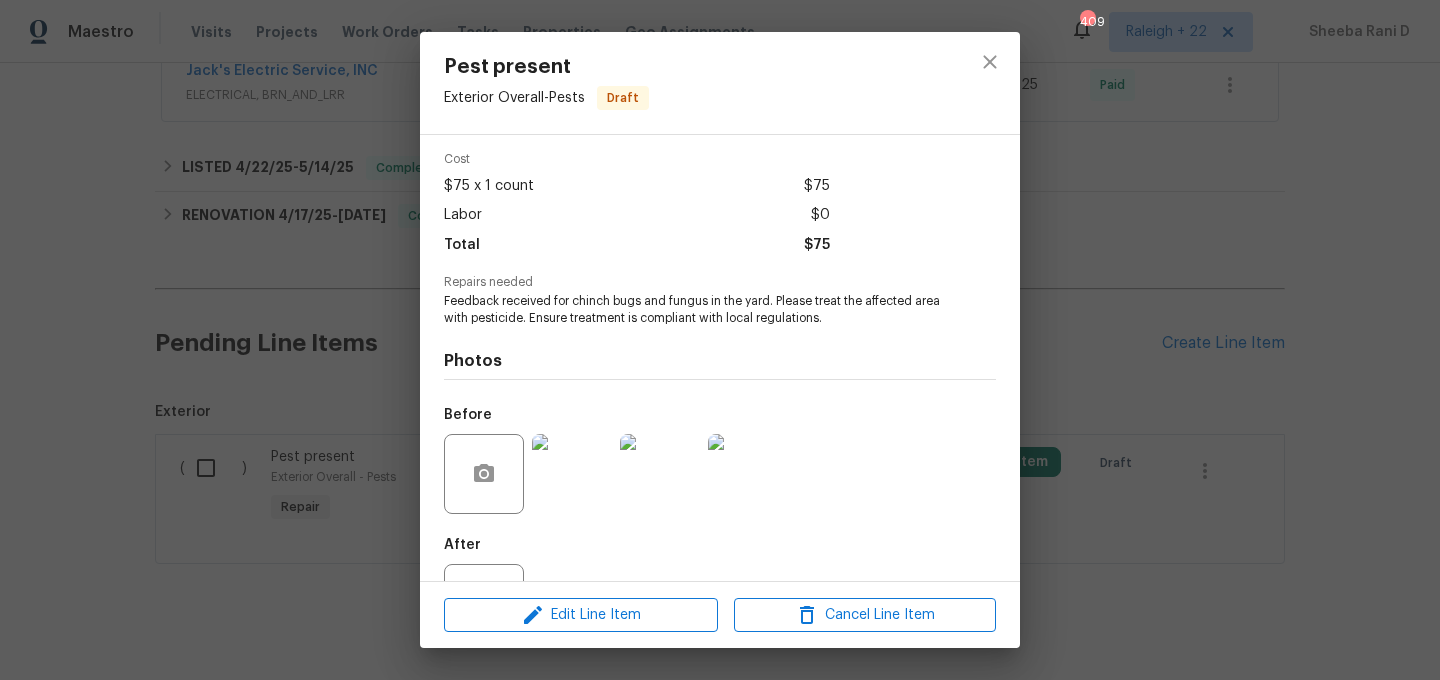 click at bounding box center [572, 474] 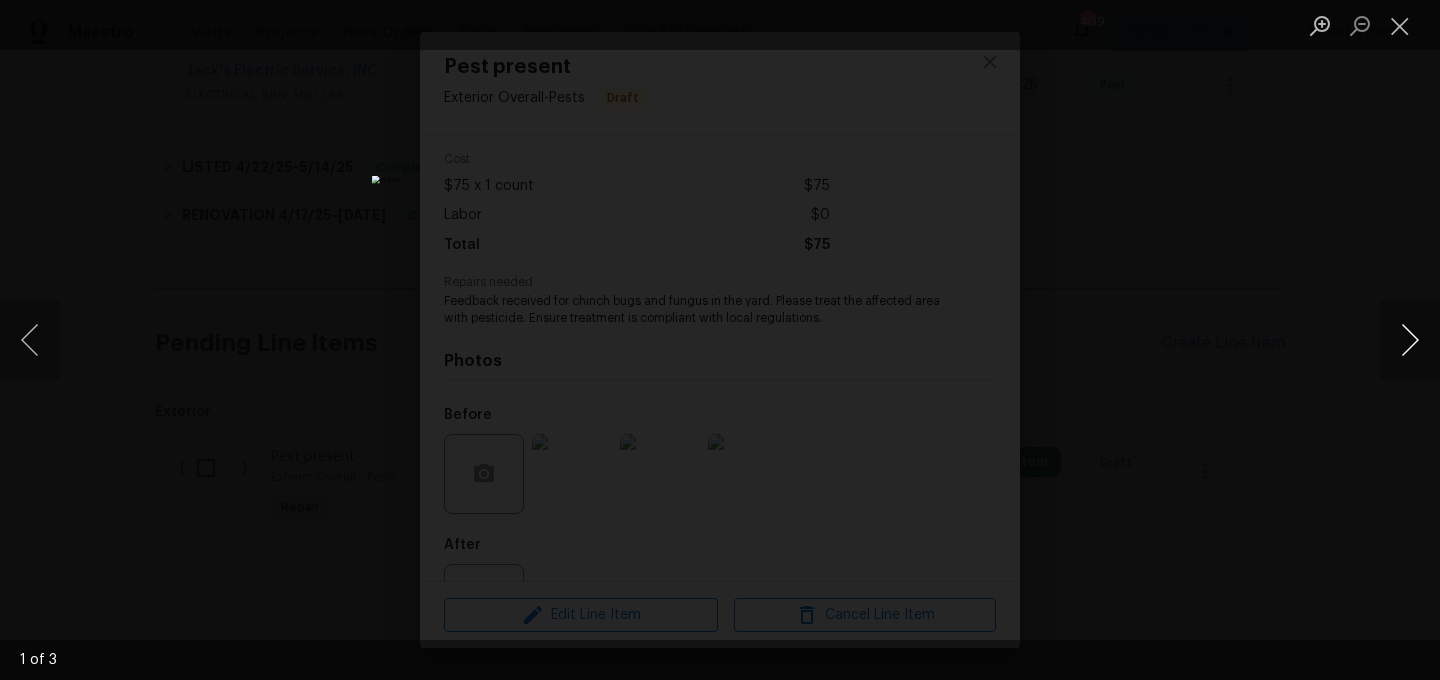 click at bounding box center (1410, 340) 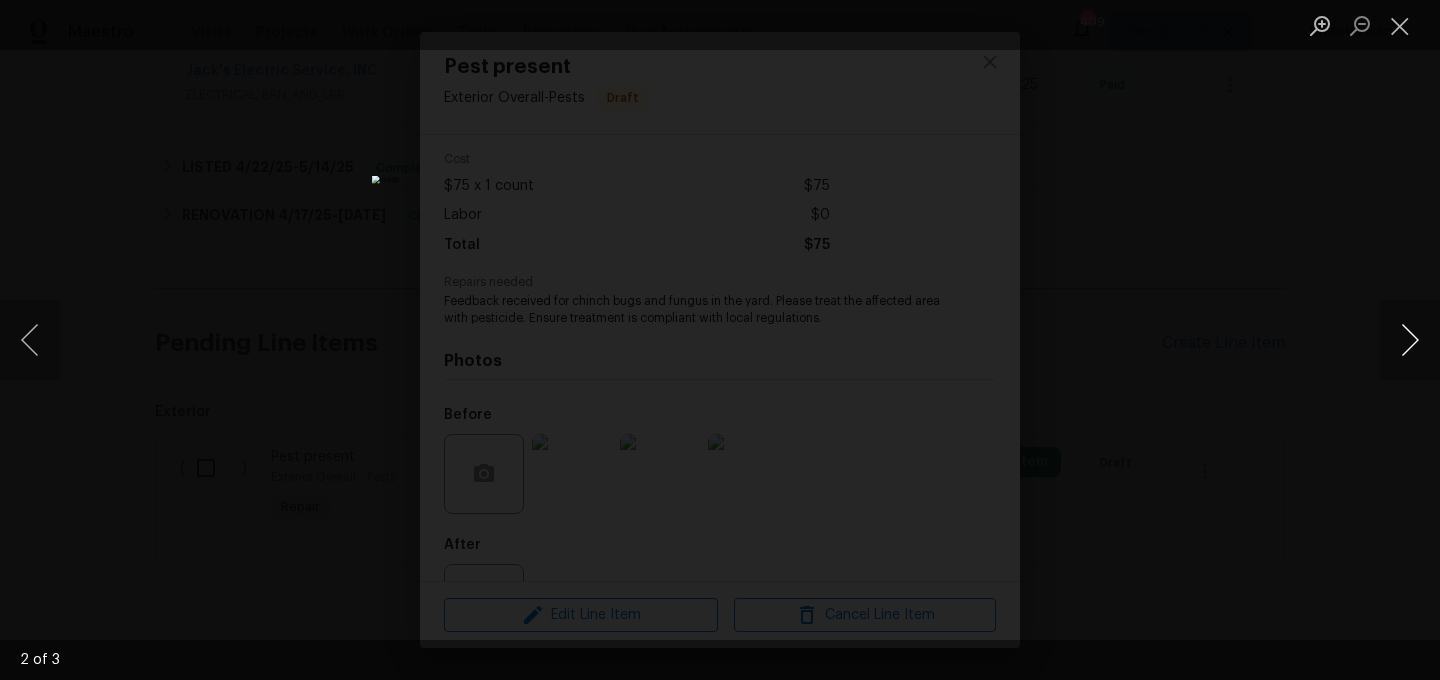 click at bounding box center (1410, 340) 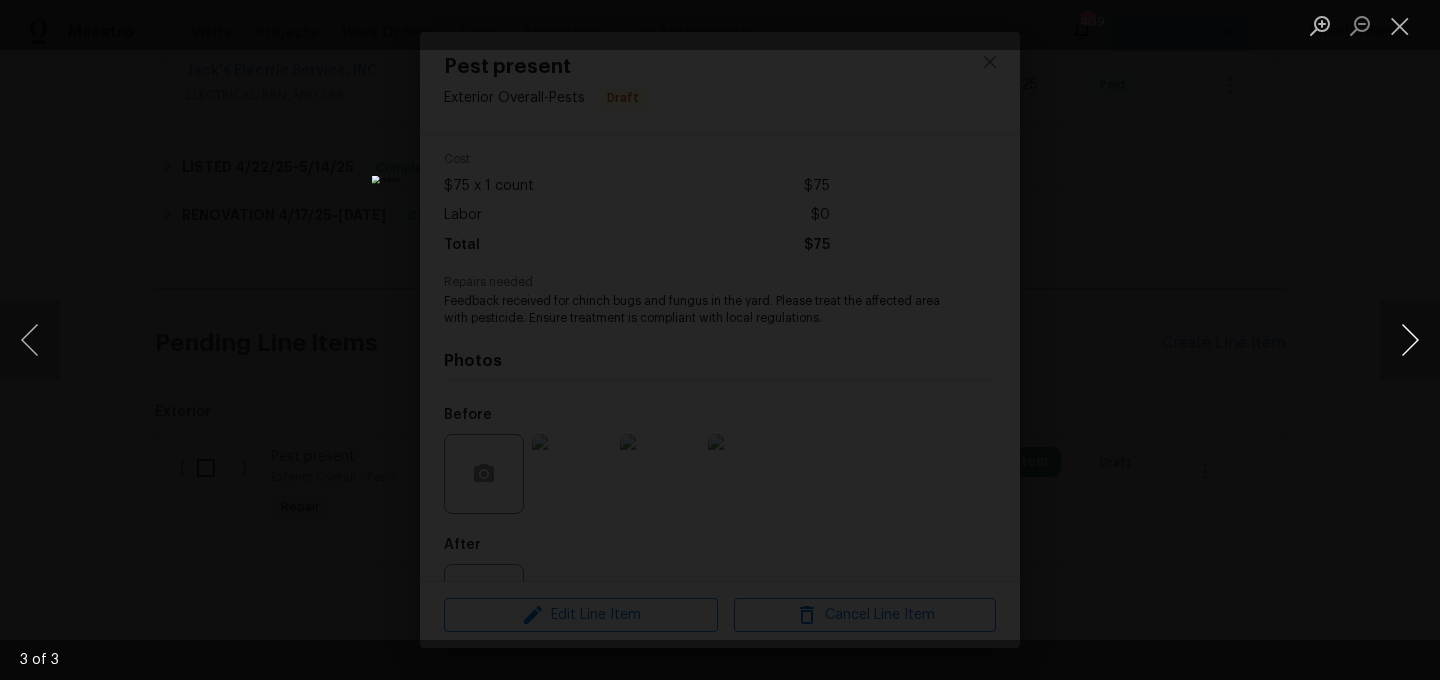click at bounding box center [1410, 340] 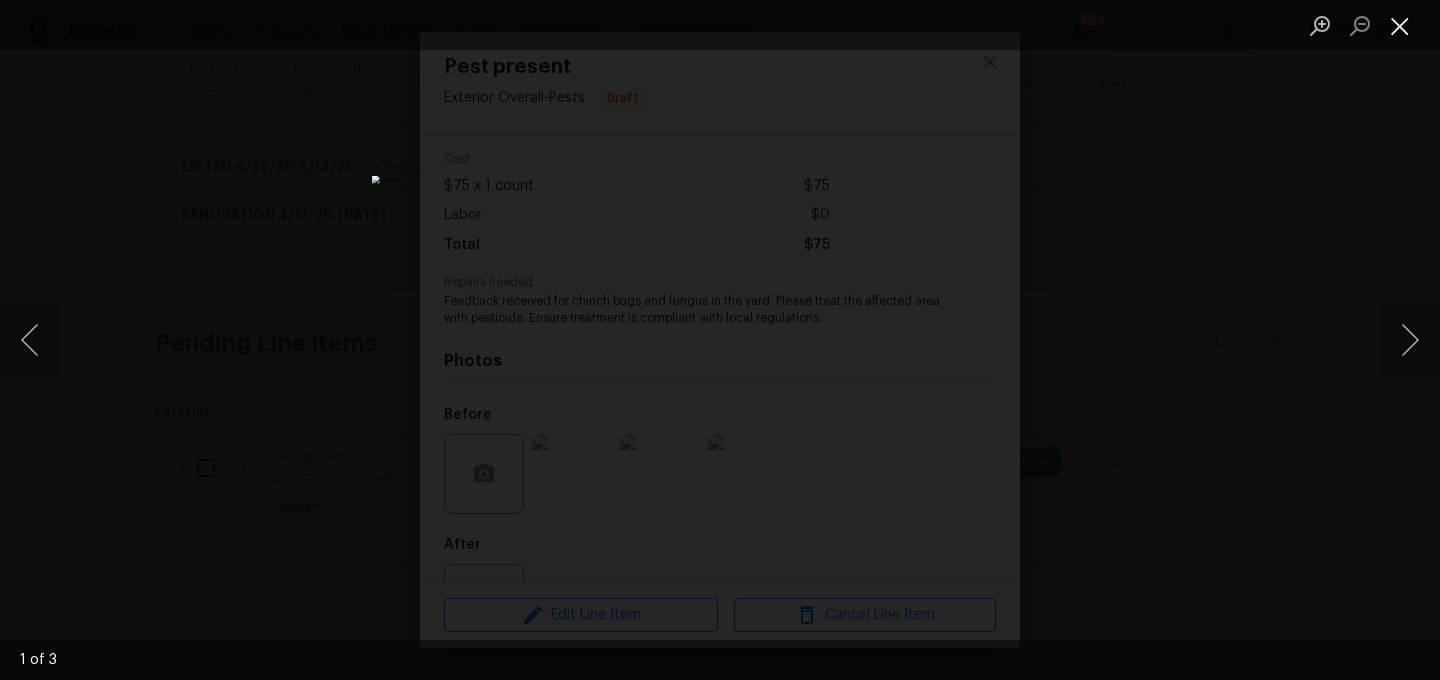 click at bounding box center (1400, 25) 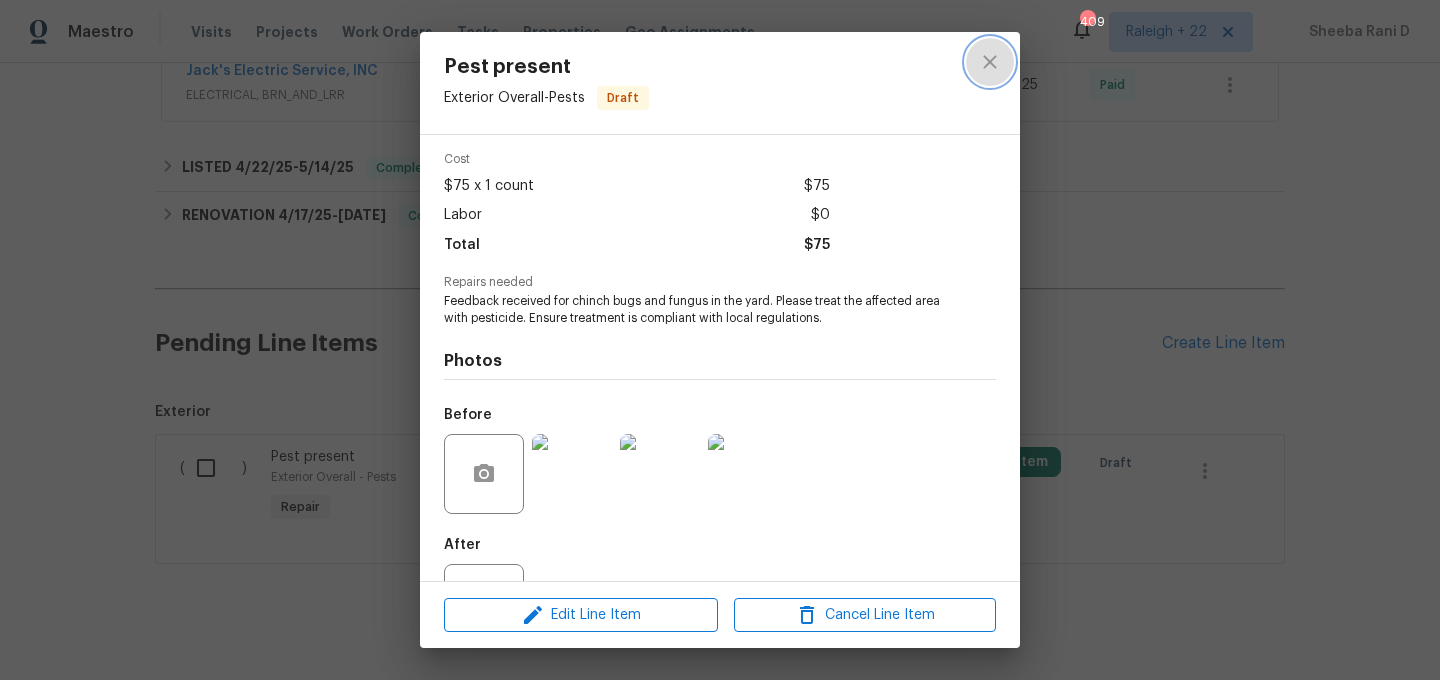 click 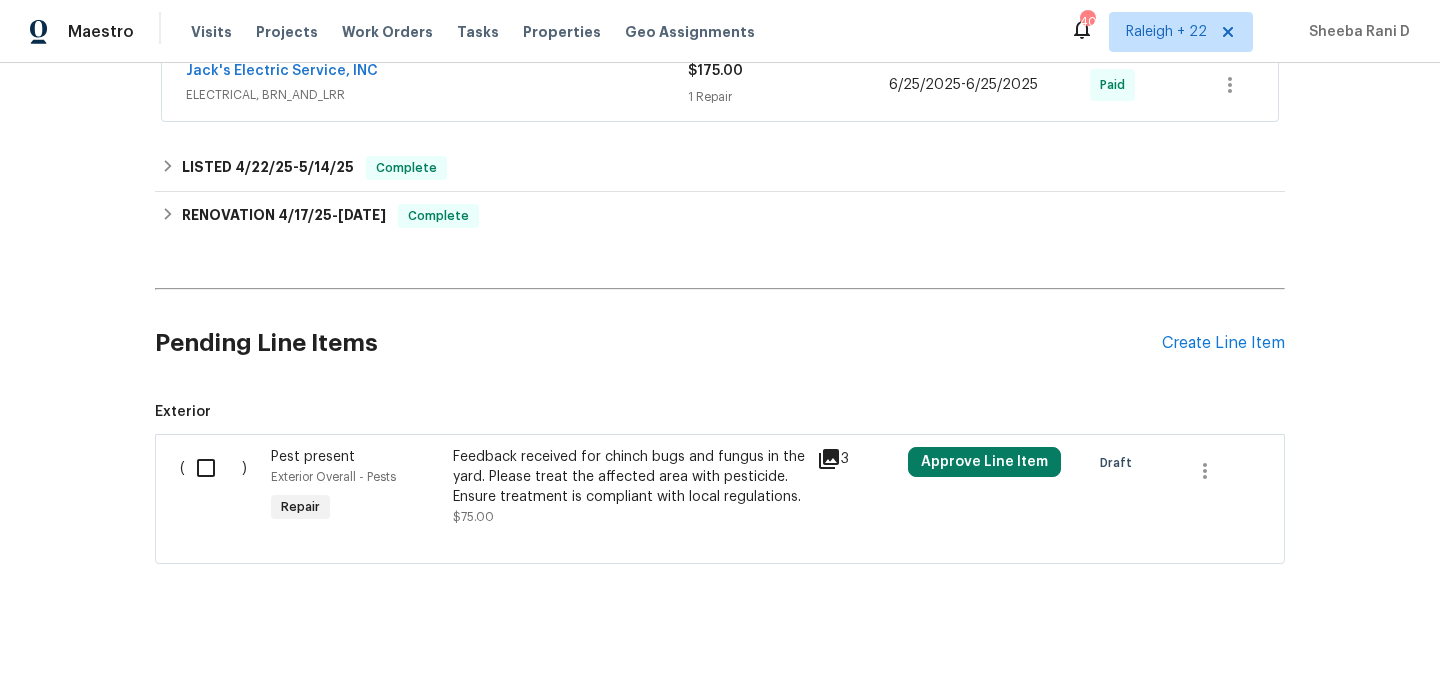 click on "Feedback received for chinch bugs and fungus in the yard. Please treat the affected area with pesticide. Ensure treatment is compliant with local regulations." at bounding box center (629, 477) 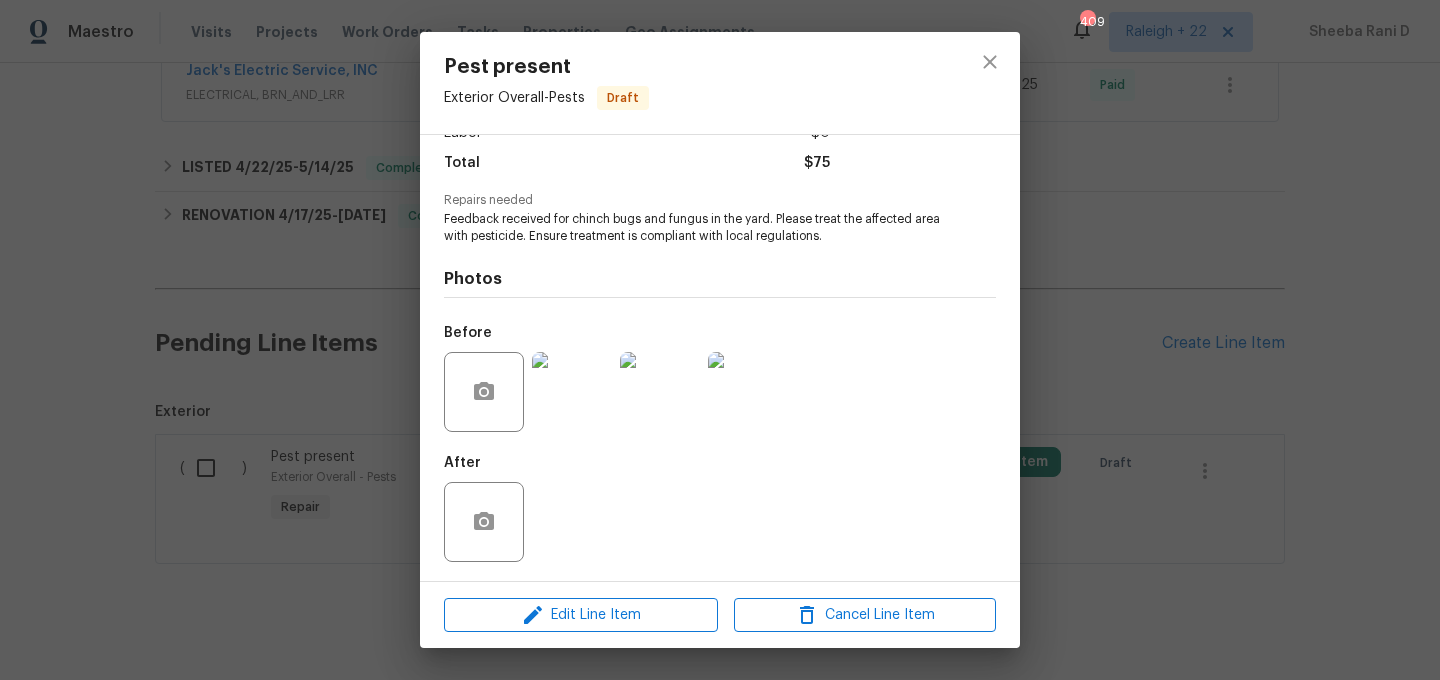 scroll, scrollTop: 0, scrollLeft: 0, axis: both 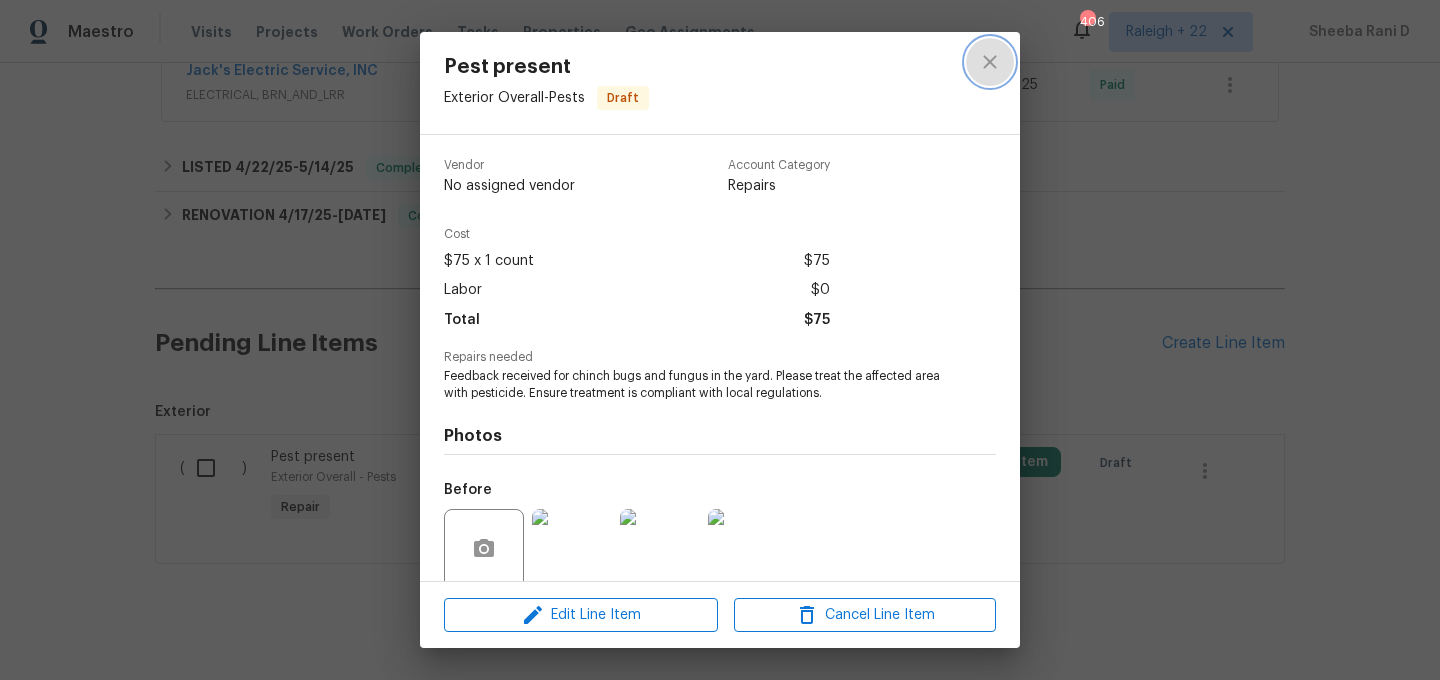 click 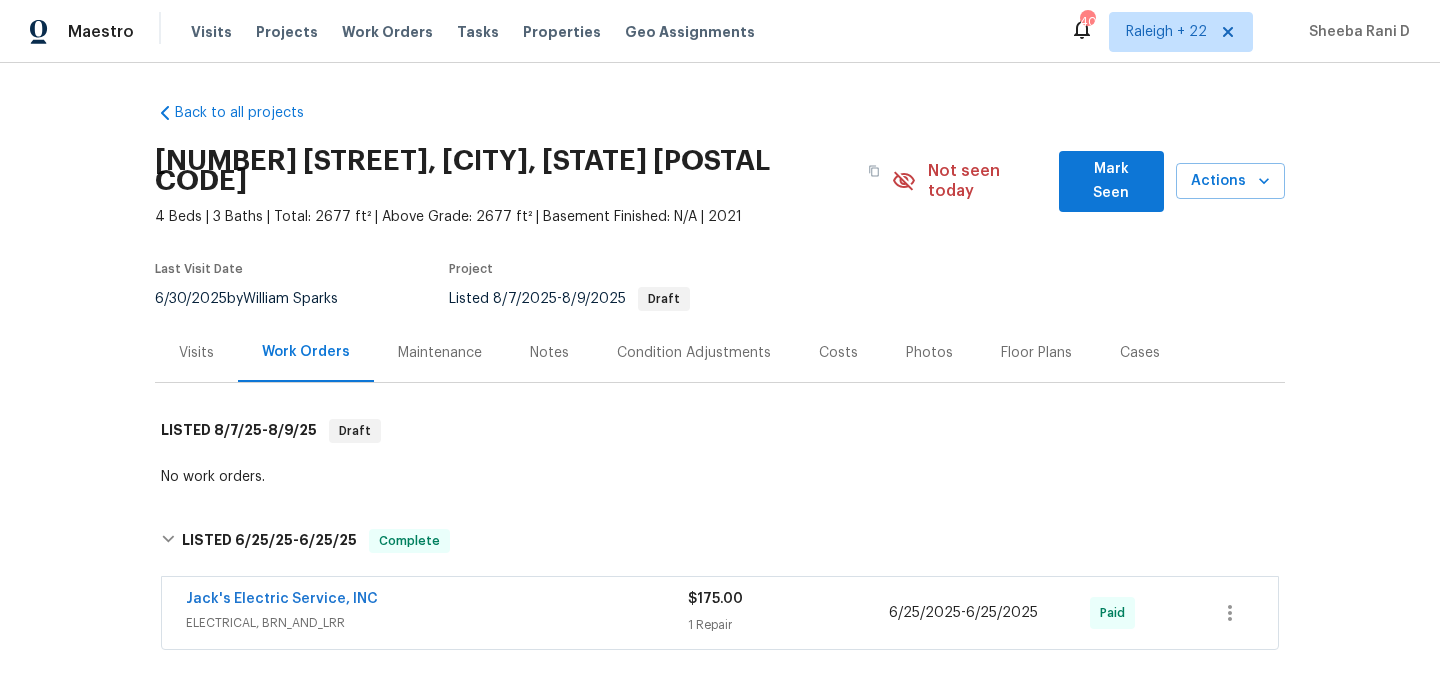 scroll, scrollTop: 206, scrollLeft: 0, axis: vertical 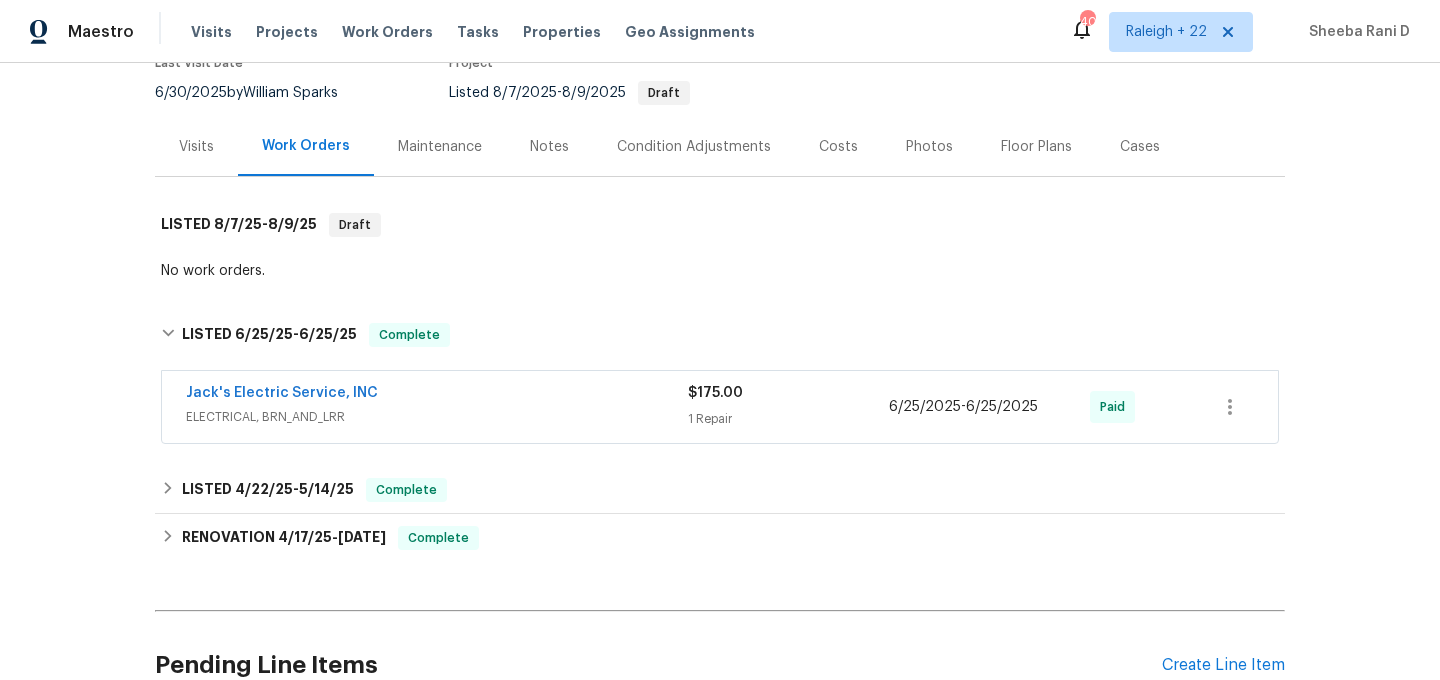 click on "ELECTRICAL, BRN_AND_LRR" at bounding box center [437, 417] 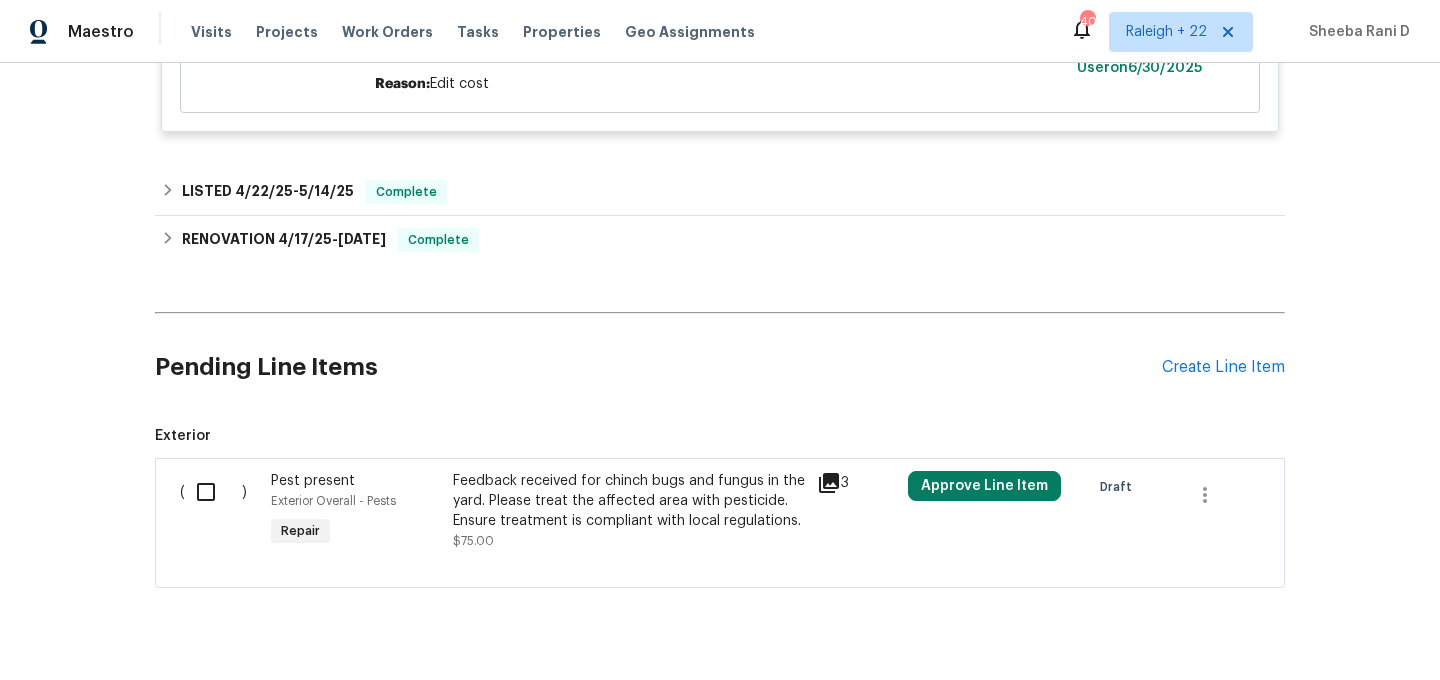 scroll, scrollTop: 846, scrollLeft: 0, axis: vertical 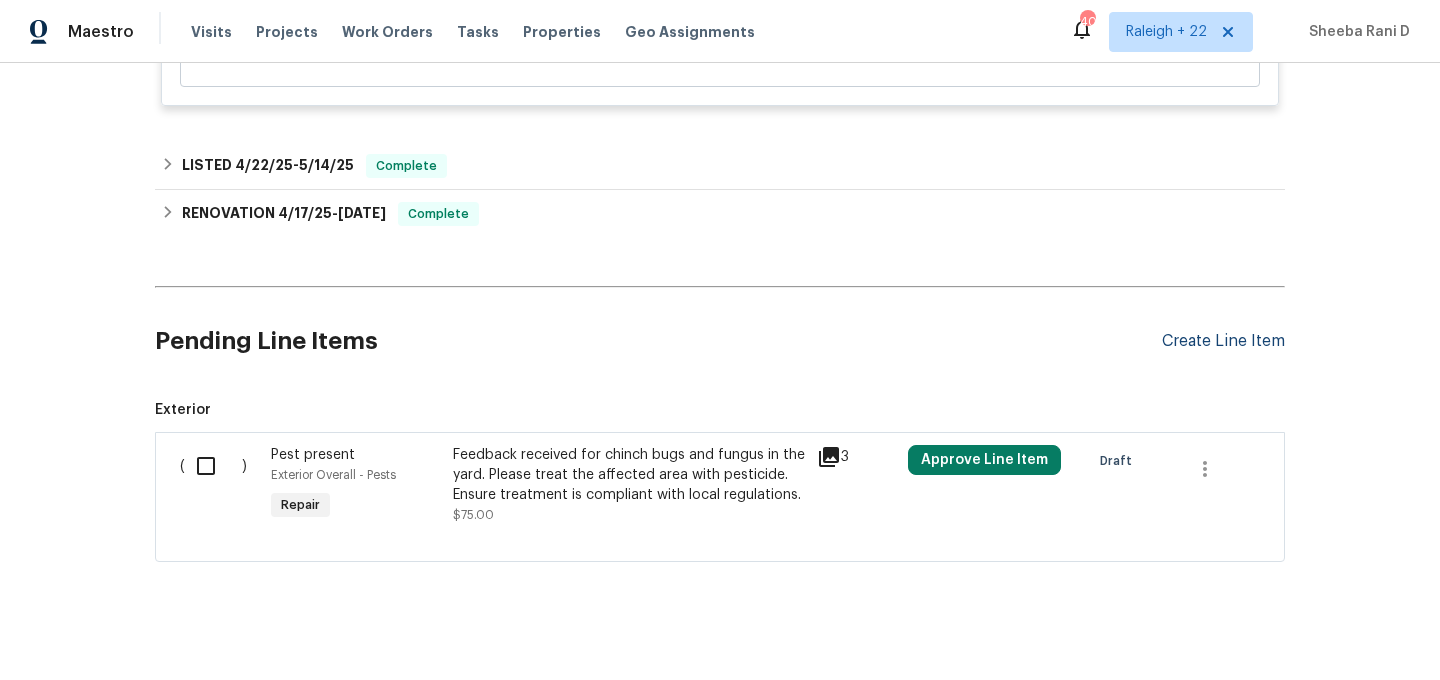 click on "Create Line Item" at bounding box center [1223, 341] 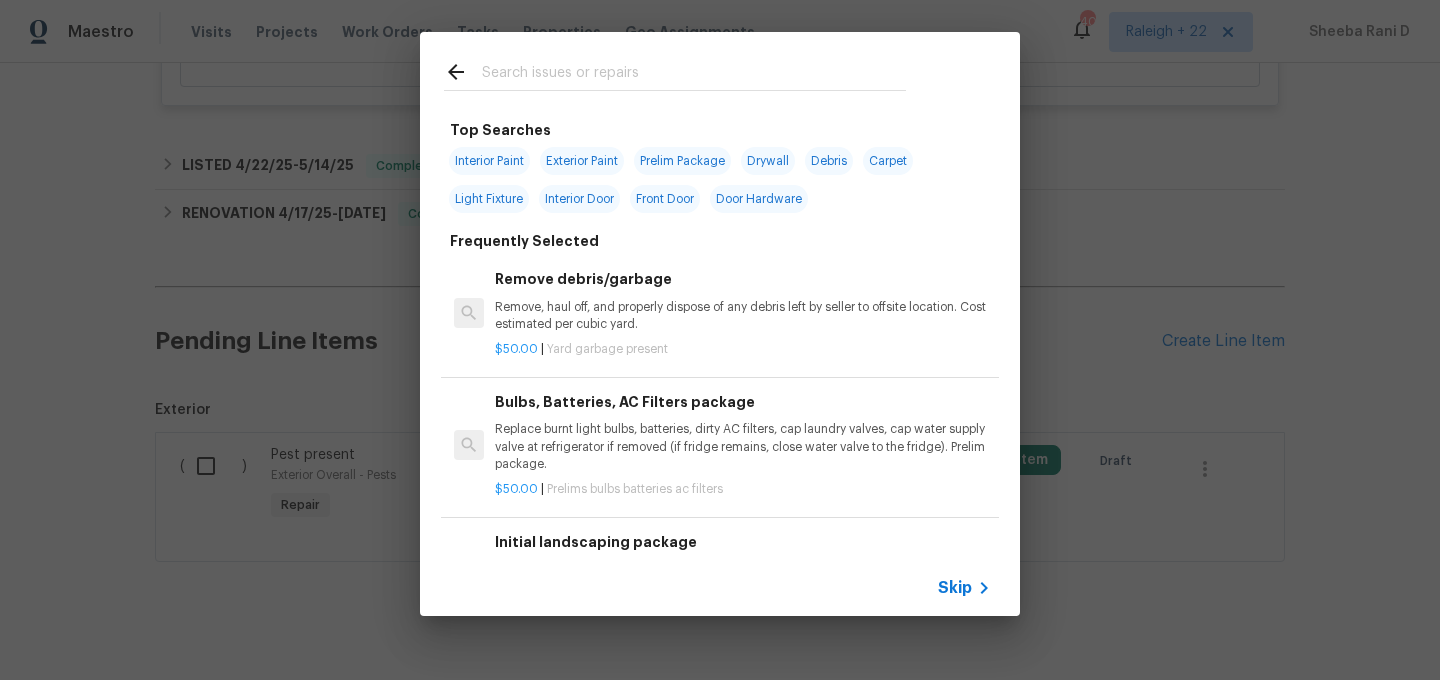 click on "Skip" at bounding box center [955, 588] 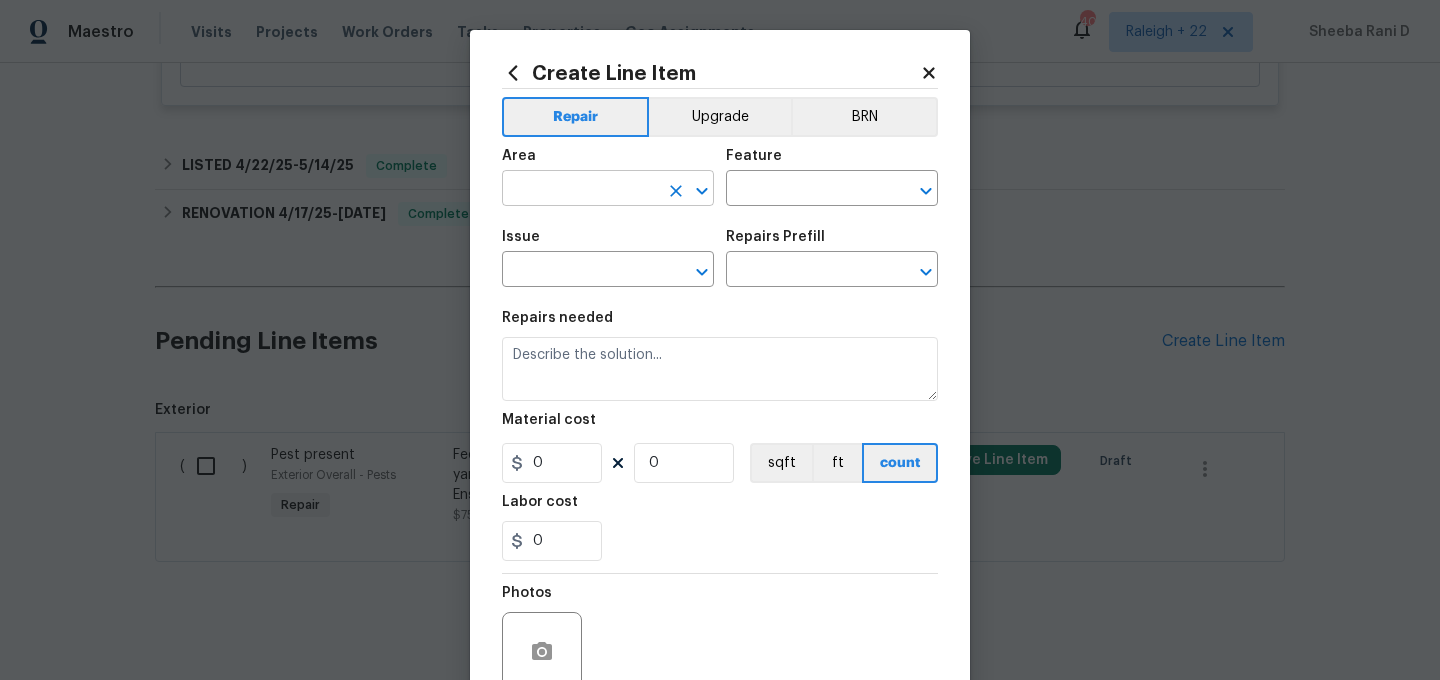 click at bounding box center [580, 190] 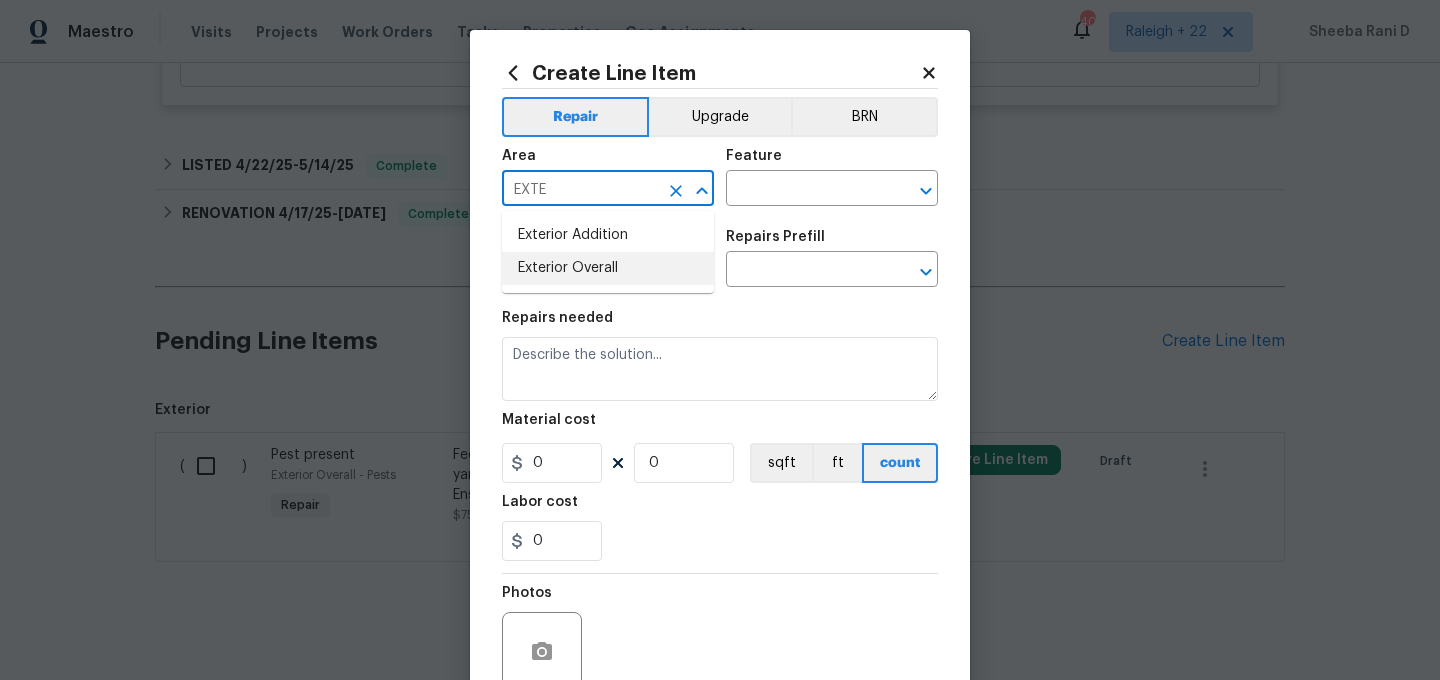 click on "Exterior Overall" at bounding box center [608, 268] 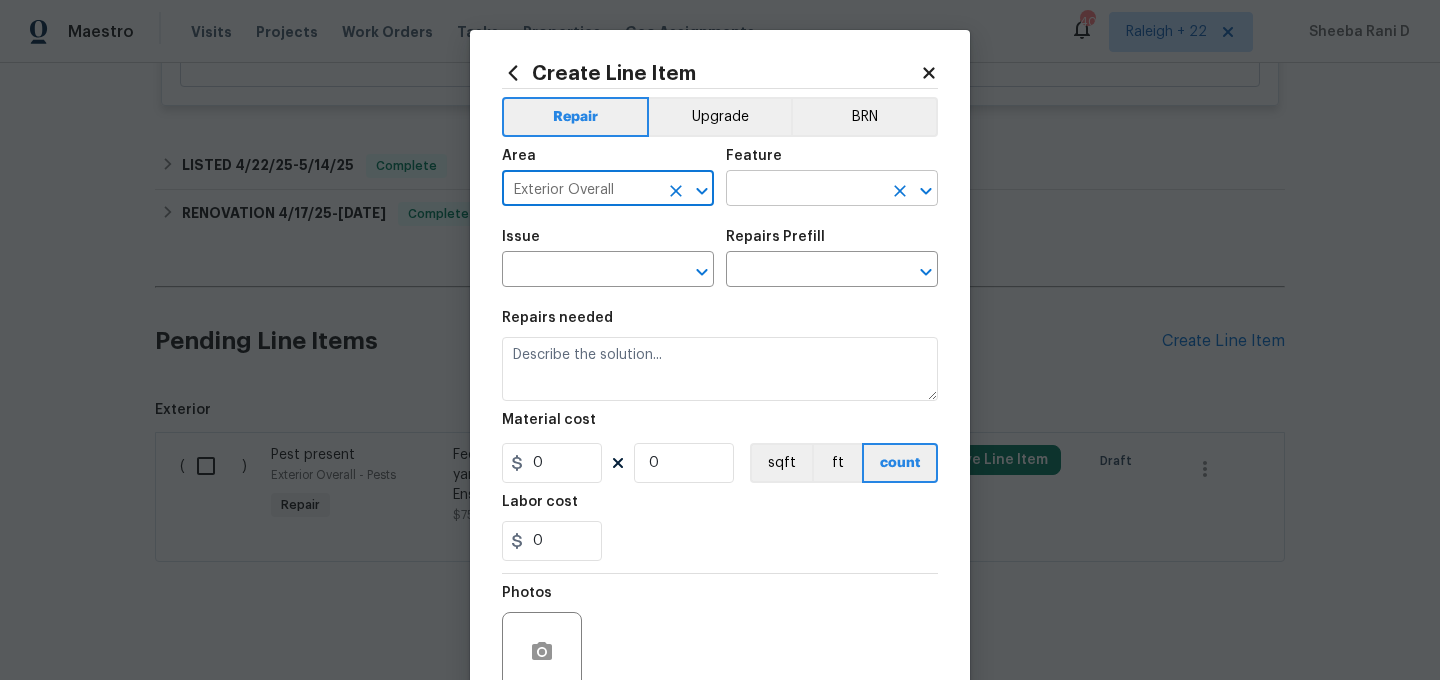 type on "Exterior Overall" 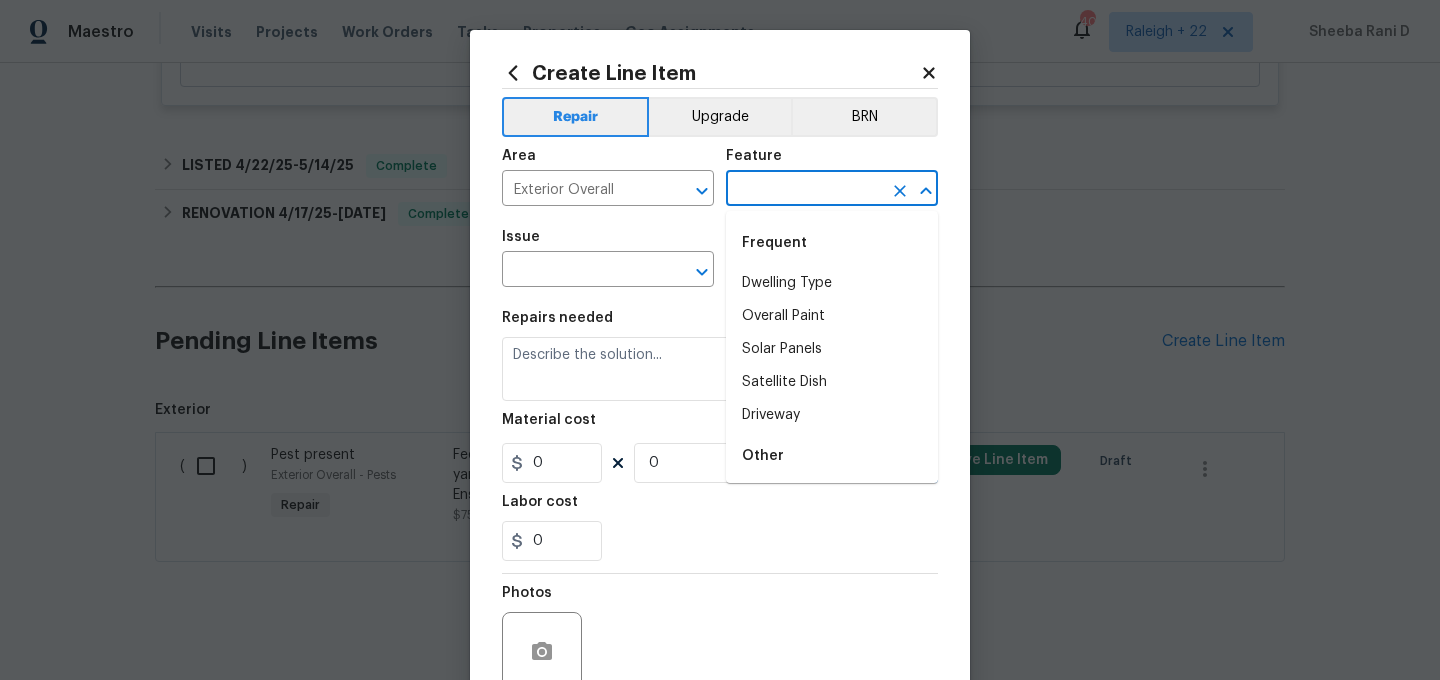 click at bounding box center (804, 190) 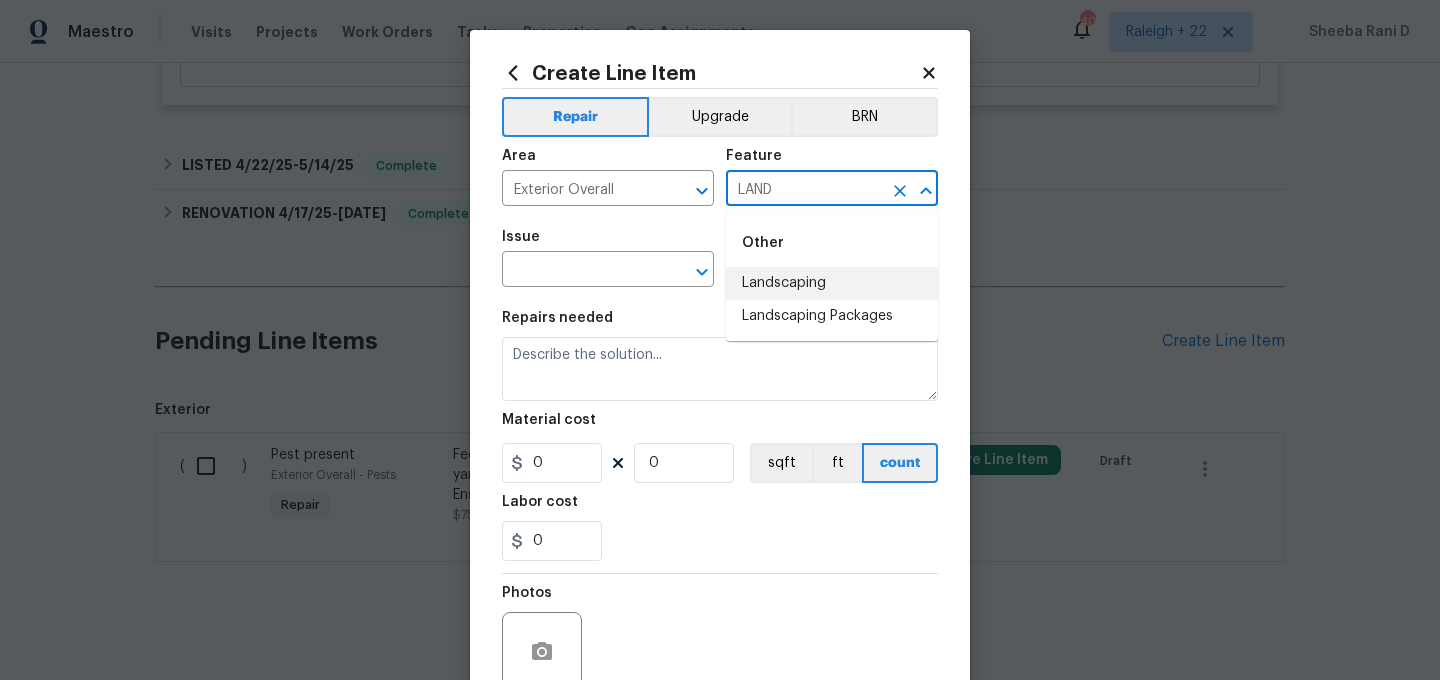 click on "Landscaping" at bounding box center [832, 283] 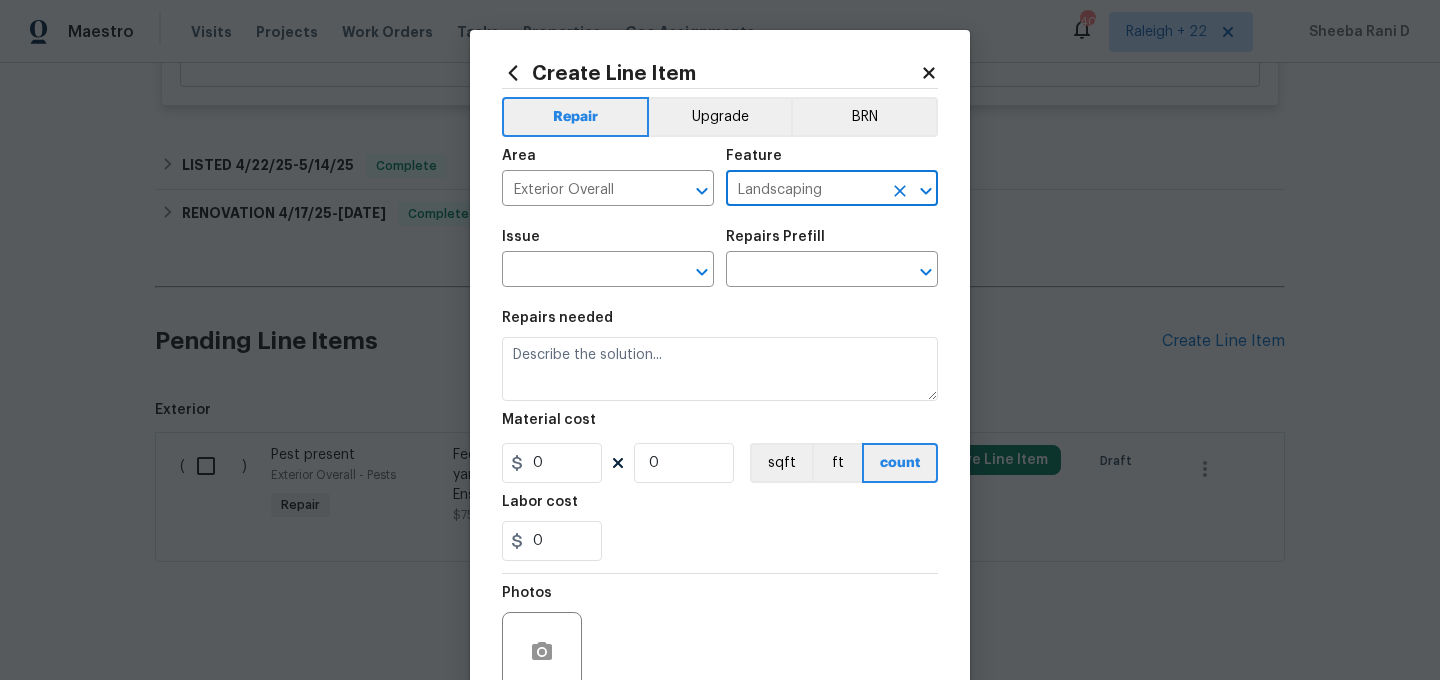 type on "Landscaping" 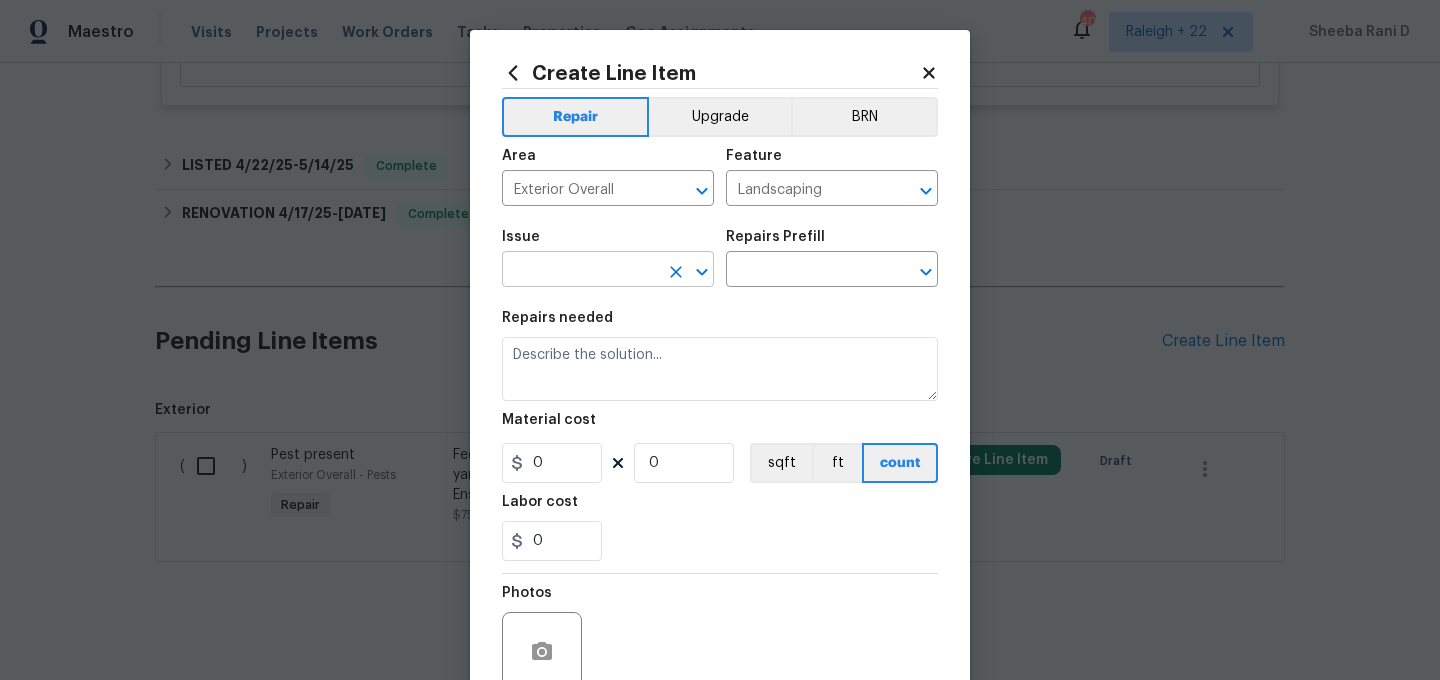 click at bounding box center [580, 271] 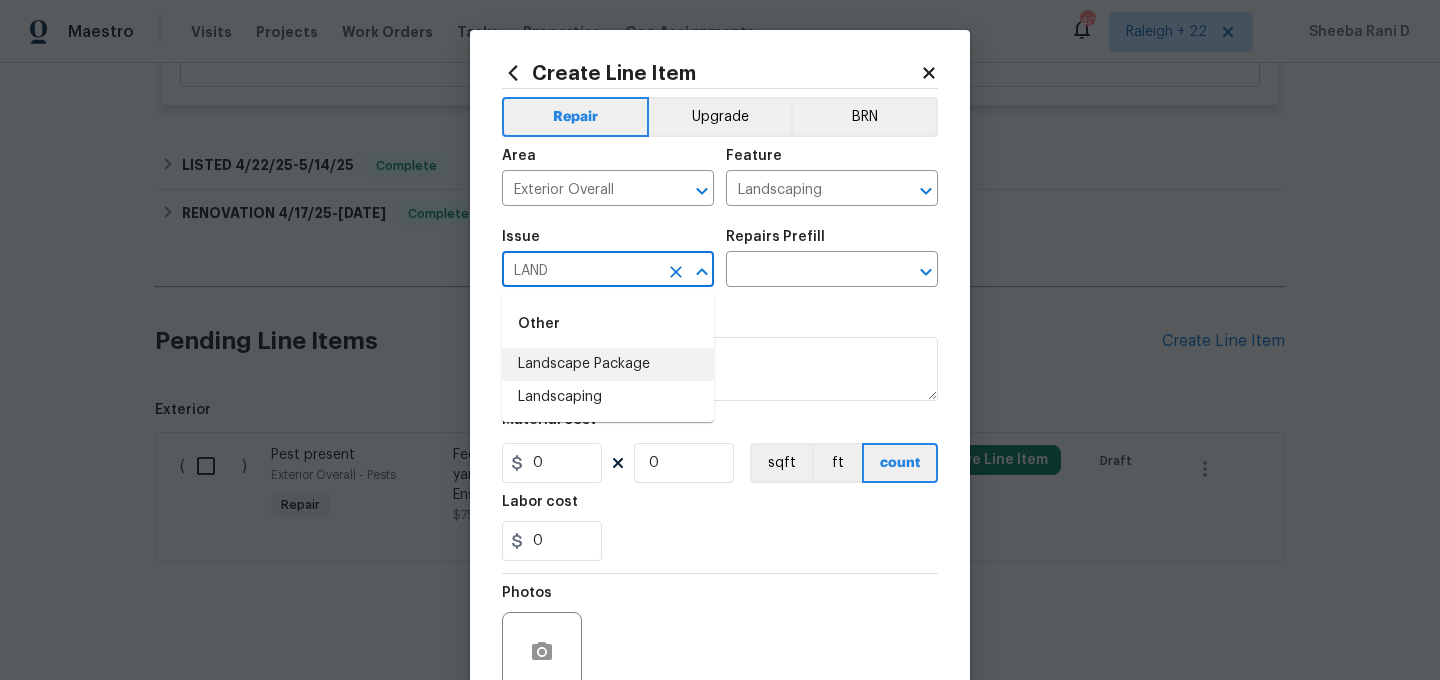 click on "Landscape Package" at bounding box center [608, 364] 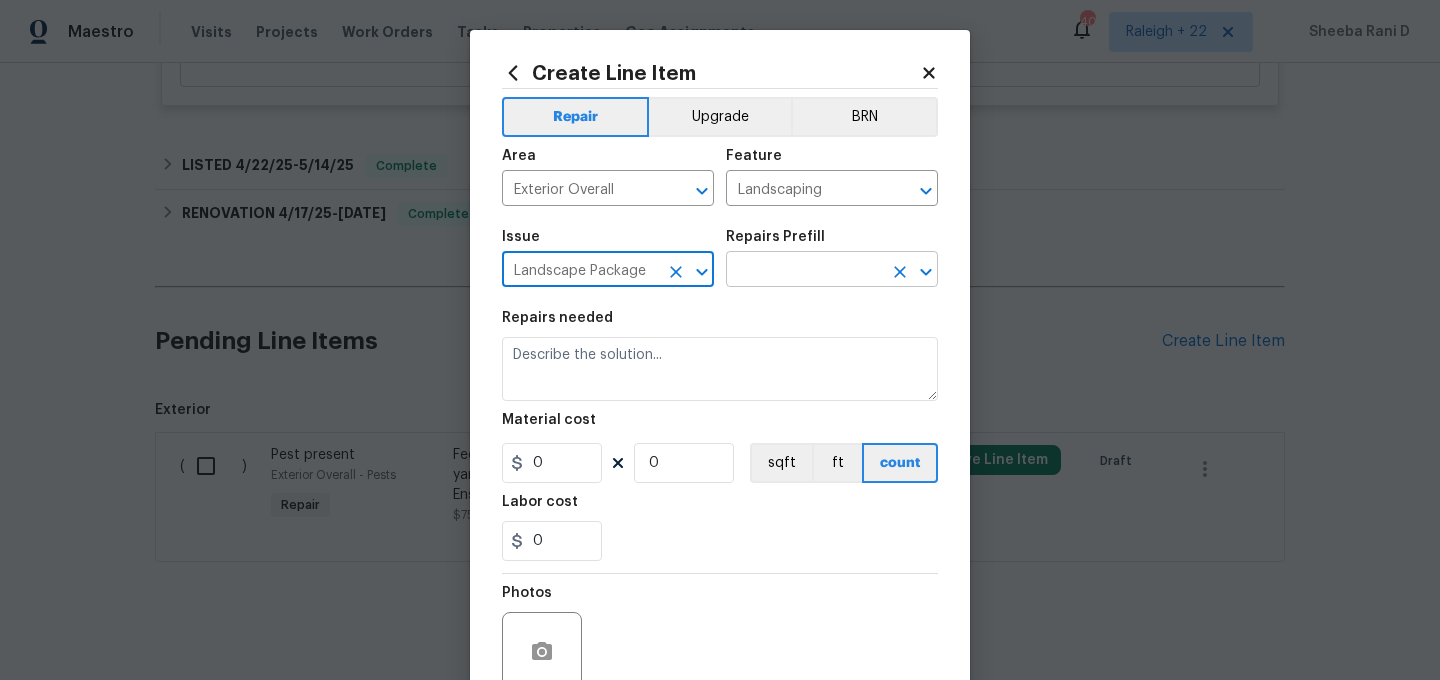 type on "Landscape Package" 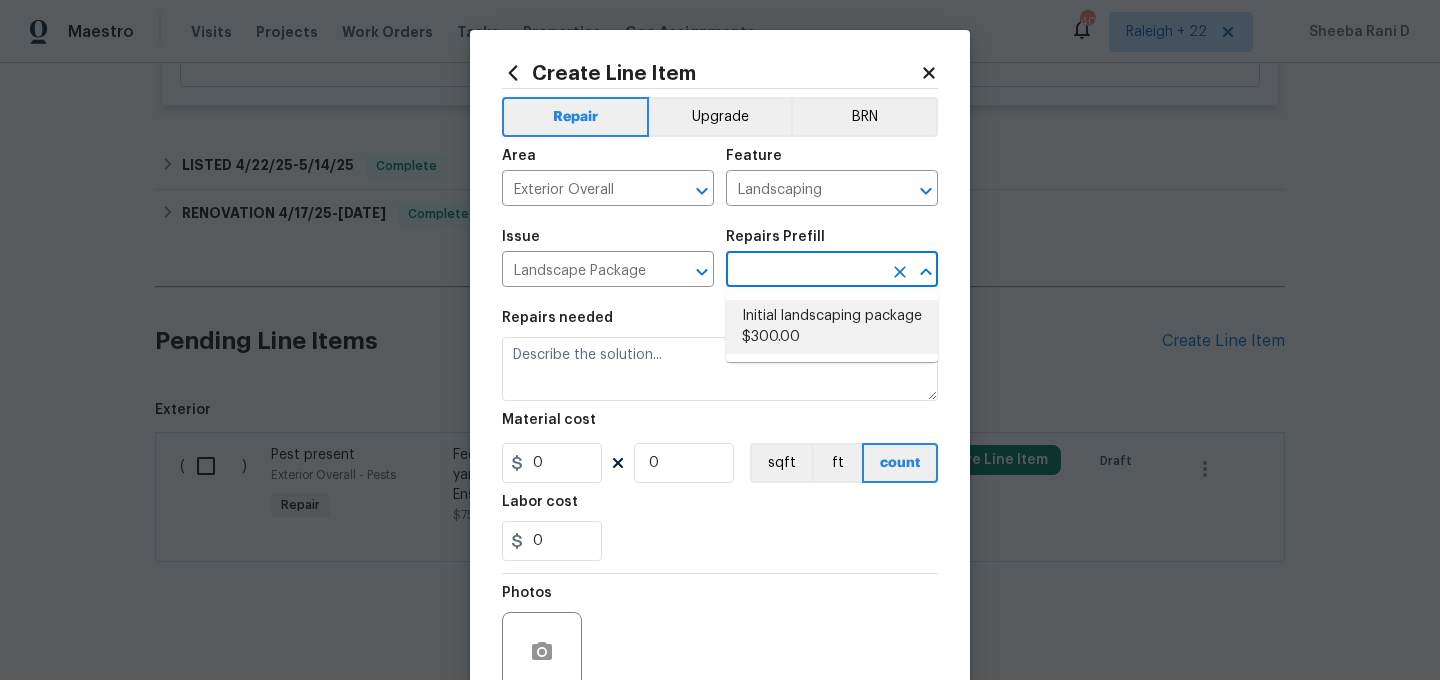 click on "Initial landscaping package $300.00" at bounding box center [832, 327] 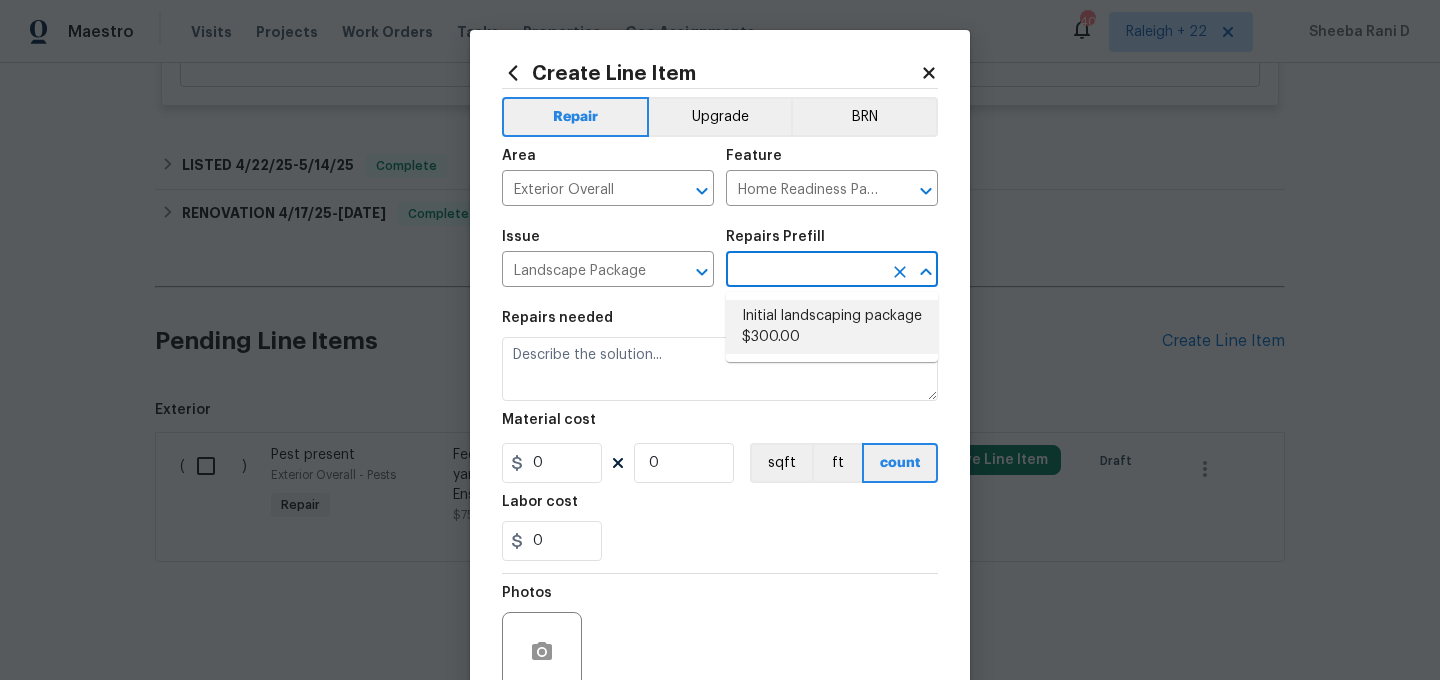 type on "Initial landscaping package $300.00" 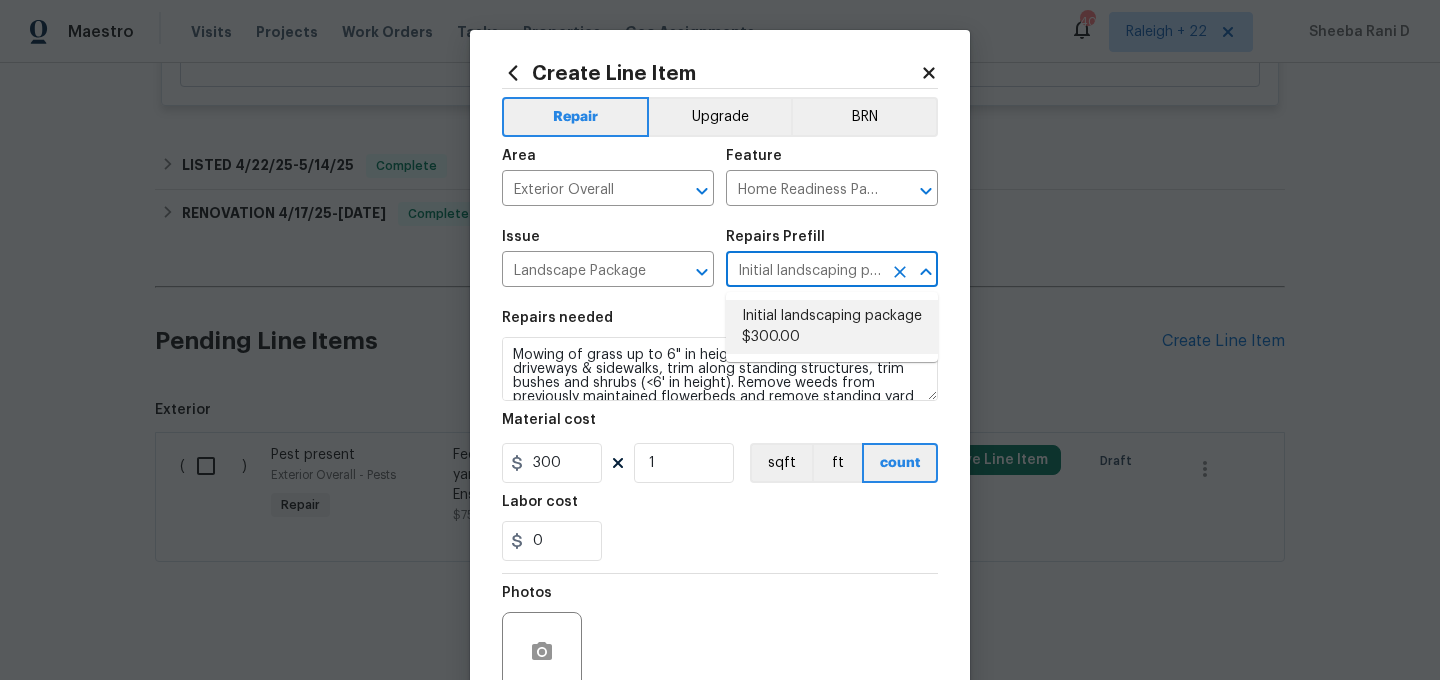 click on "Initial landscaping package $300.00" at bounding box center [832, 327] 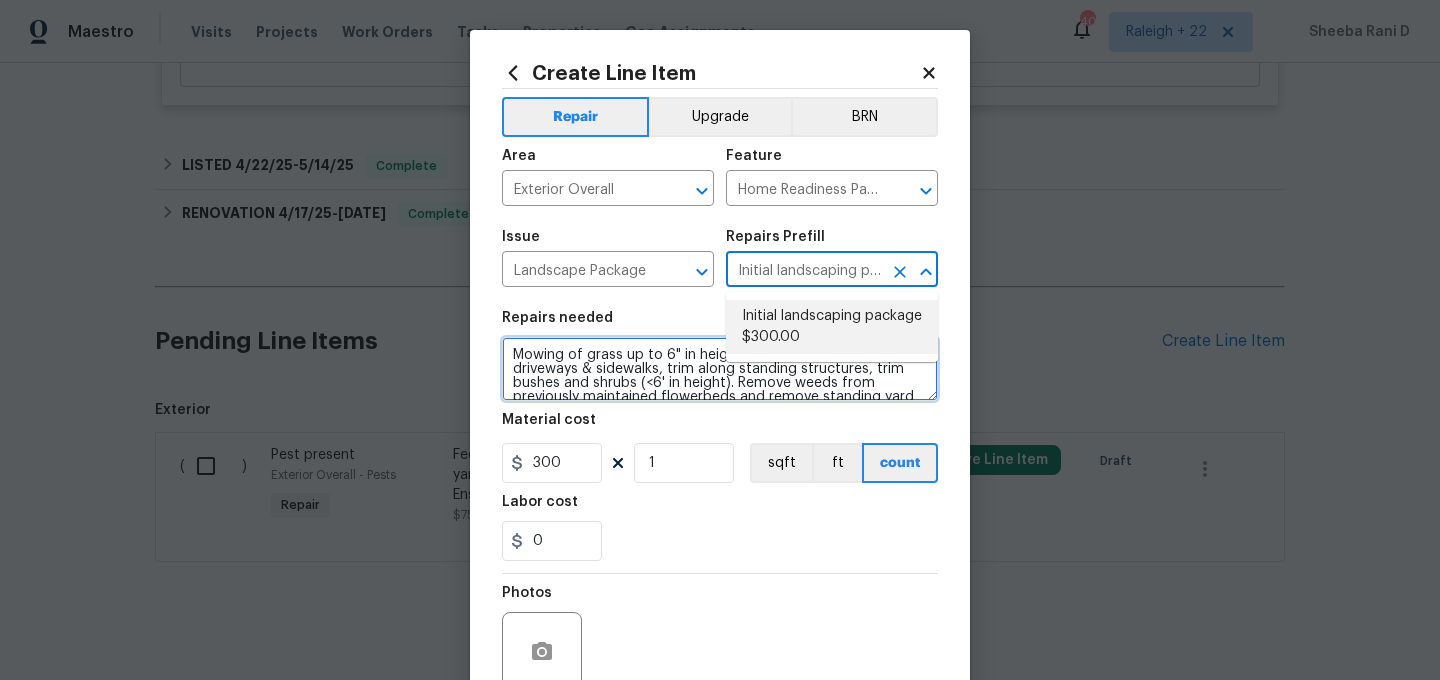 click on "Mowing of grass up to 6" in height. Mow, edge along driveways & sidewalks, trim along standing structures, trim bushes and shrubs (<6' in height). Remove weeds from previously maintained flowerbeds and remove standing yard debris (small twigs, non seasonal falling leaves).  Use leaf blower to remove clippings from hard surfaces."" at bounding box center [720, 369] 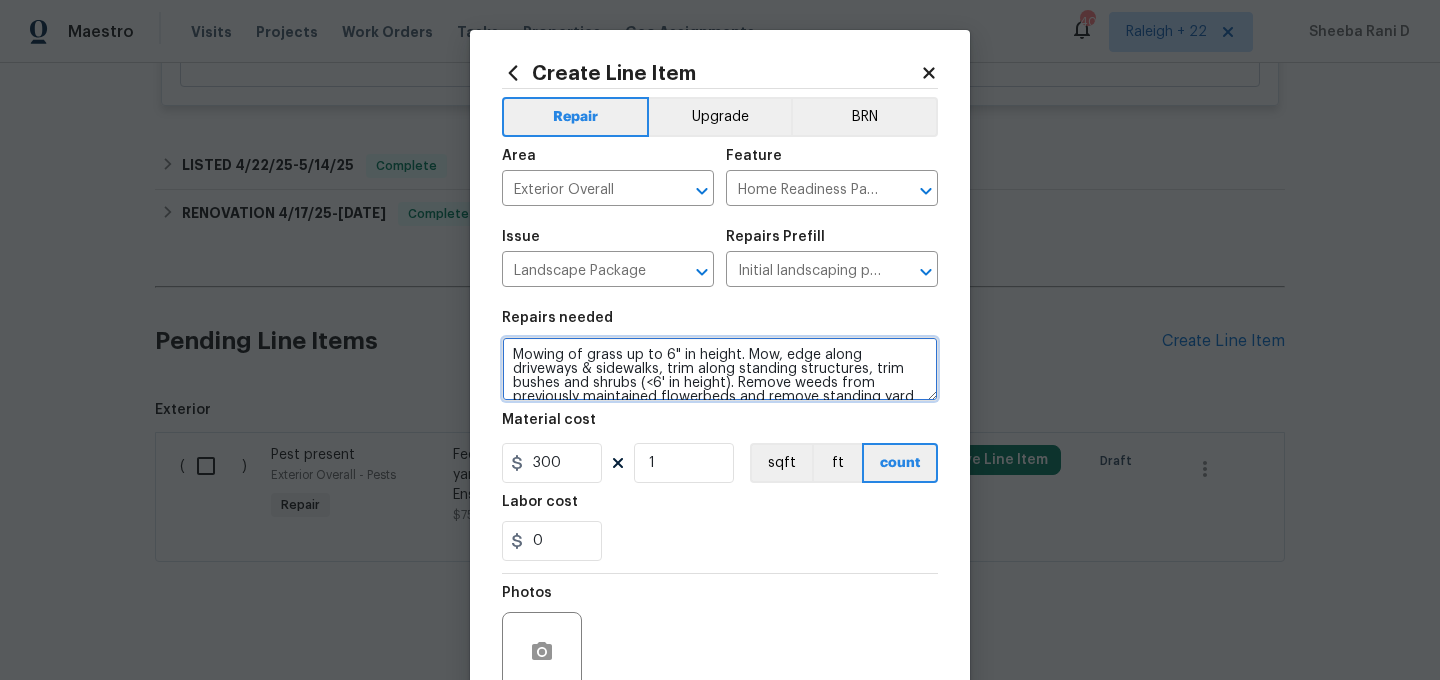 click on "Mowing of grass up to 6" in height. Mow, edge along driveways & sidewalks, trim along standing structures, trim bushes and shrubs (<6' in height). Remove weeds from previously maintained flowerbeds and remove standing yard debris (small twigs, non seasonal falling leaves).  Use leaf blower to remove clippings from hard surfaces."" at bounding box center [720, 369] 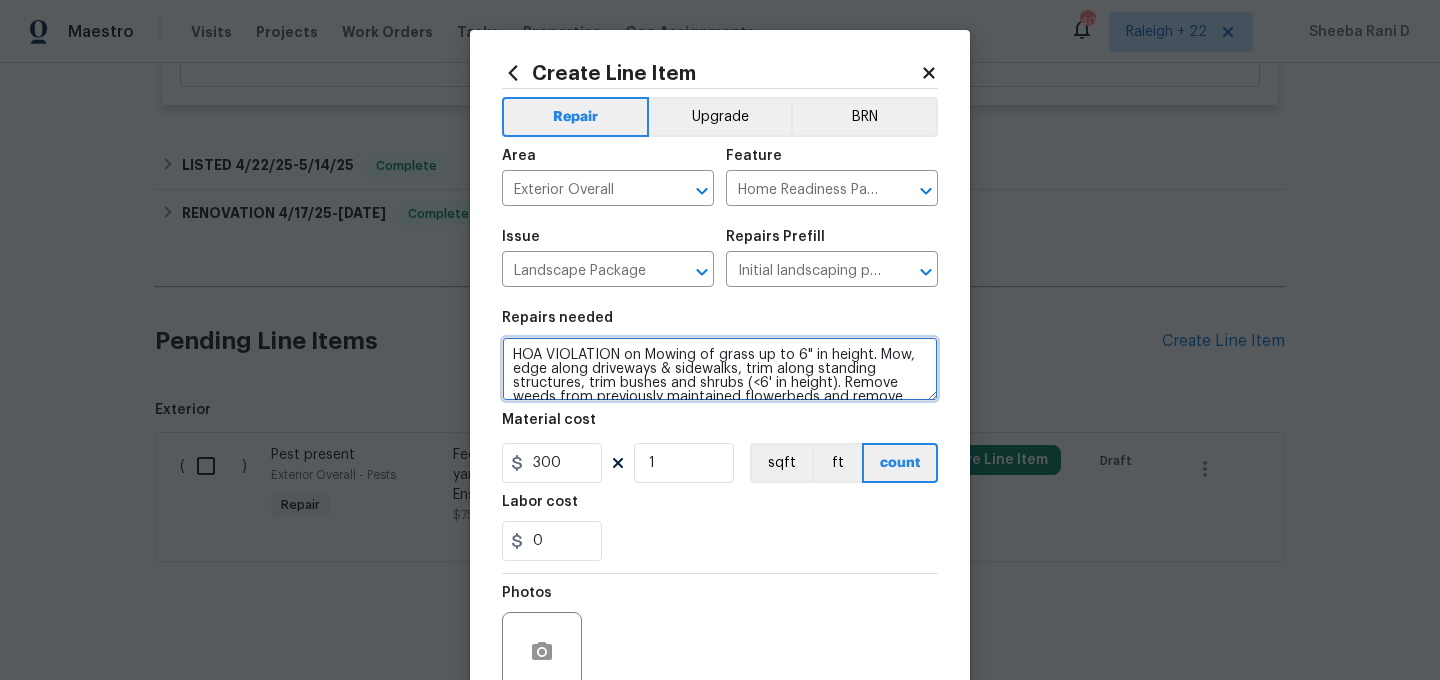 scroll, scrollTop: 42, scrollLeft: 0, axis: vertical 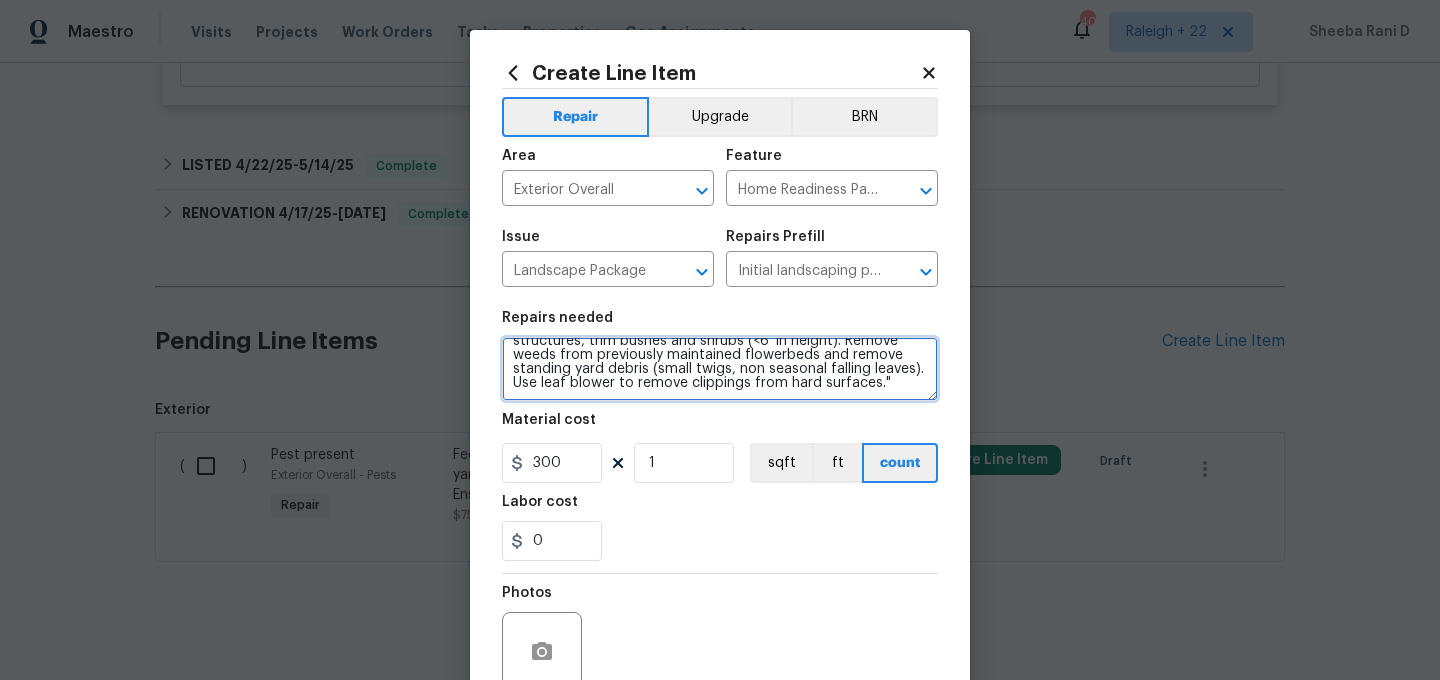 click on "HOA VIOLATION on Mowing of grass up to 6" in height. Mow, edge along driveways & sidewalks, trim along standing structures, trim bushes and shrubs (<6' in height). Remove weeds from previously maintained flowerbeds and remove standing yard debris (small twigs, non seasonal falling leaves).  Use leaf blower to remove clippings from hard surfaces."" at bounding box center [720, 369] 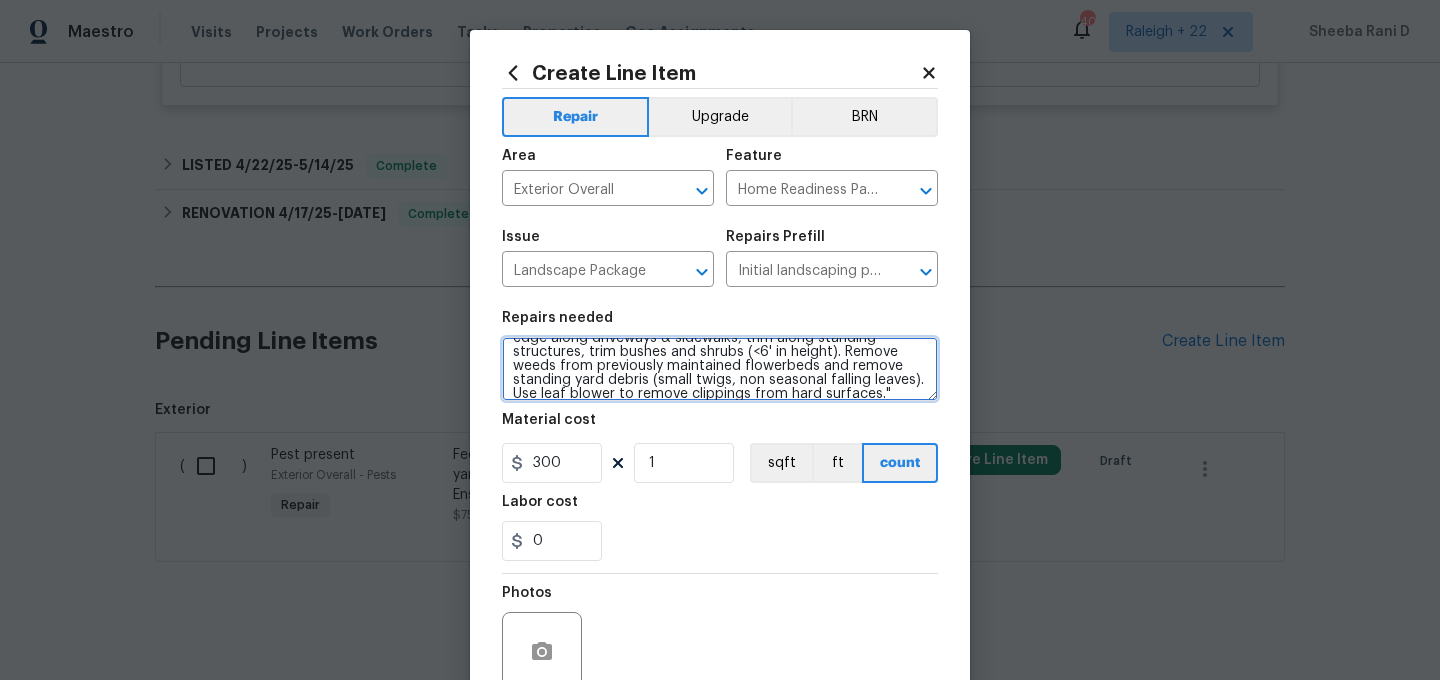 scroll, scrollTop: 42, scrollLeft: 0, axis: vertical 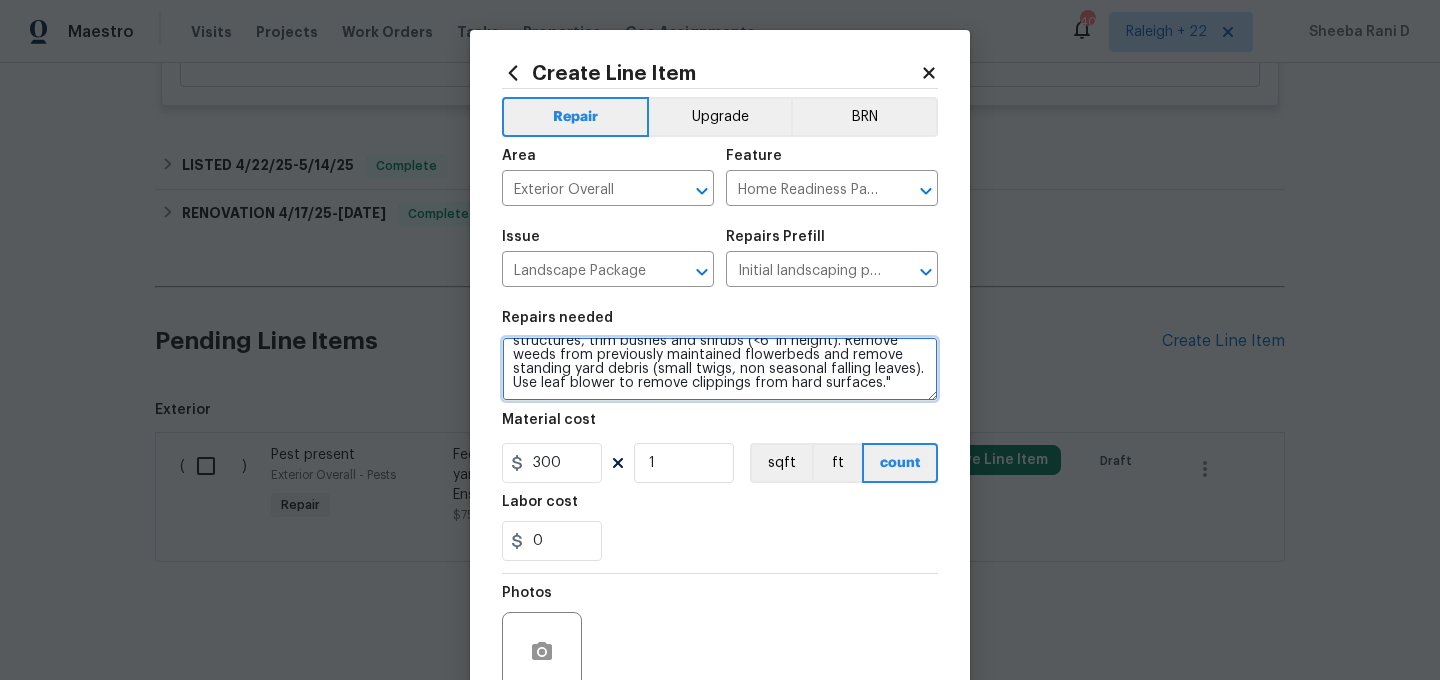 click on "HOA VIOLATION on Mowing of grass up to 6" in height. Mow, edge along driveways & sidewalks, trim along standing structures, trim bushes and shrubs (<6' in height). Remove weeds from previously maintained flowerbeds and remove standing yard debris (small twigs, non seasonal falling leaves).  Use leaf blower to remove clippings from hard surfaces."" at bounding box center (720, 369) 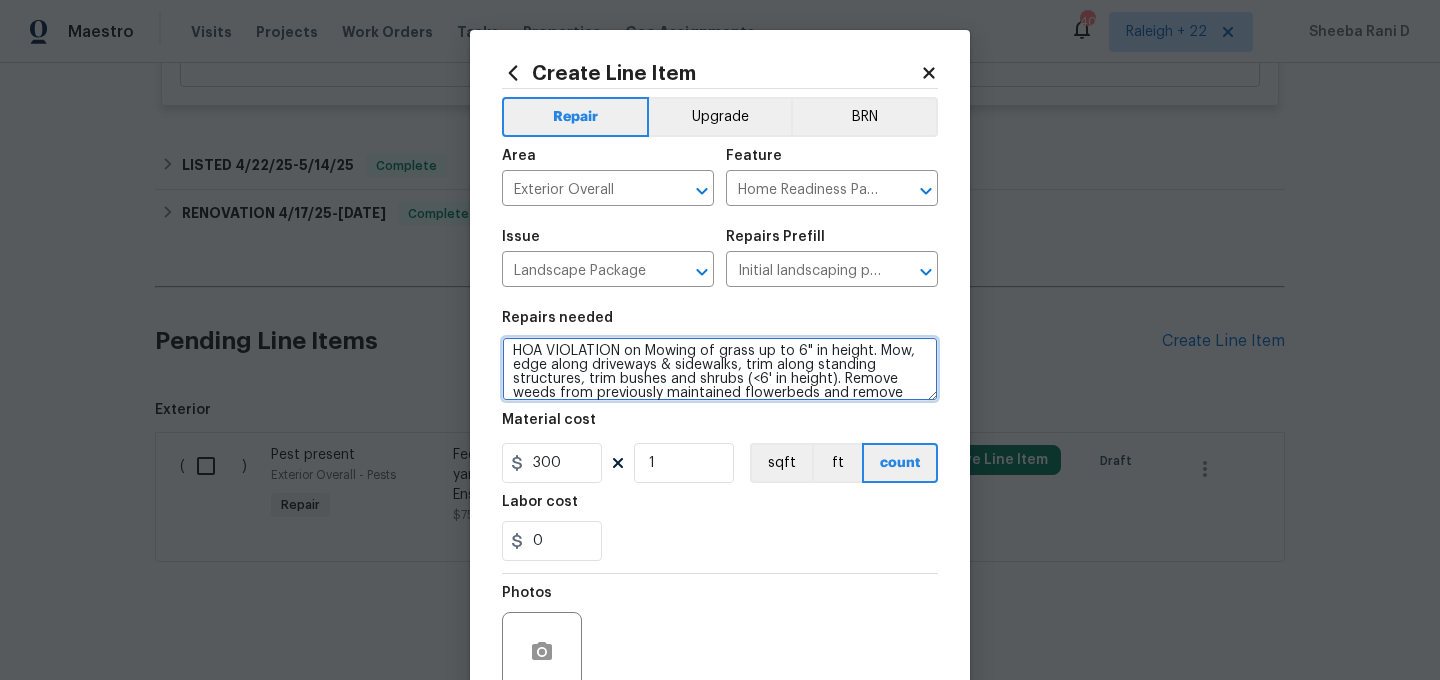 scroll, scrollTop: 56, scrollLeft: 0, axis: vertical 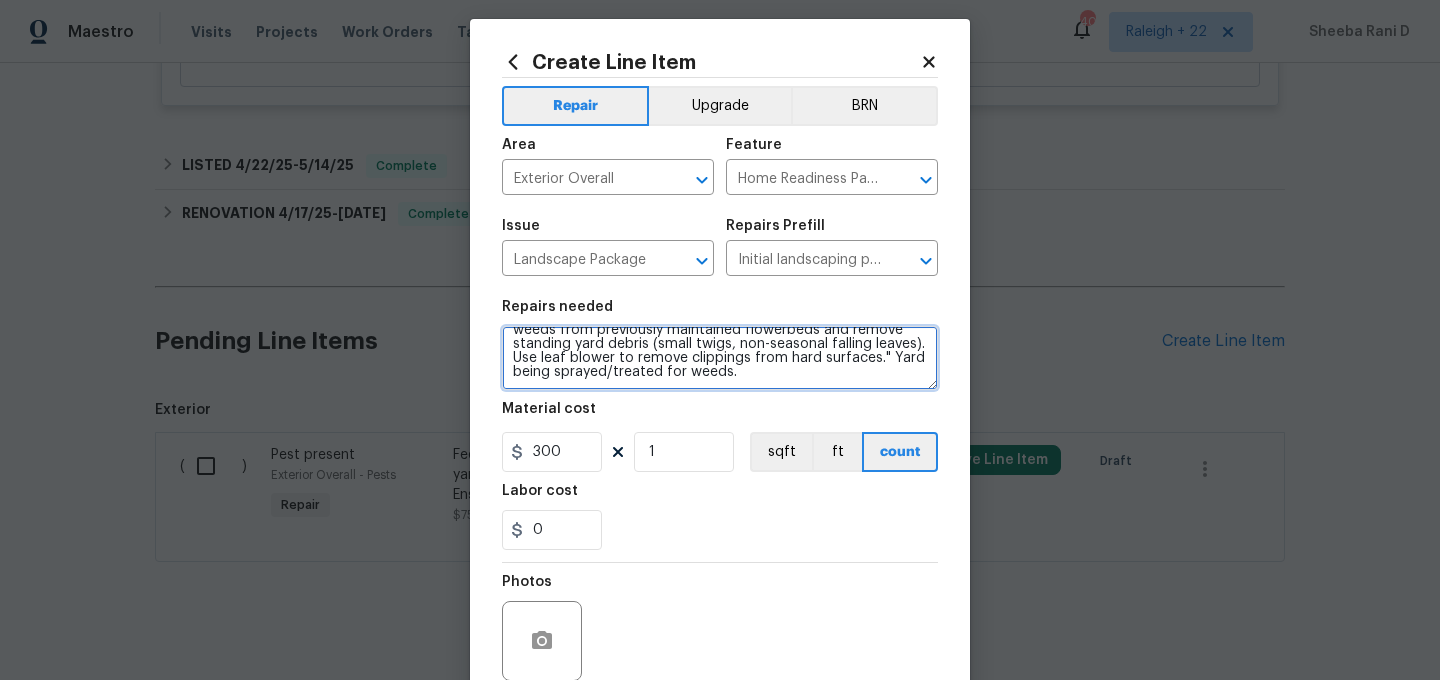 type on "HOA VIOLATION on Mowing of grass up to 6" in height. Mow, edge along driveways & sidewalks, trim along standing structures, trim bushes and shrubs (<6' in height). Remove weeds from previously maintained flowerbeds and remove standing yard debris (small twigs, non-seasonal falling leaves).  Use leaf blower to remove clippings from hard surfaces." Yard being sprayed/treated for weeds." 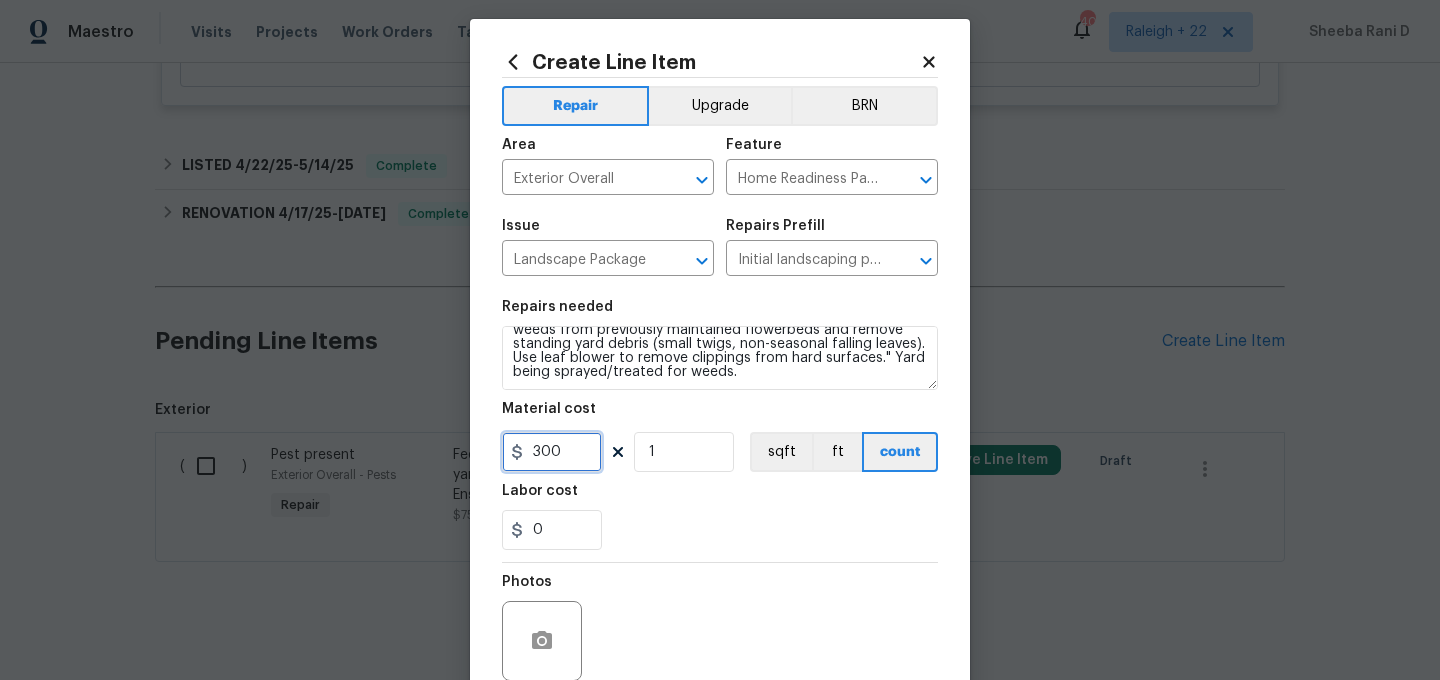 click on "300" at bounding box center [552, 452] 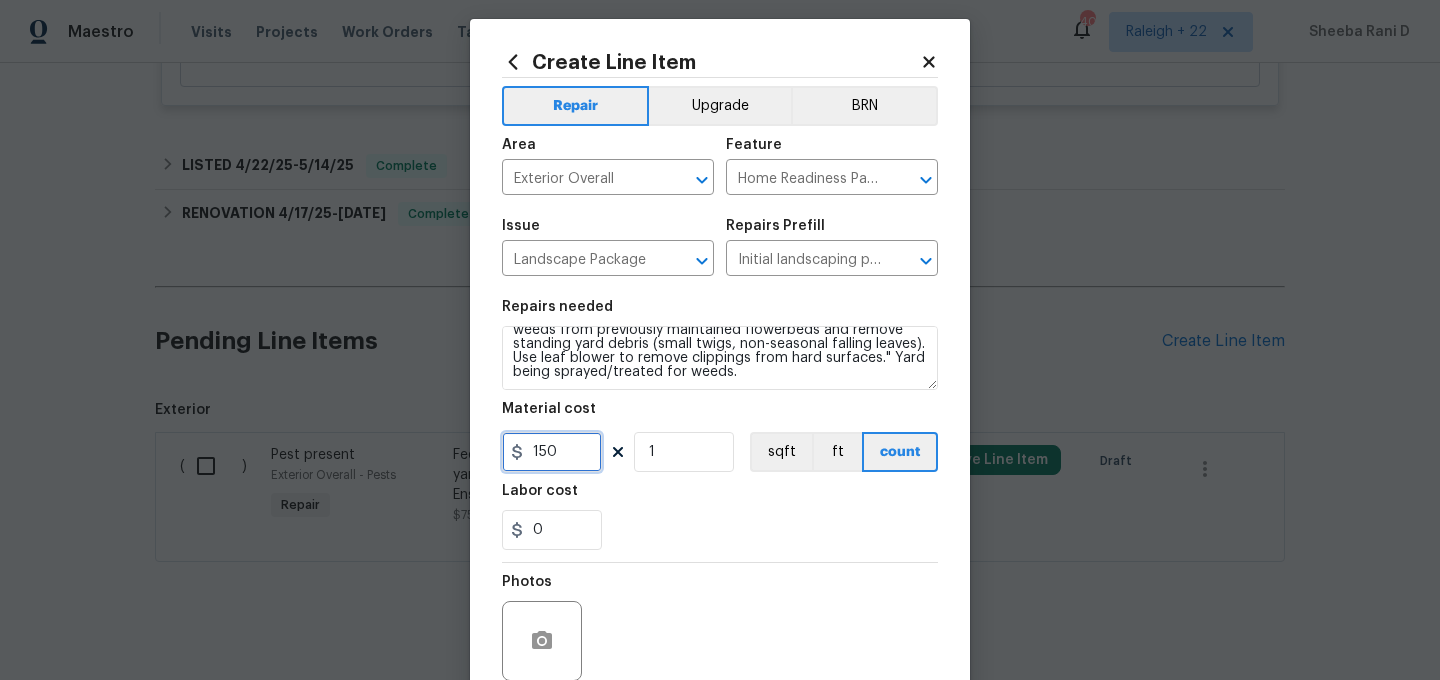 scroll, scrollTop: 182, scrollLeft: 0, axis: vertical 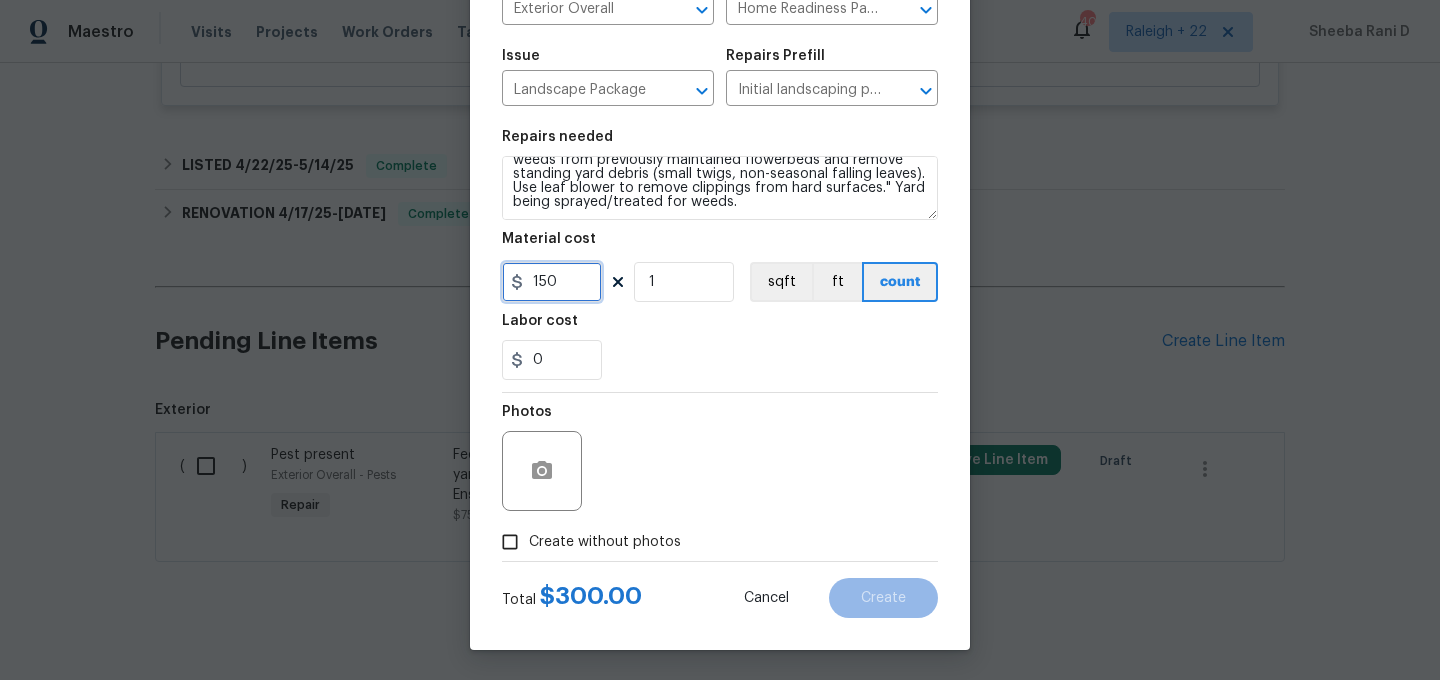 type on "150" 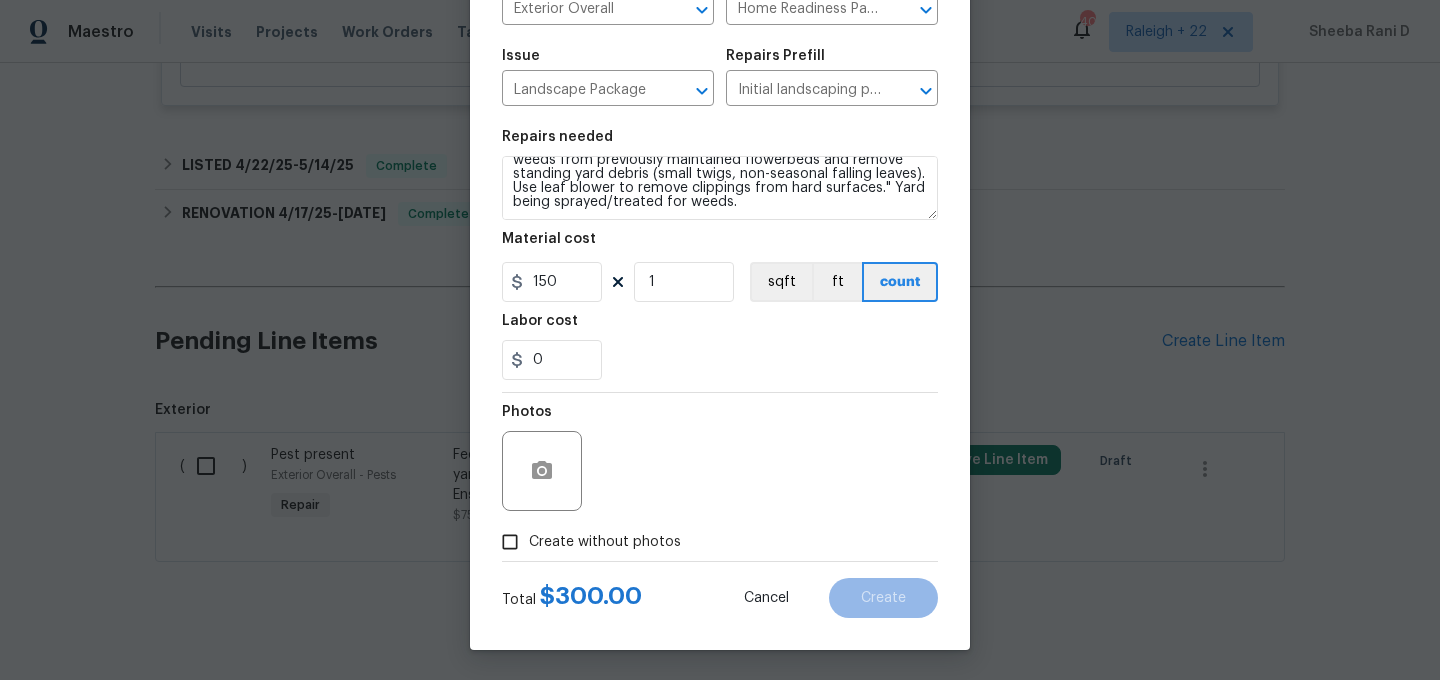 click on "Create without photos" at bounding box center [510, 542] 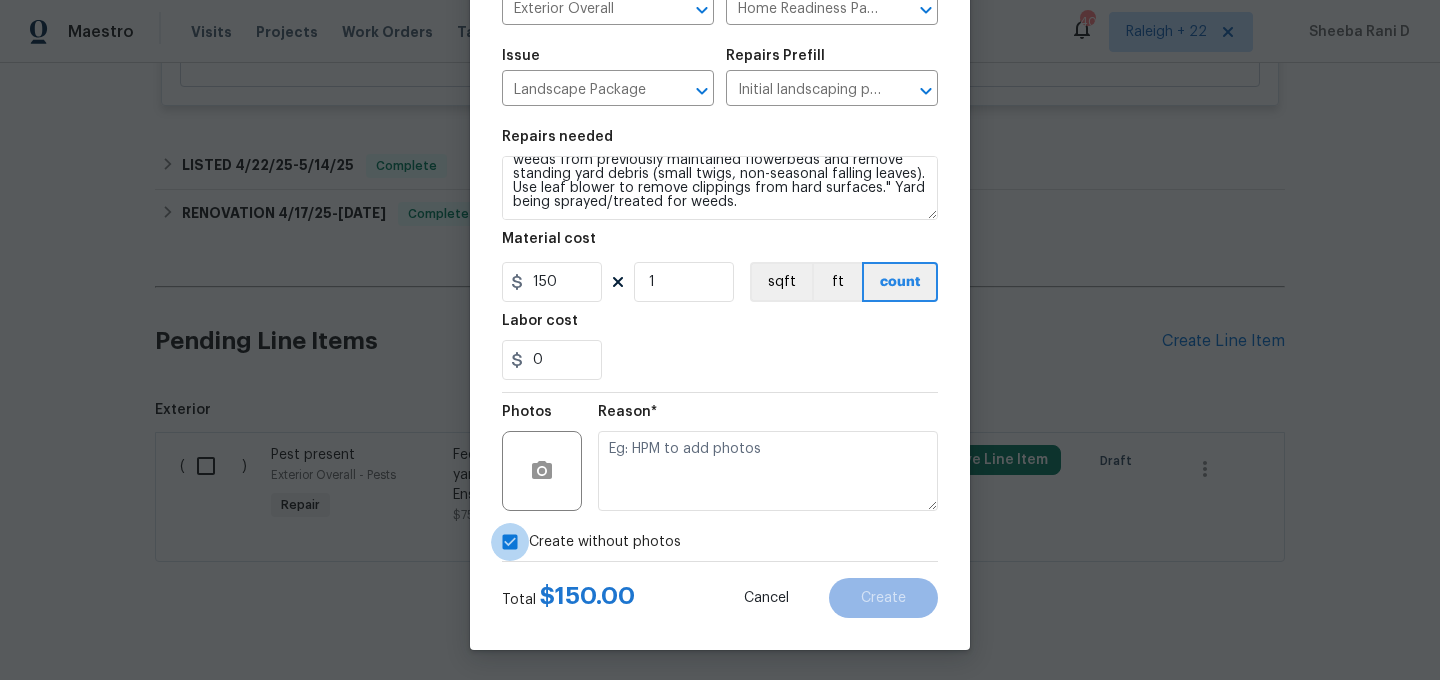 click on "Create without photos" at bounding box center [510, 542] 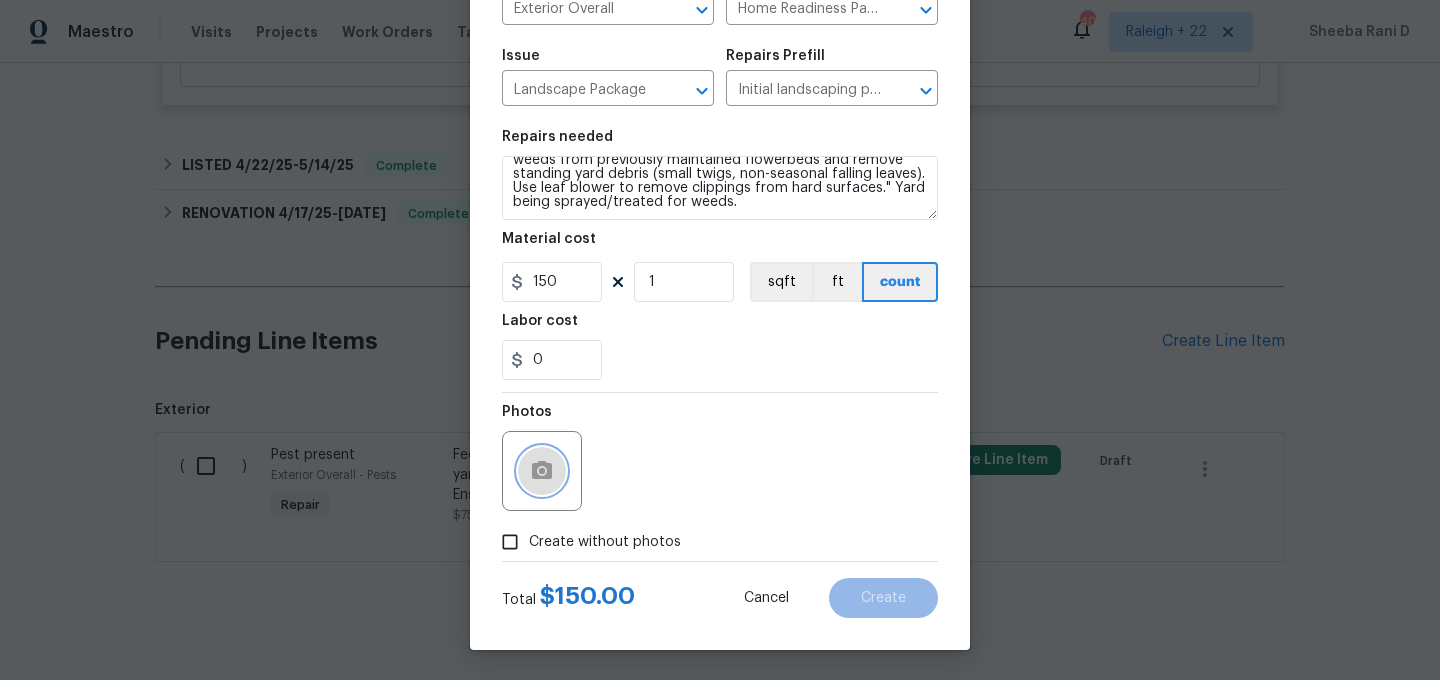 click 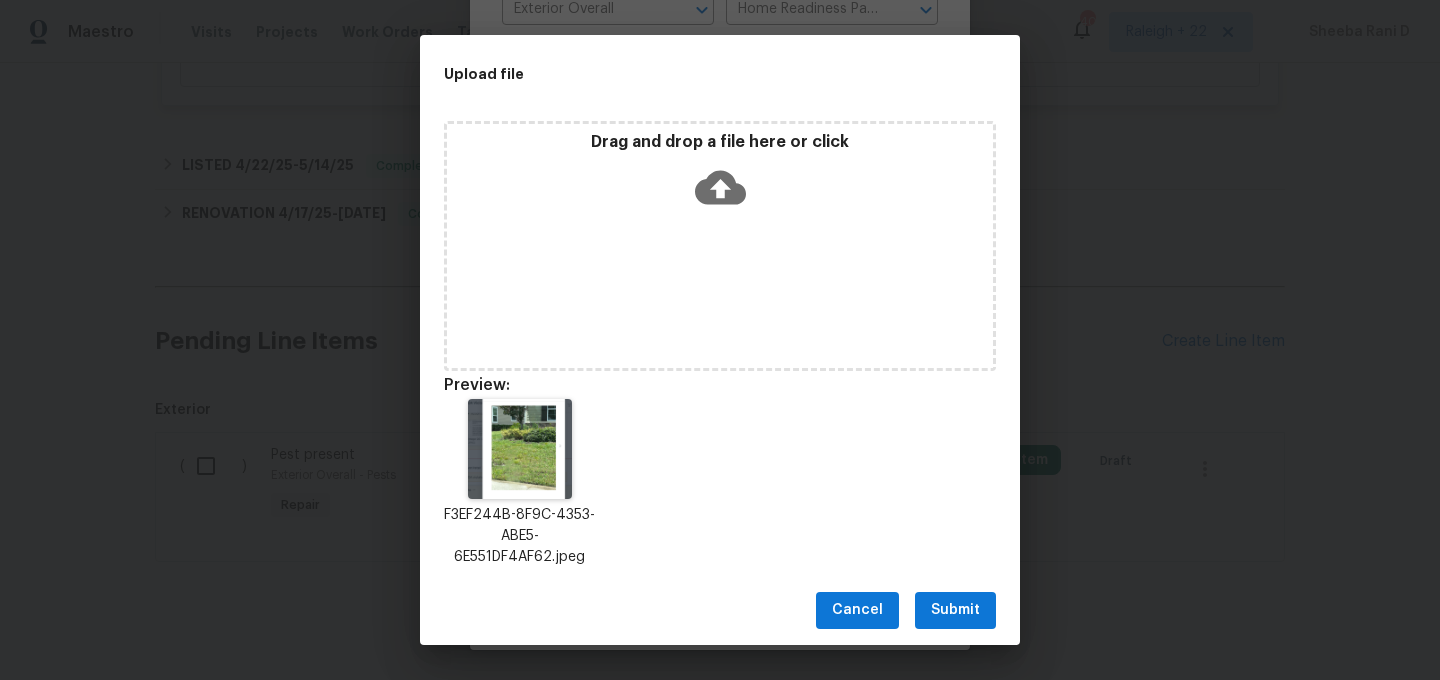 click on "Drag and drop a file here or click" at bounding box center [720, 175] 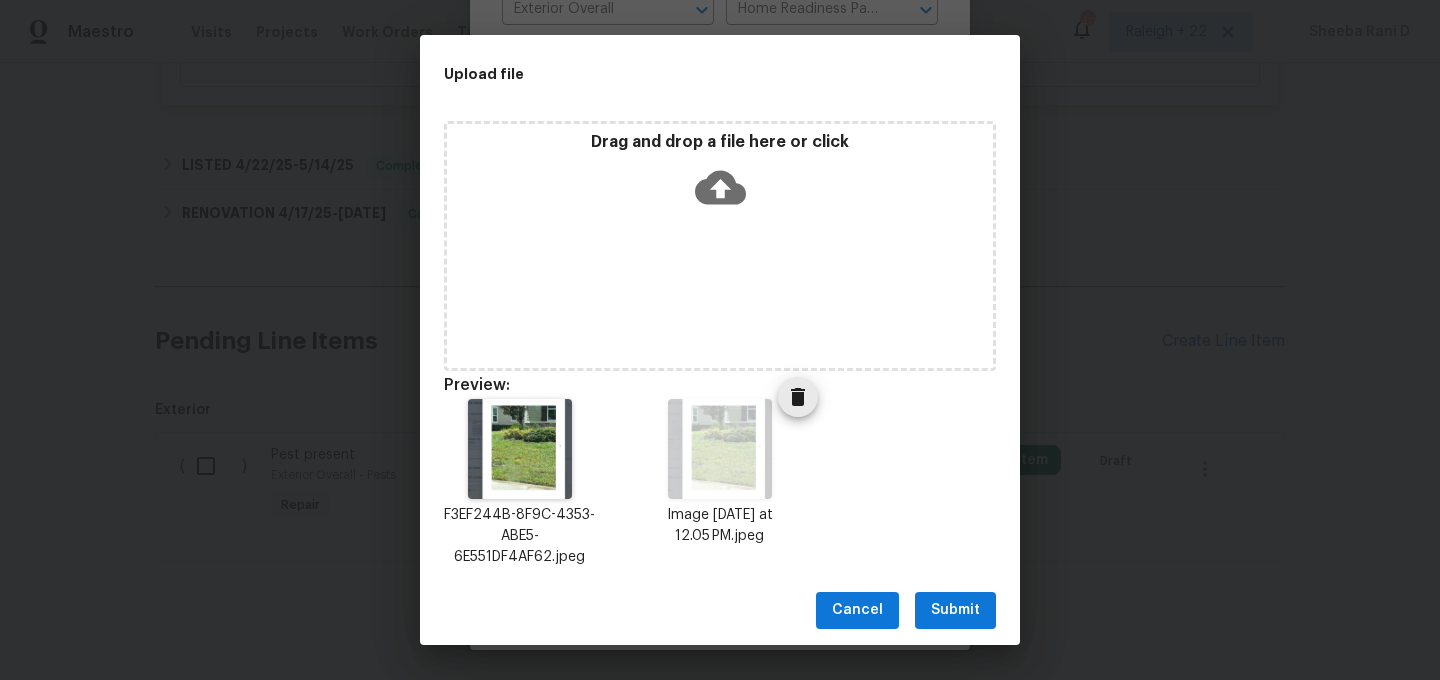 scroll, scrollTop: 16, scrollLeft: 0, axis: vertical 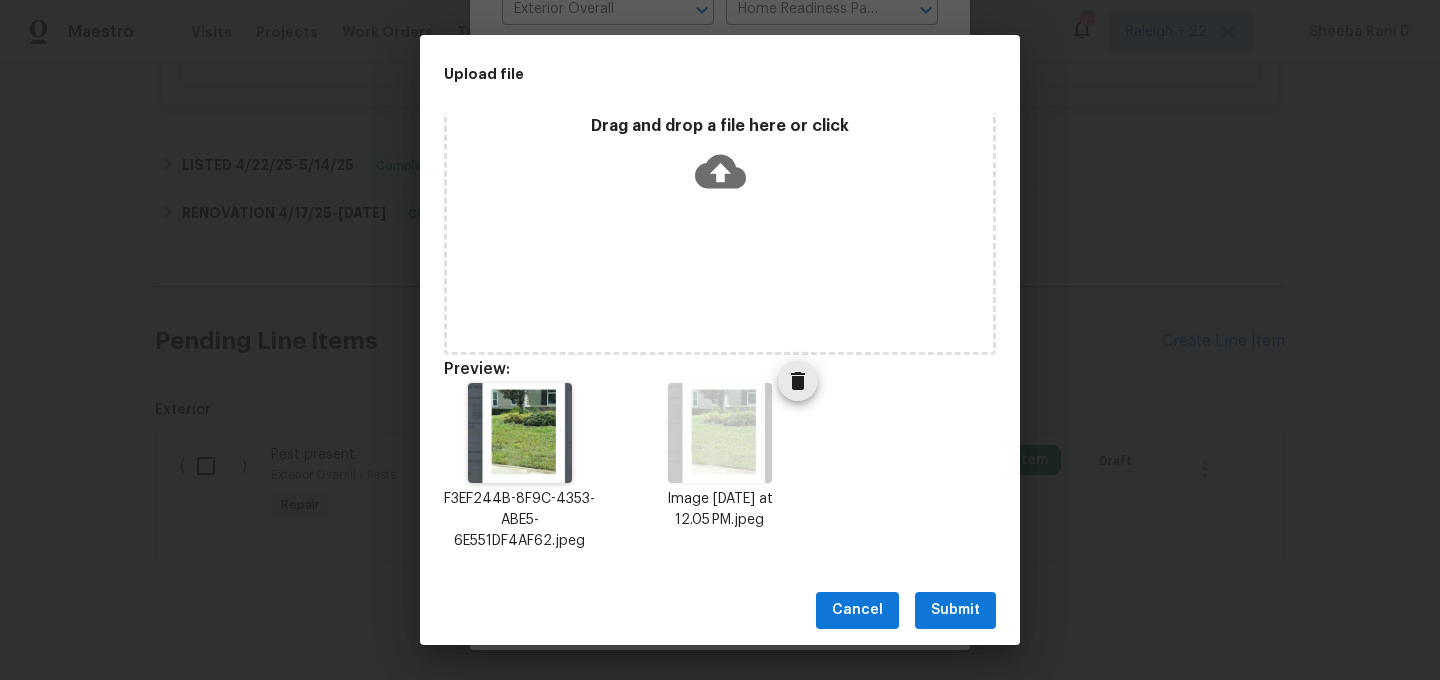 click 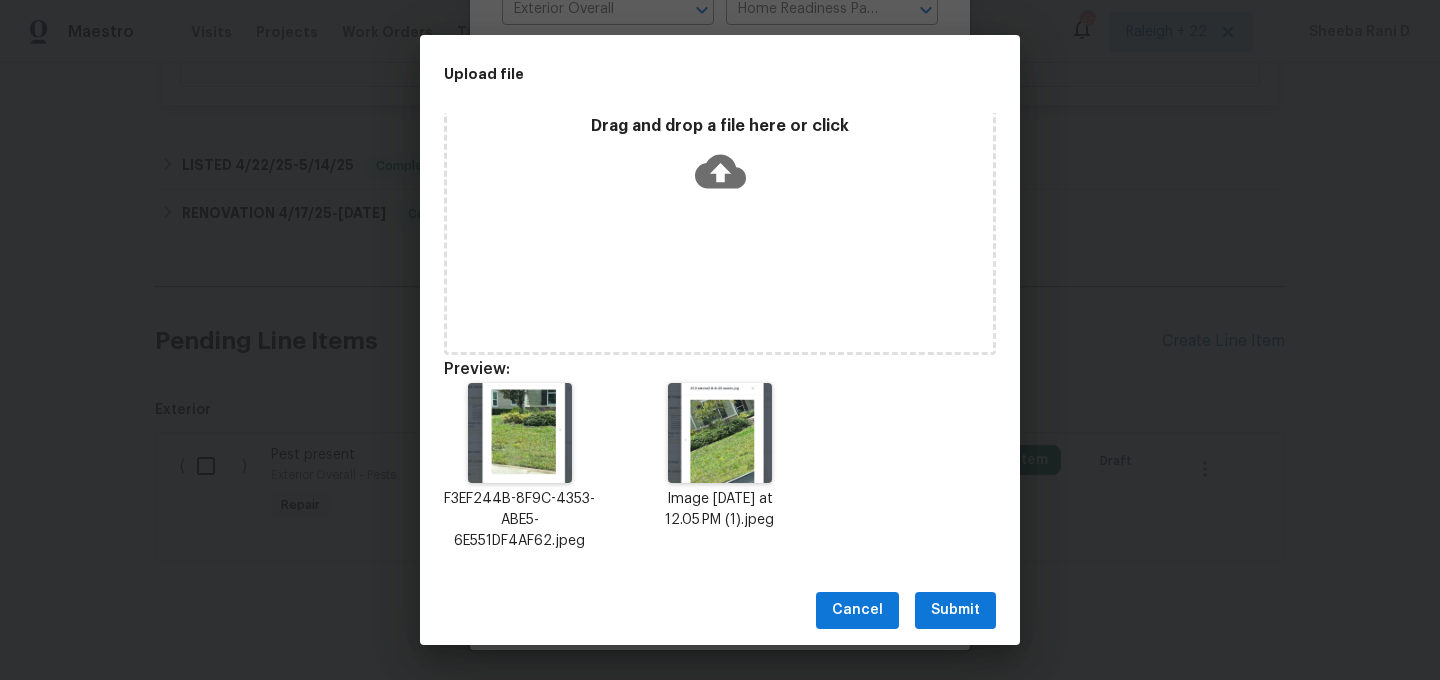 click on "Submit" at bounding box center (955, 610) 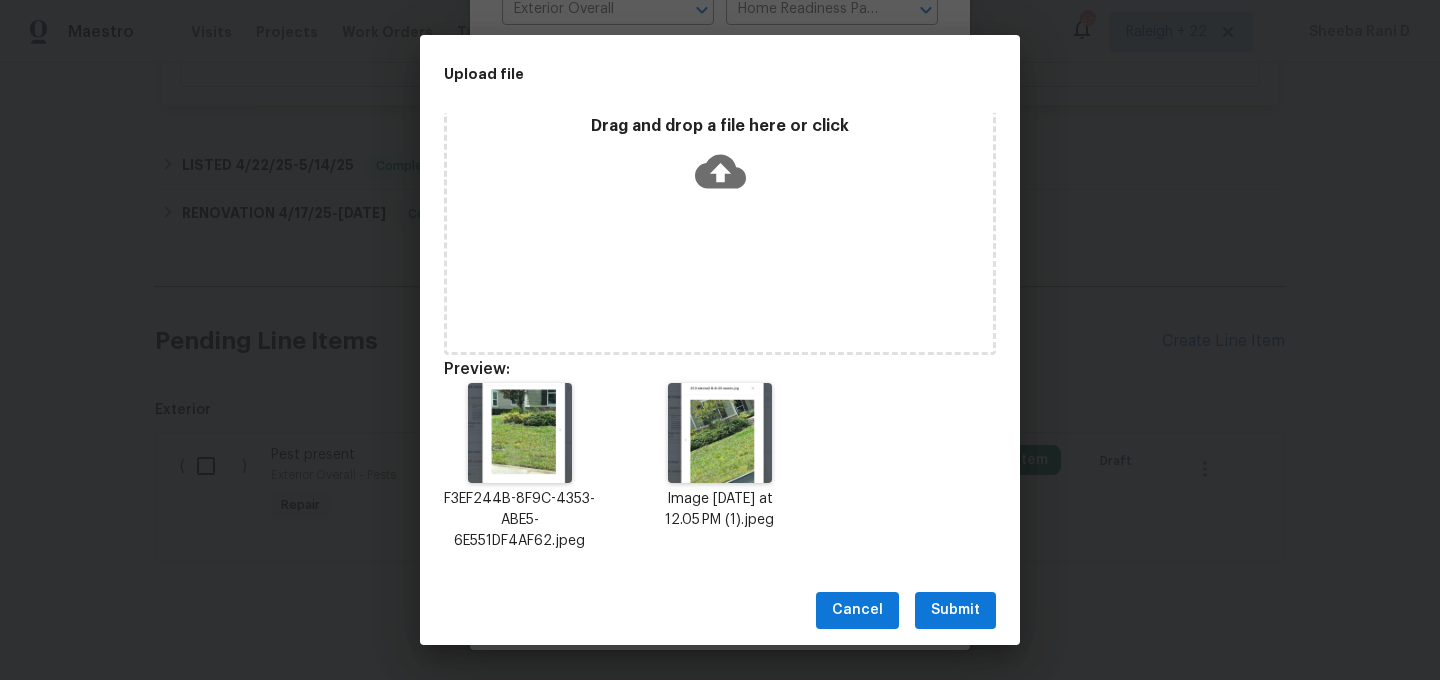 scroll, scrollTop: 0, scrollLeft: 0, axis: both 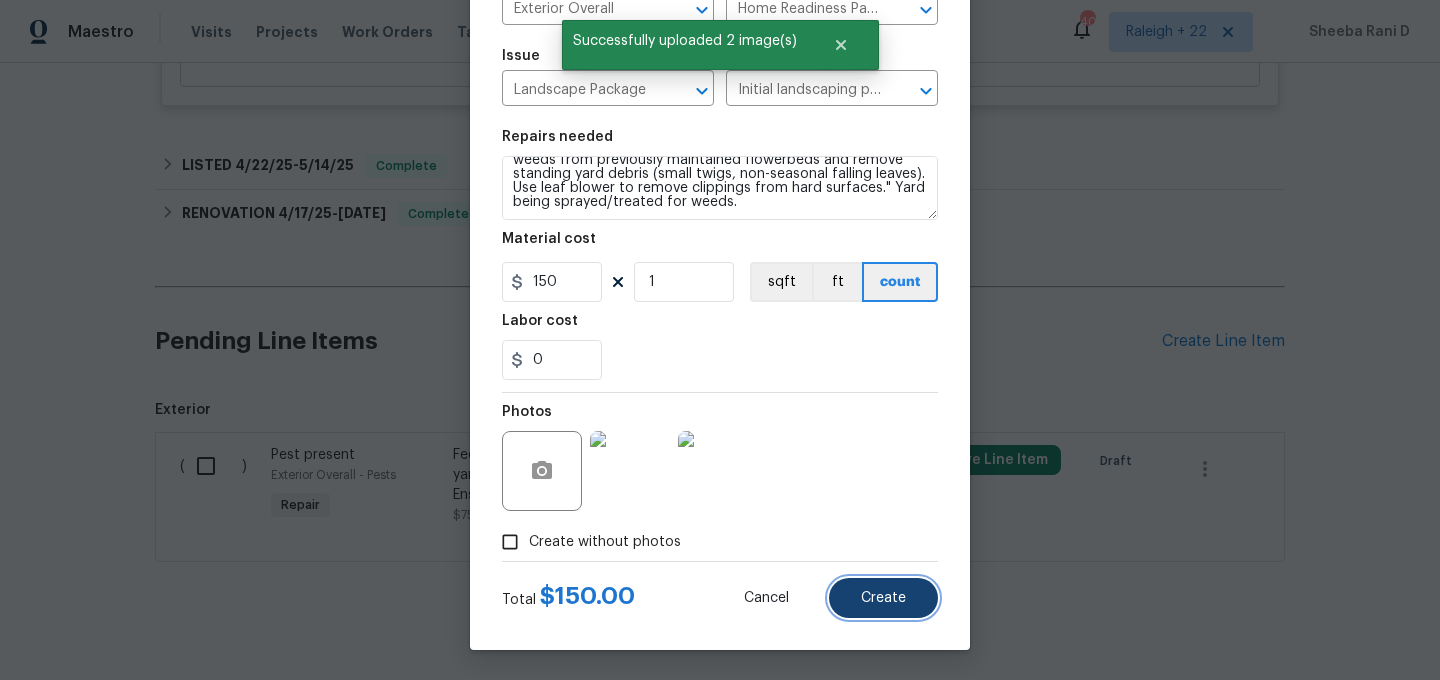 click on "Create" at bounding box center [883, 598] 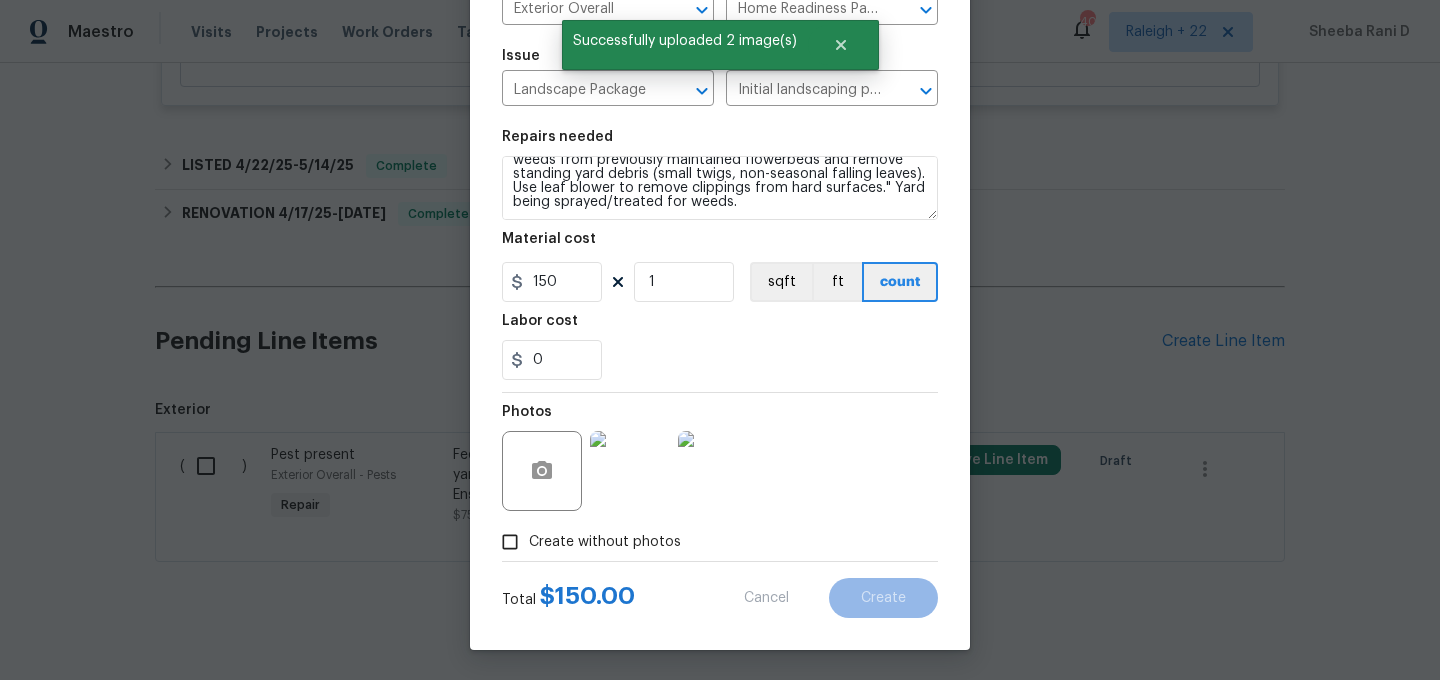 type on "0" 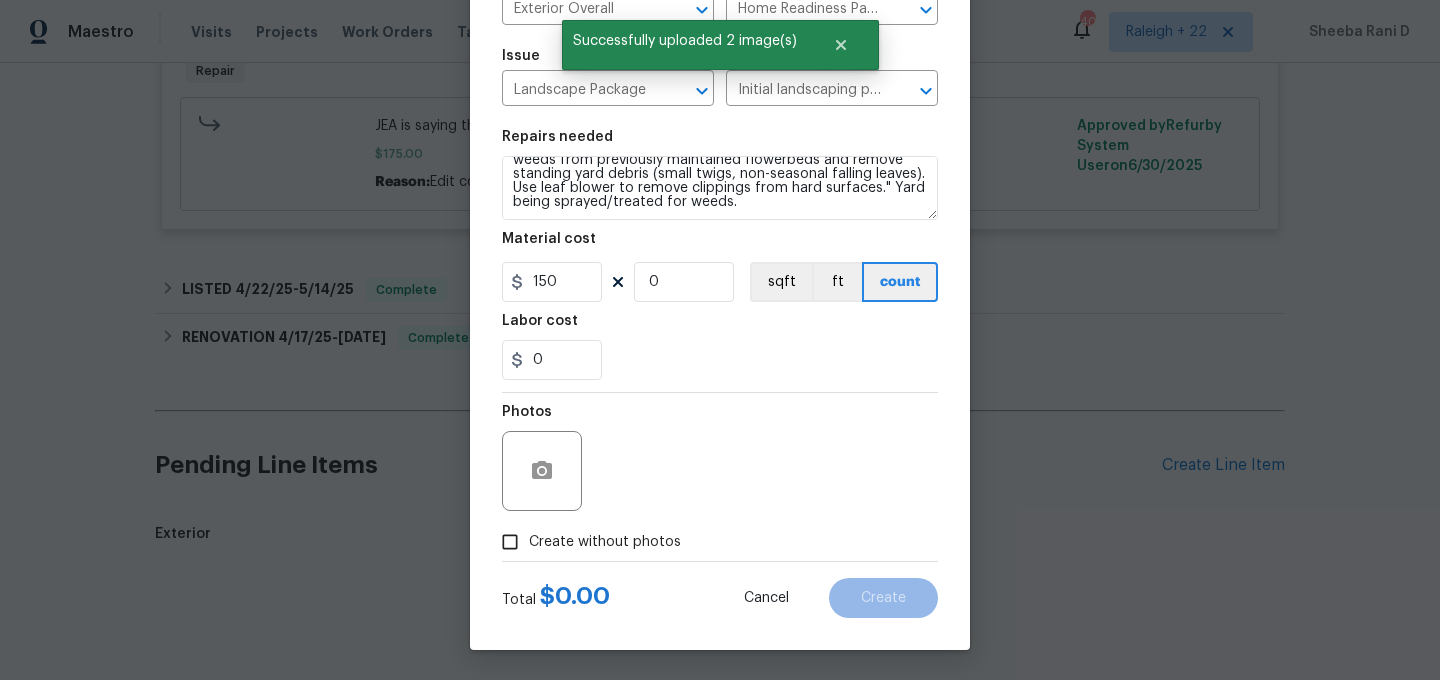 type 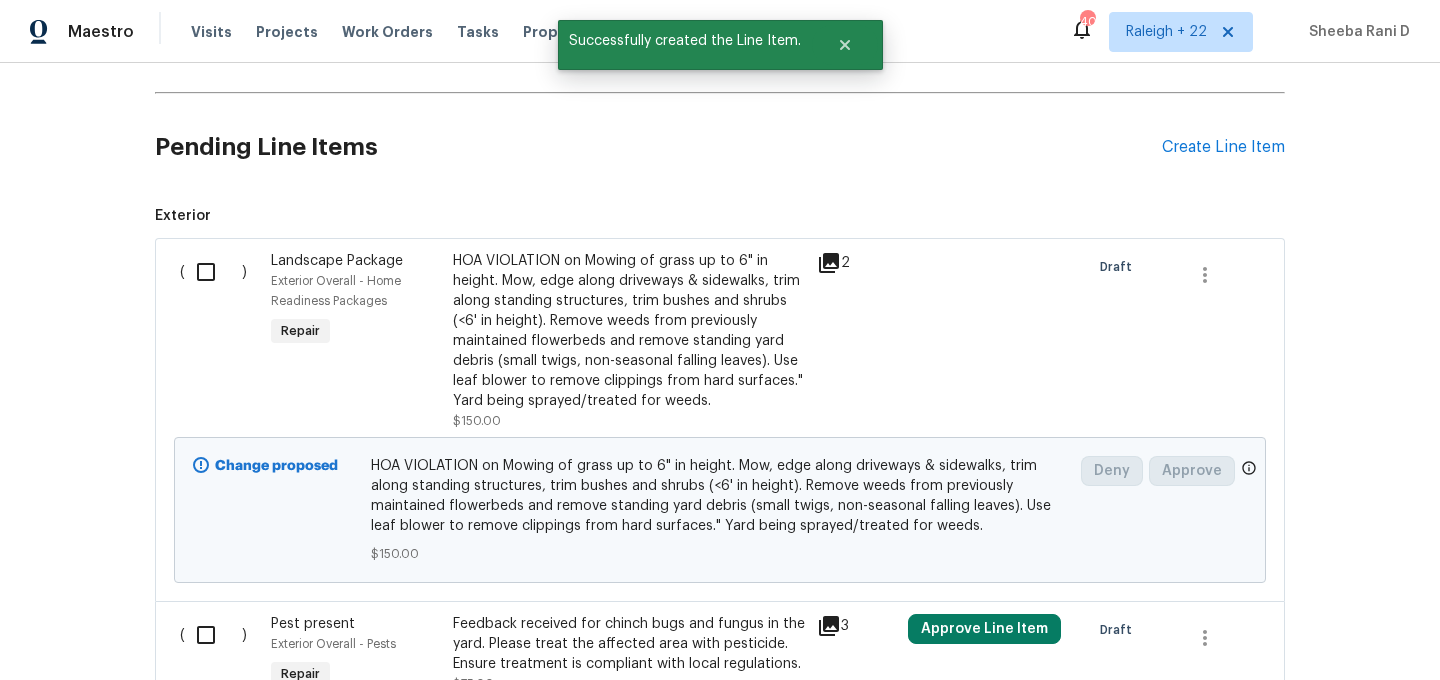 scroll, scrollTop: 1123, scrollLeft: 0, axis: vertical 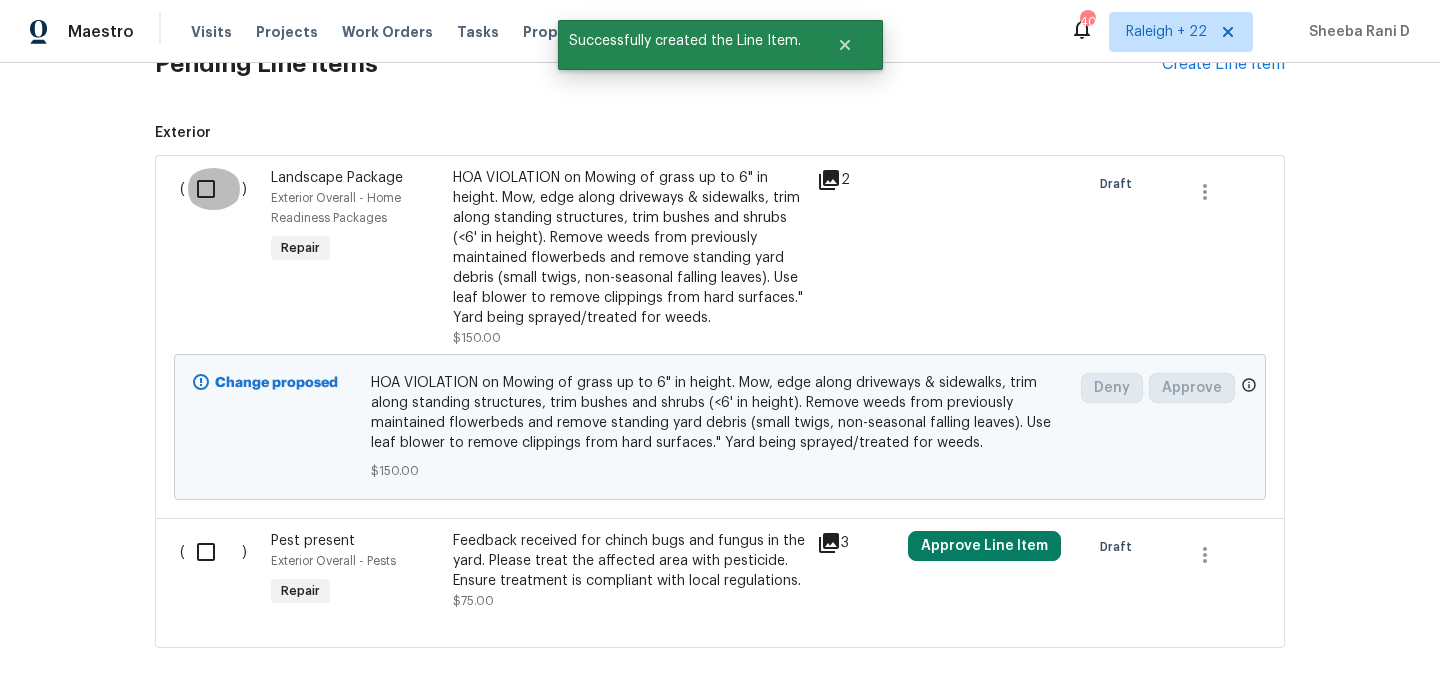 click at bounding box center (213, 189) 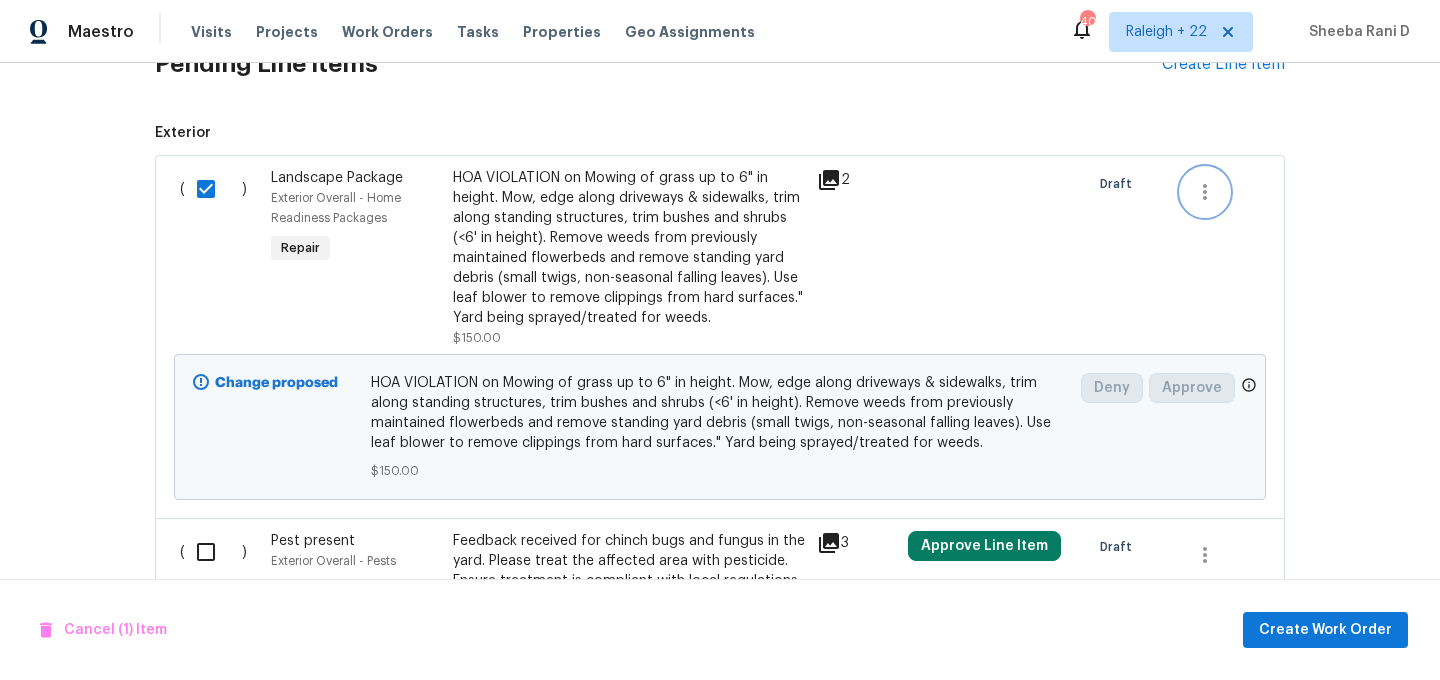 click 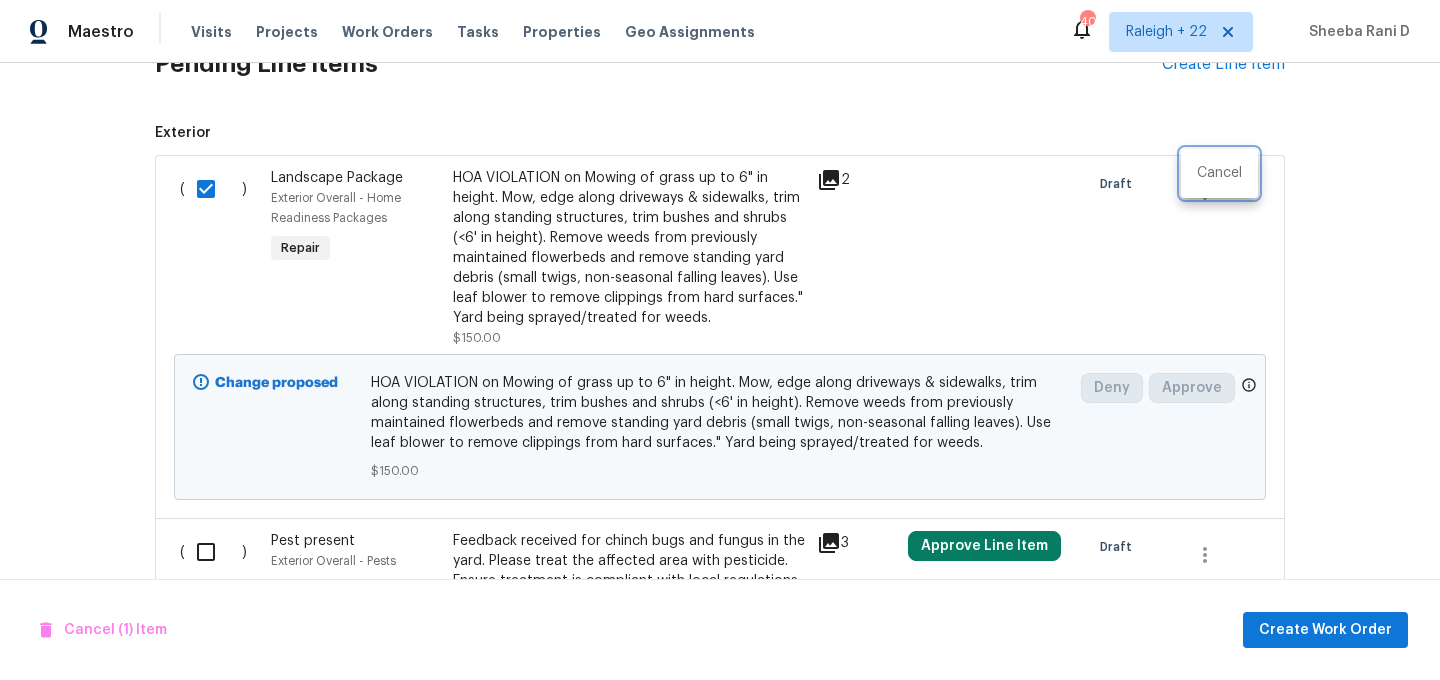 click at bounding box center (720, 340) 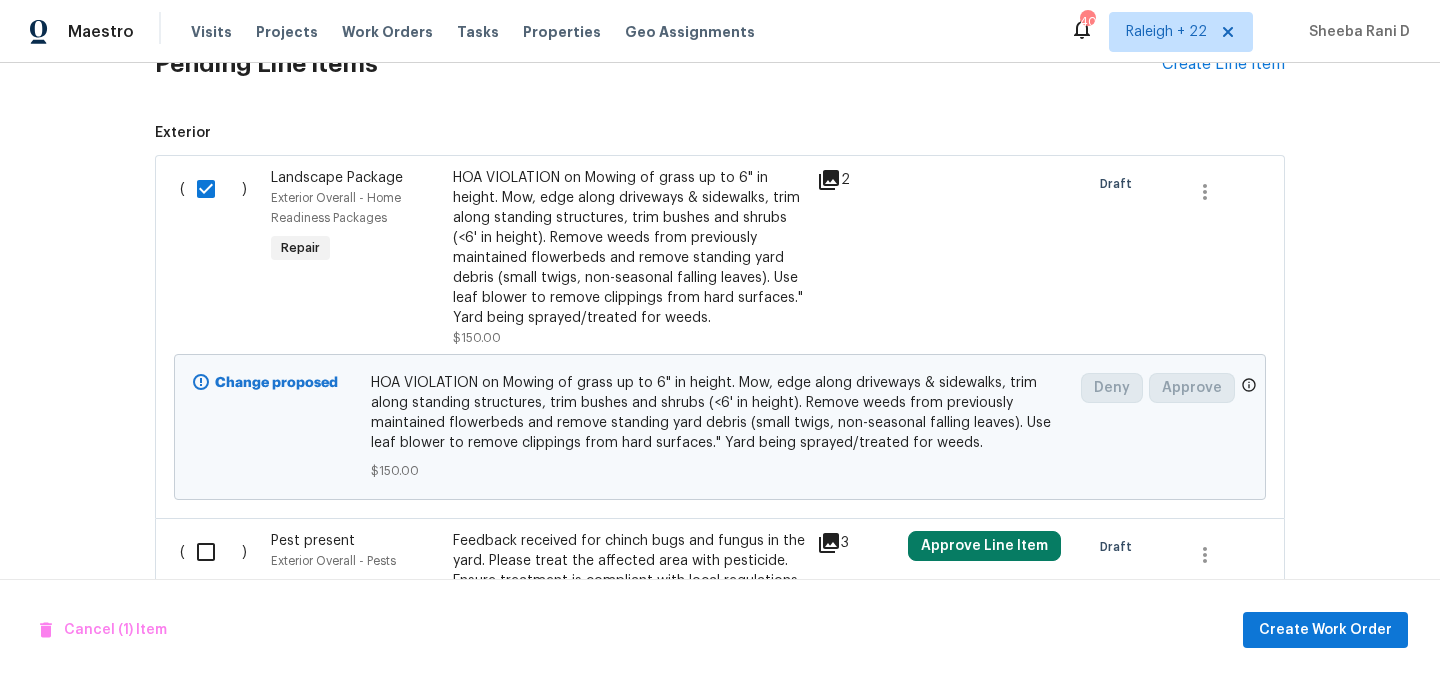 click on "HOA VIOLATION on Mowing of grass up to 6" in height. Mow, edge along driveways & sidewalks, trim along standing structures, trim bushes and shrubs (<6' in height). Remove weeds from previously maintained flowerbeds and remove standing yard debris (small twigs, non-seasonal falling leaves).  Use leaf blower to remove clippings from hard surfaces." Yard being sprayed/treated for weeds." at bounding box center [629, 248] 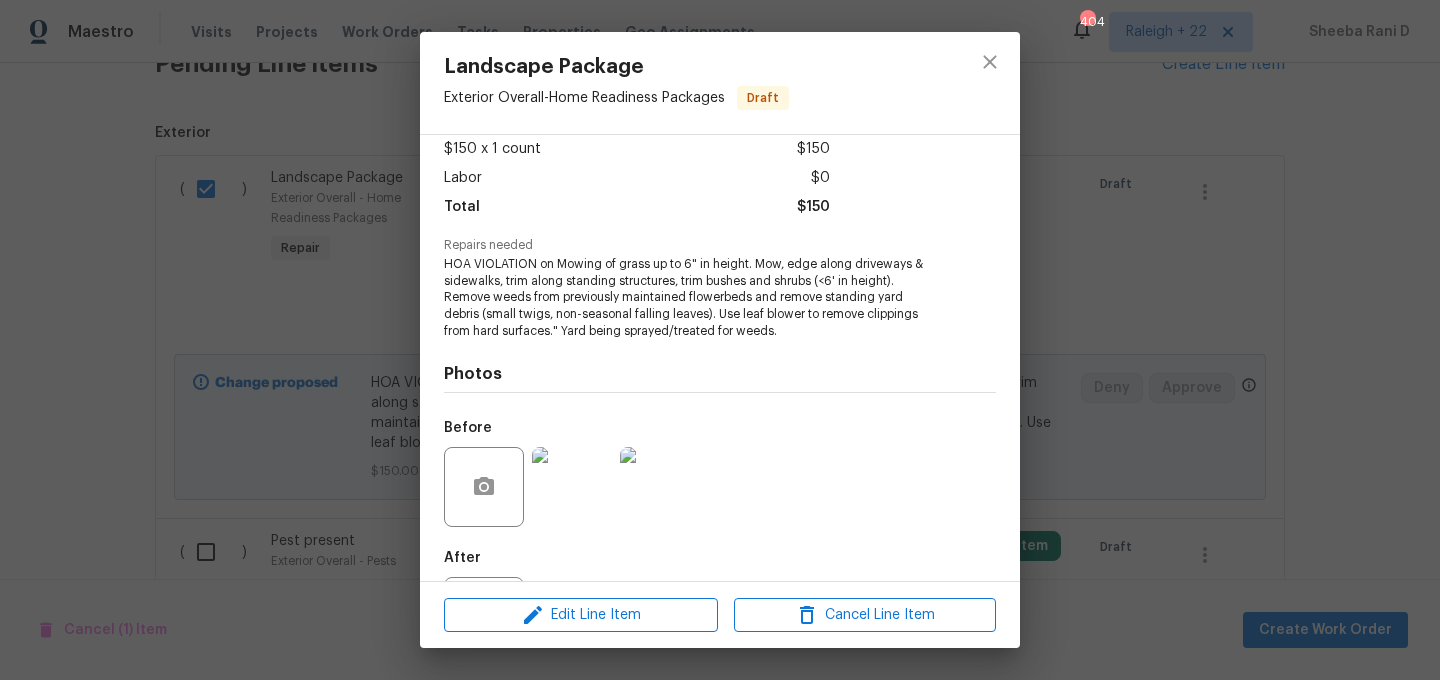 scroll, scrollTop: 208, scrollLeft: 0, axis: vertical 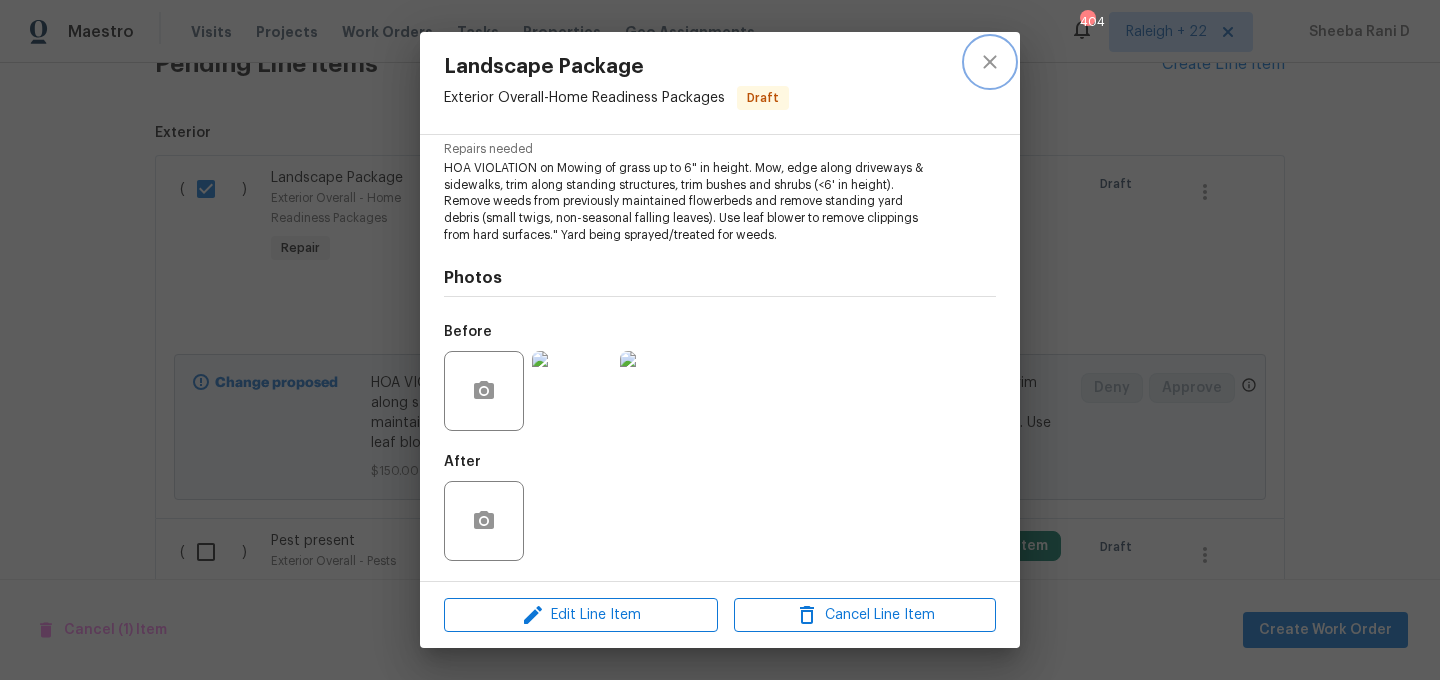 click 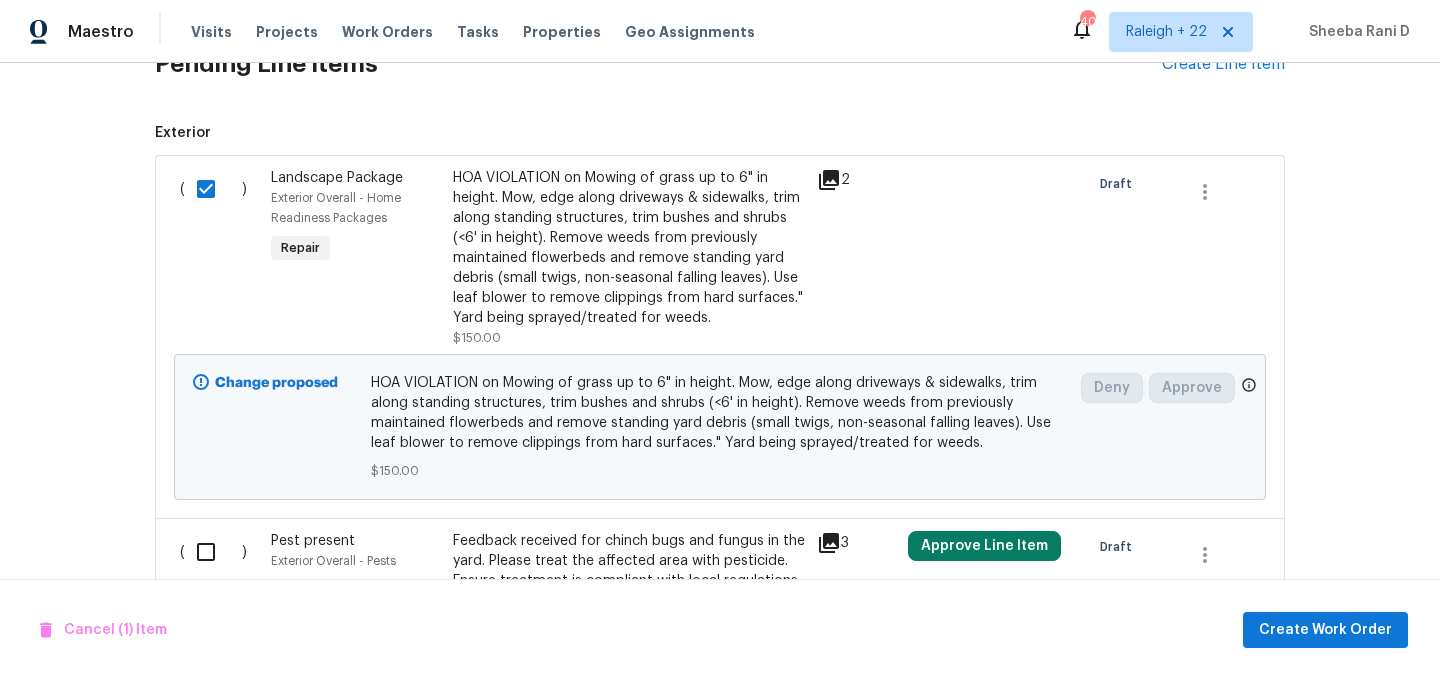 click at bounding box center [213, 189] 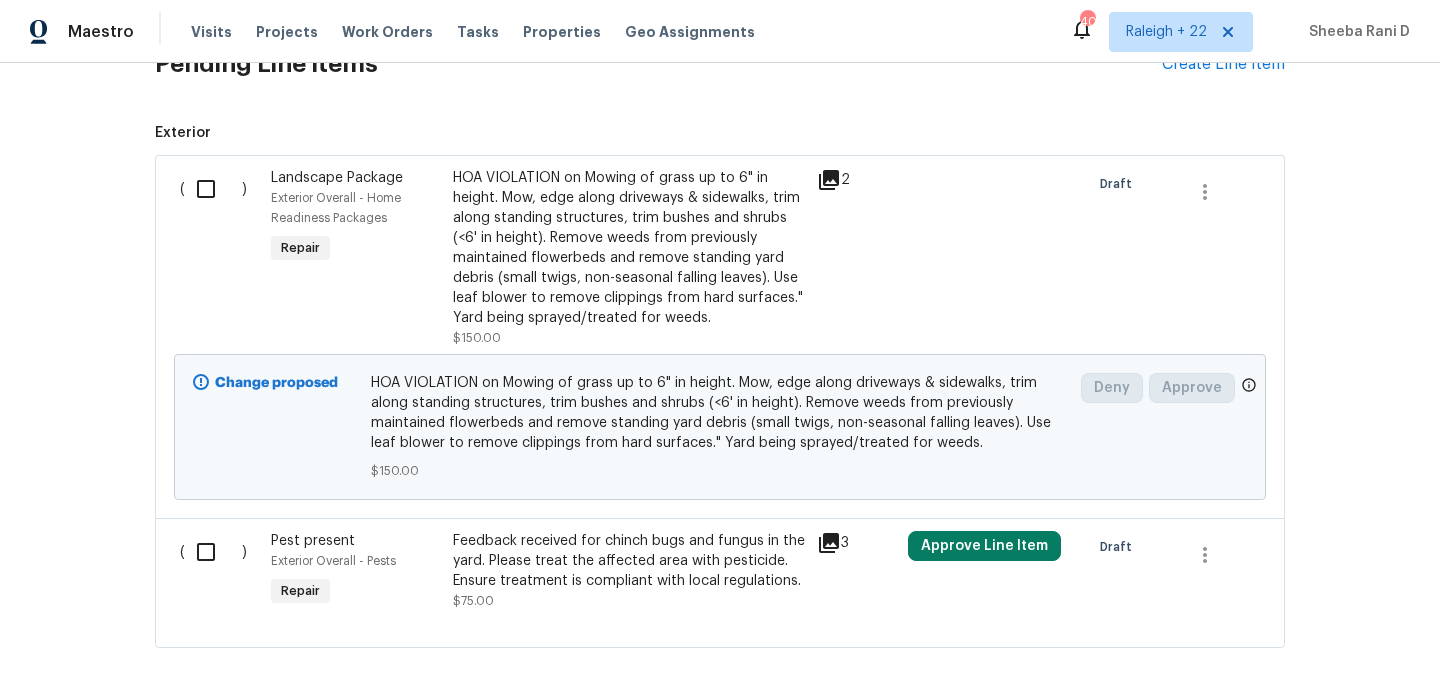 click on "HOA VIOLATION on Mowing of grass up to 6" in height. Mow, edge along driveways & sidewalks, trim along standing structures, trim bushes and shrubs (<6' in height). Remove weeds from previously maintained flowerbeds and remove standing yard debris (small twigs, non-seasonal falling leaves).  Use leaf blower to remove clippings from hard surfaces." Yard being sprayed/treated for weeds." at bounding box center (629, 248) 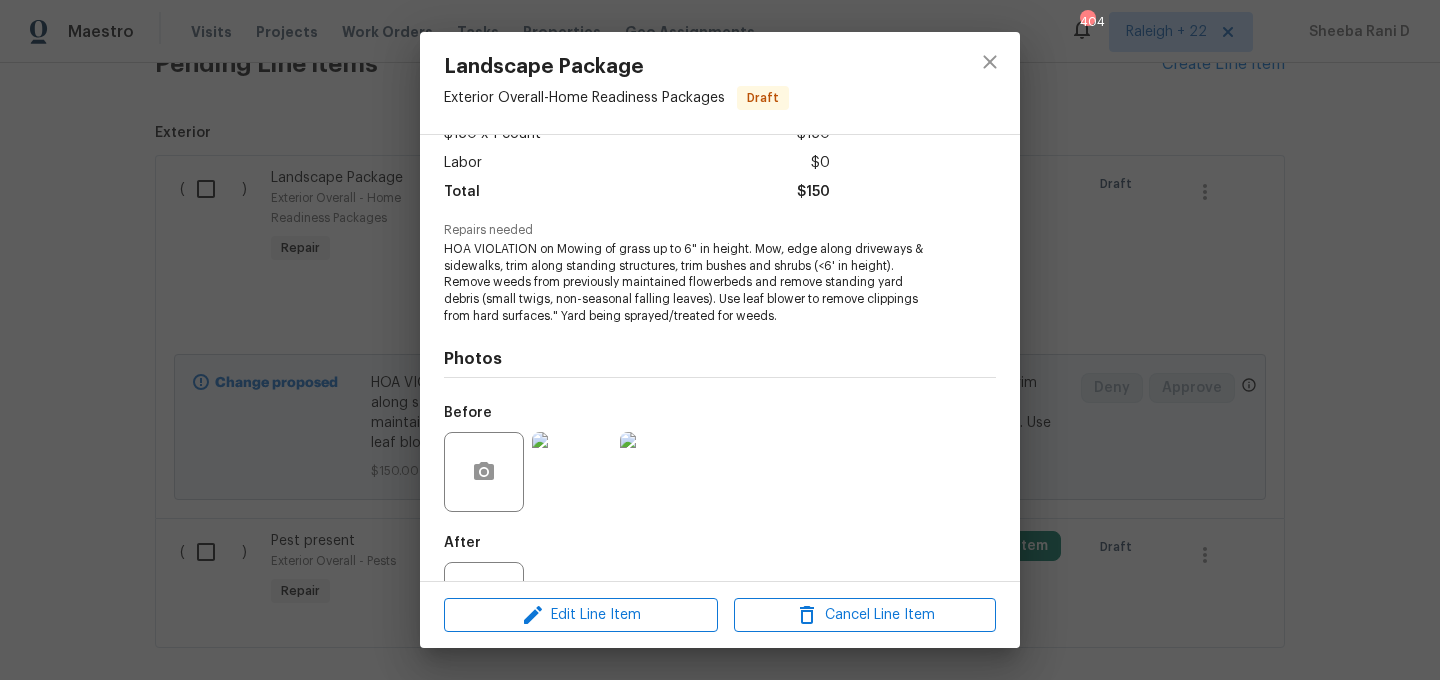 scroll, scrollTop: 208, scrollLeft: 0, axis: vertical 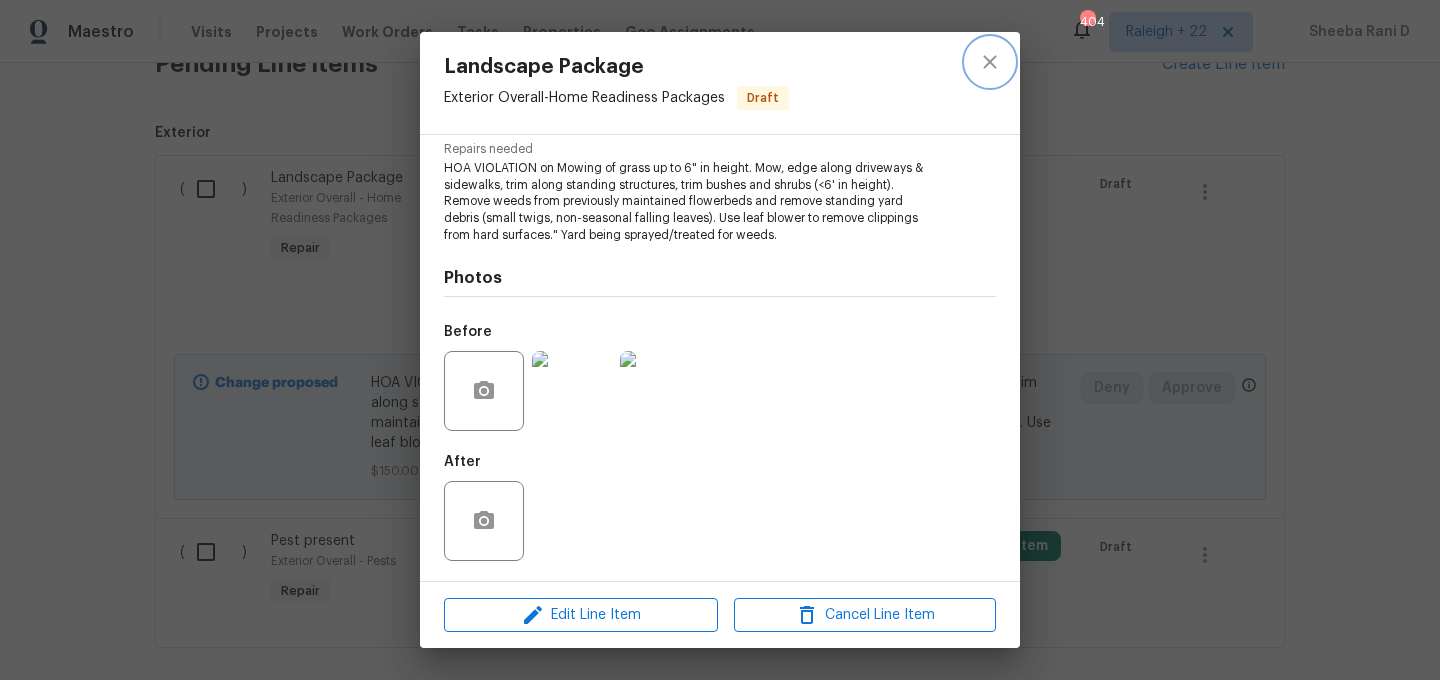 click 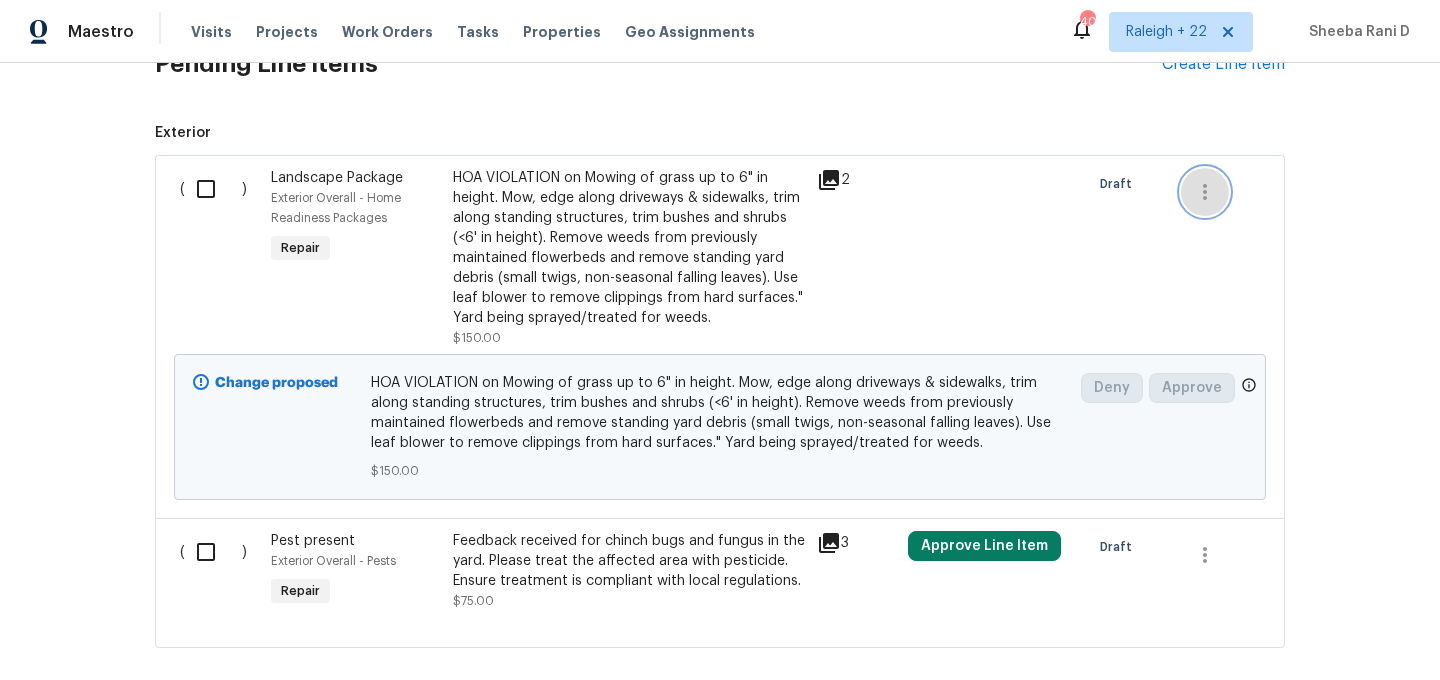click 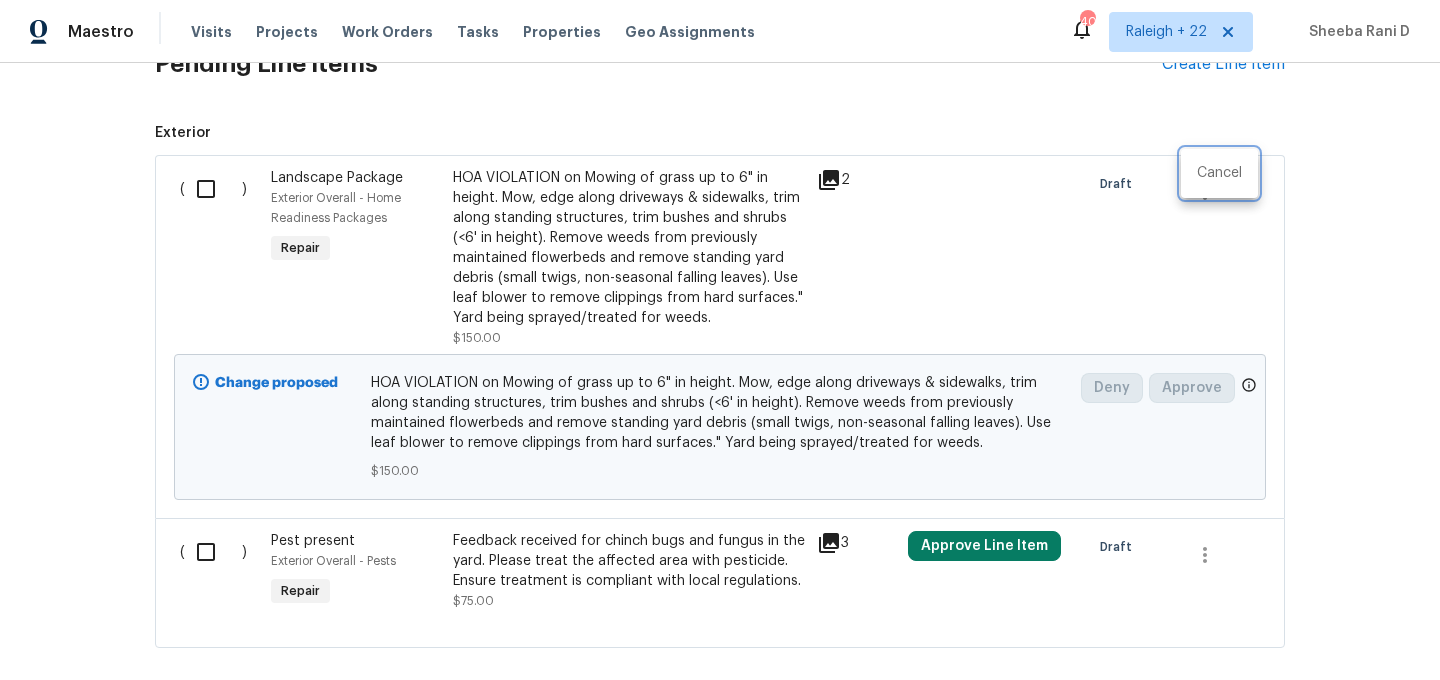 click at bounding box center (720, 340) 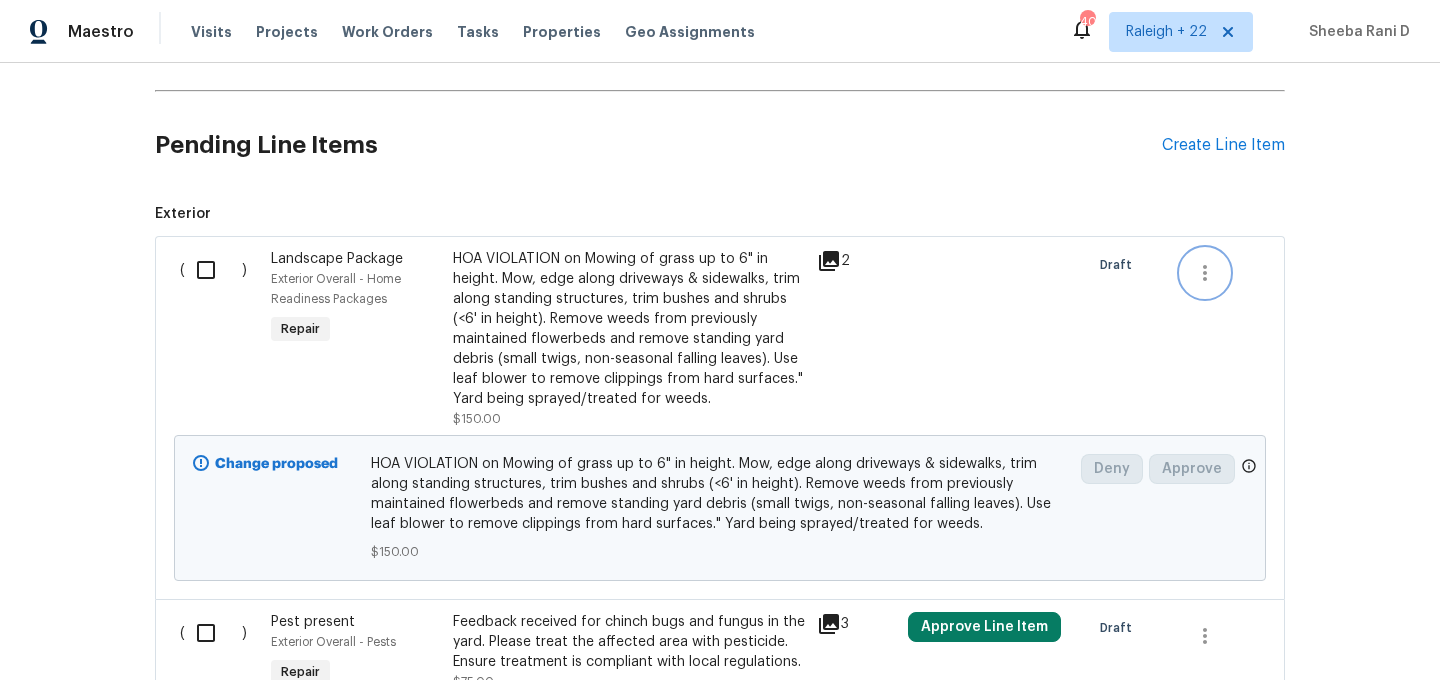 scroll, scrollTop: 1152, scrollLeft: 0, axis: vertical 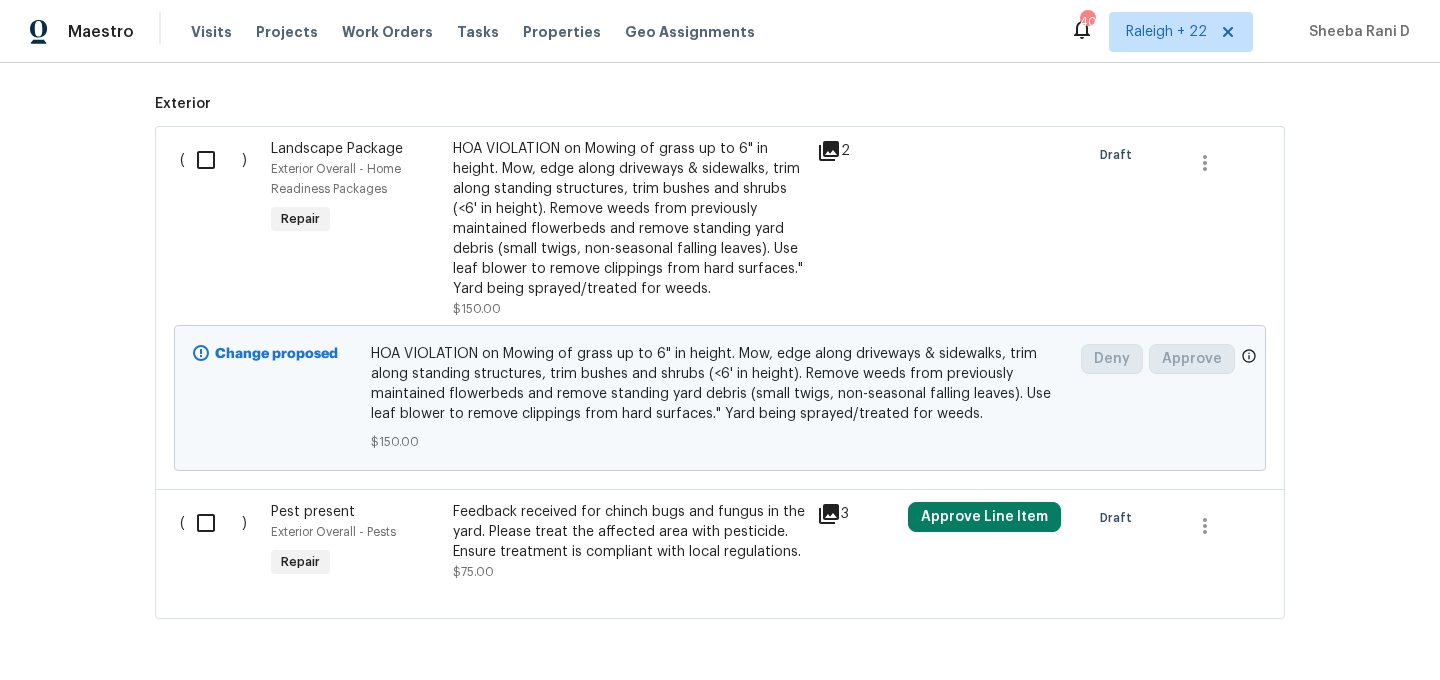 click on "Landscape Package Exterior Overall - Home Readiness Packages Repair" at bounding box center (356, 229) 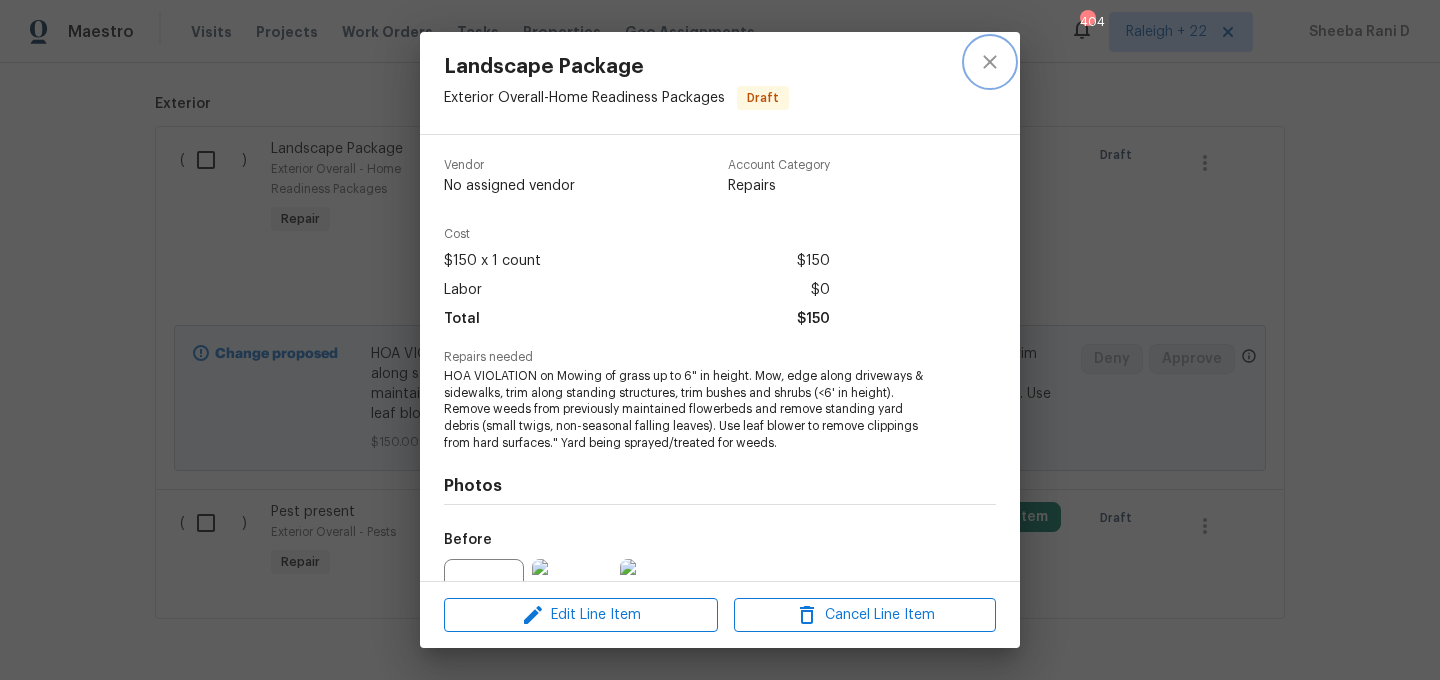 click 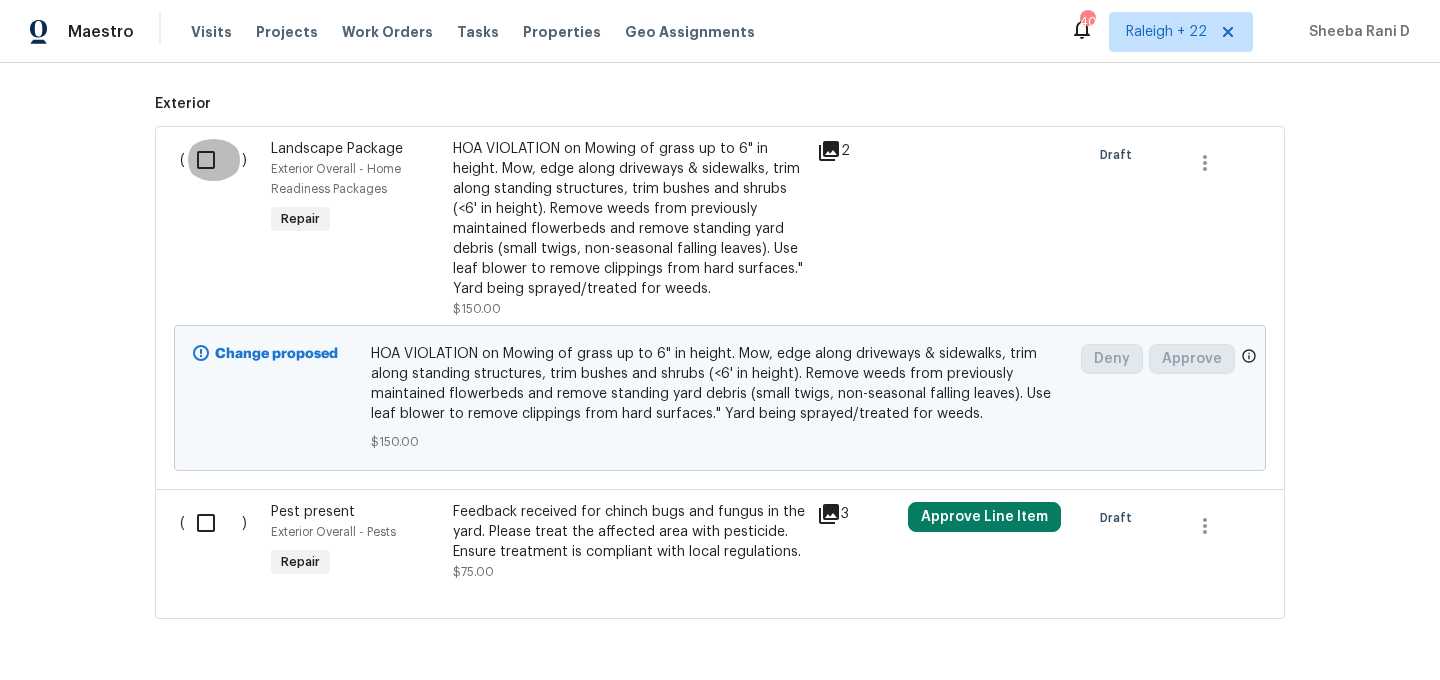 click at bounding box center (213, 160) 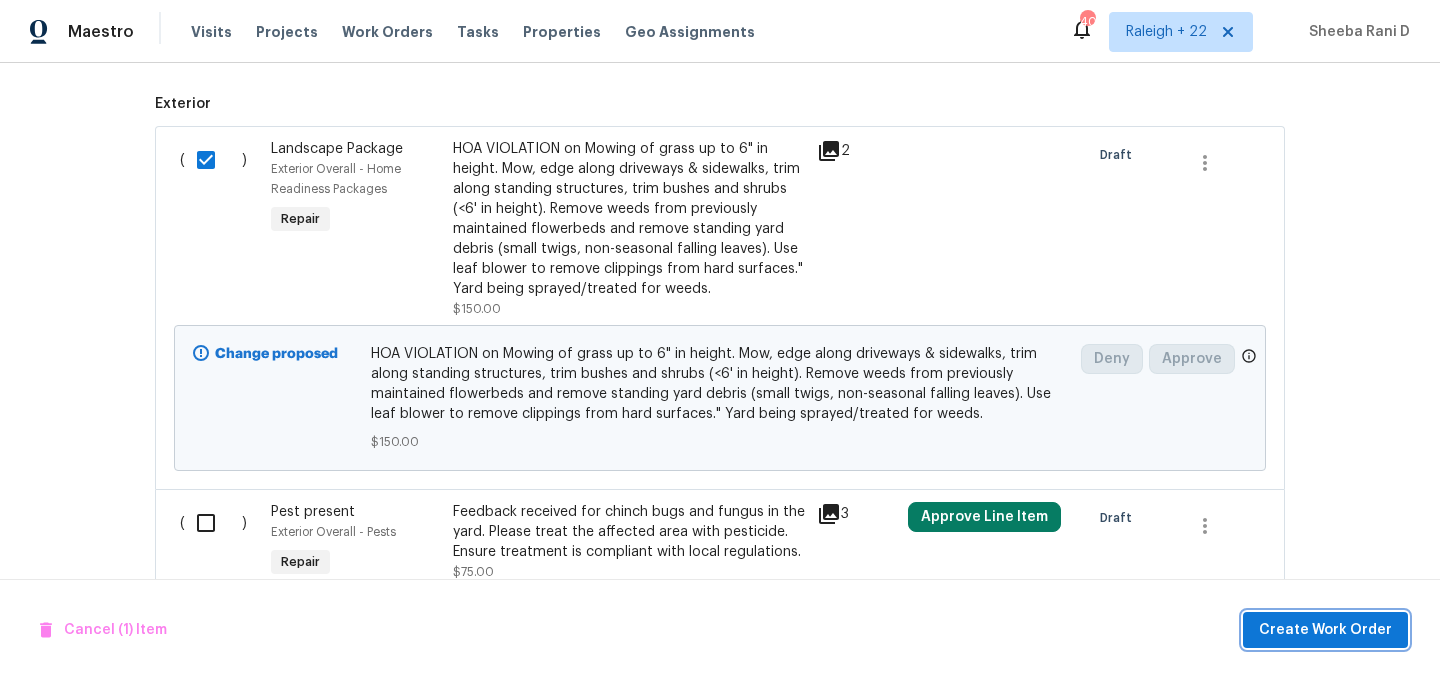 click on "Create Work Order" at bounding box center (1325, 630) 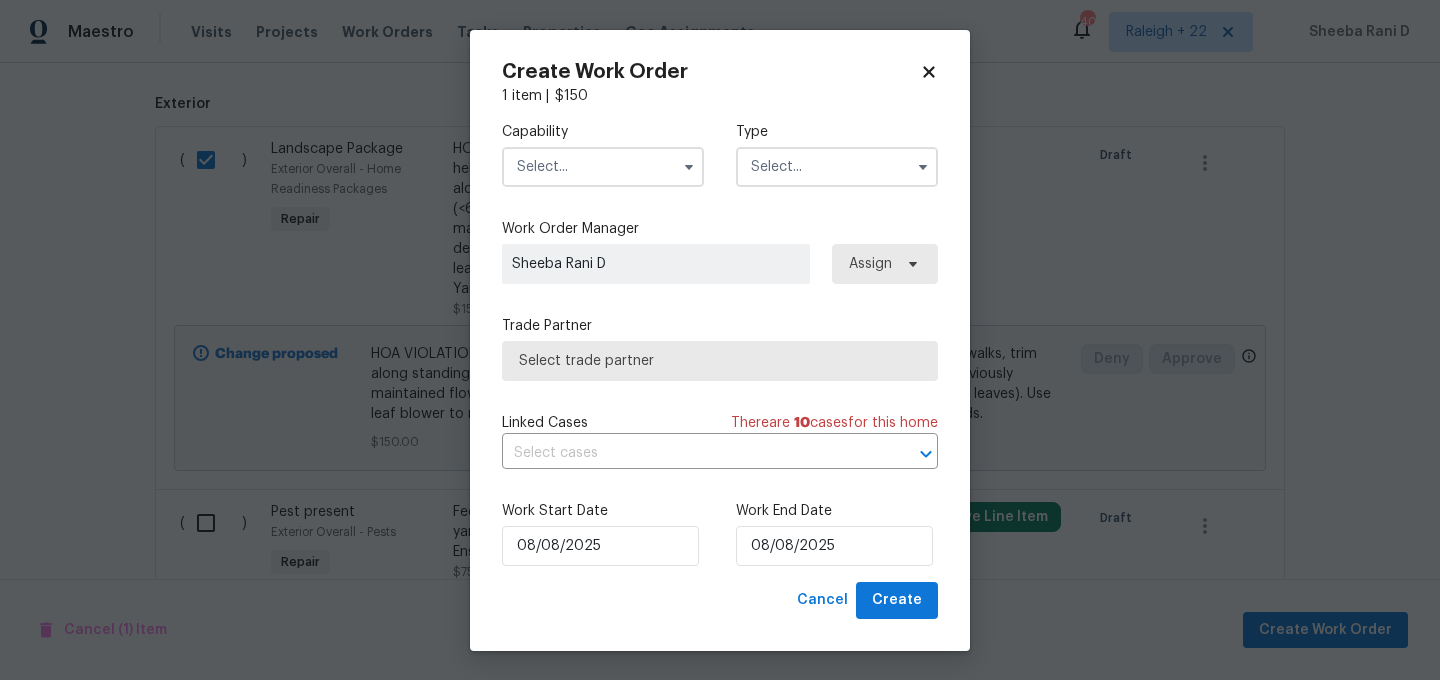 click at bounding box center [603, 167] 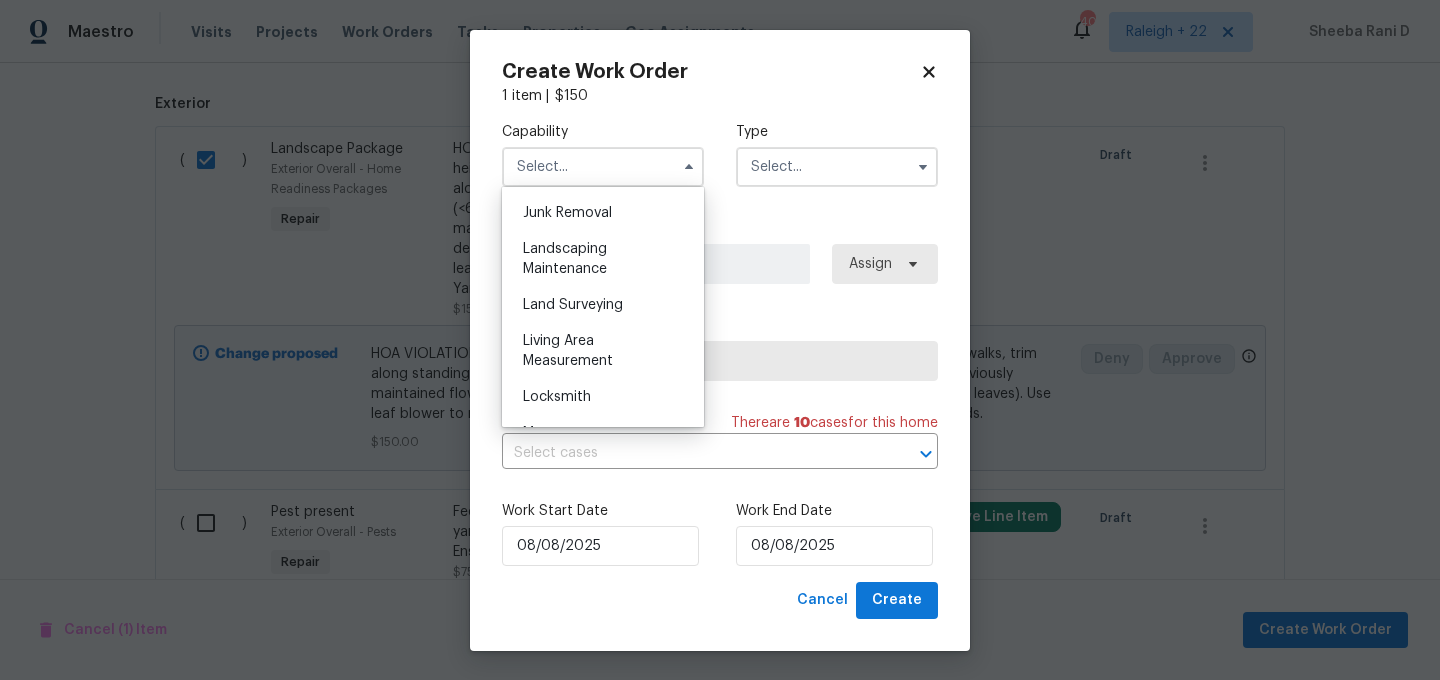 scroll, scrollTop: 1267, scrollLeft: 0, axis: vertical 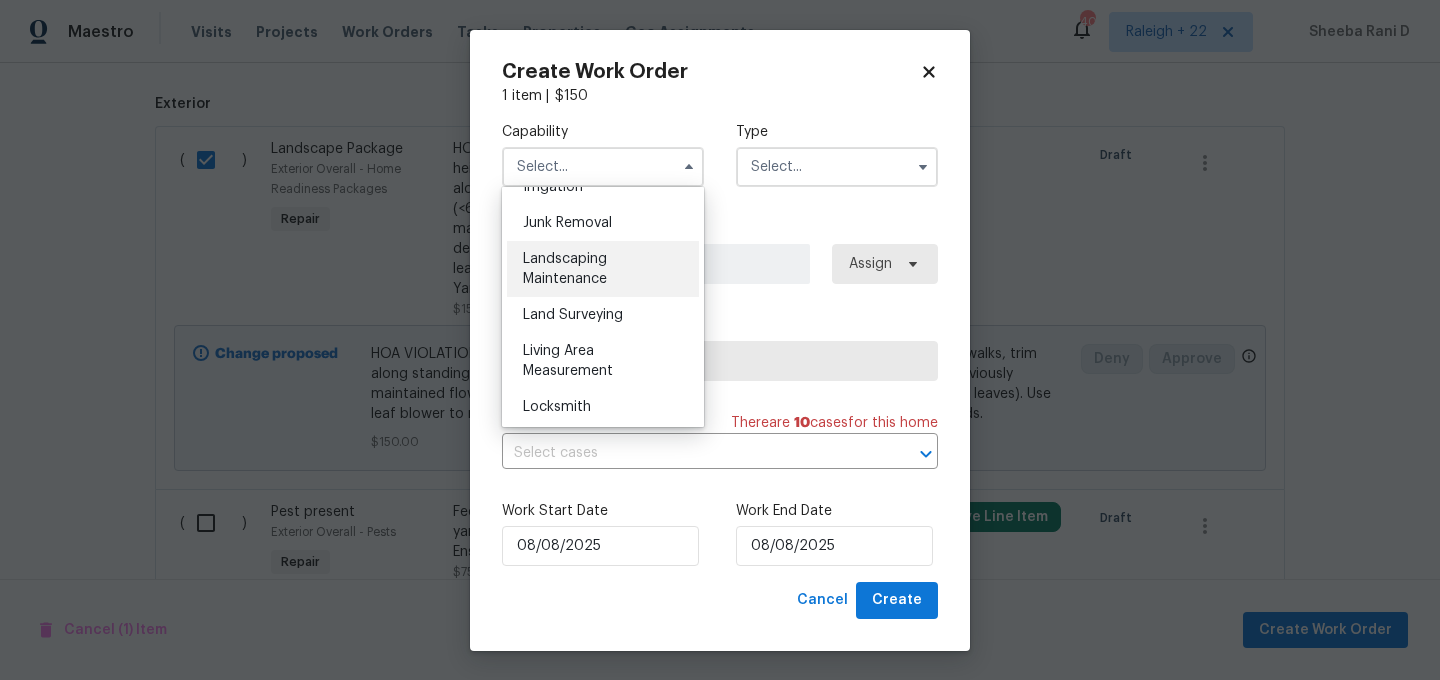 click on "Landscaping Maintenance" at bounding box center (565, 269) 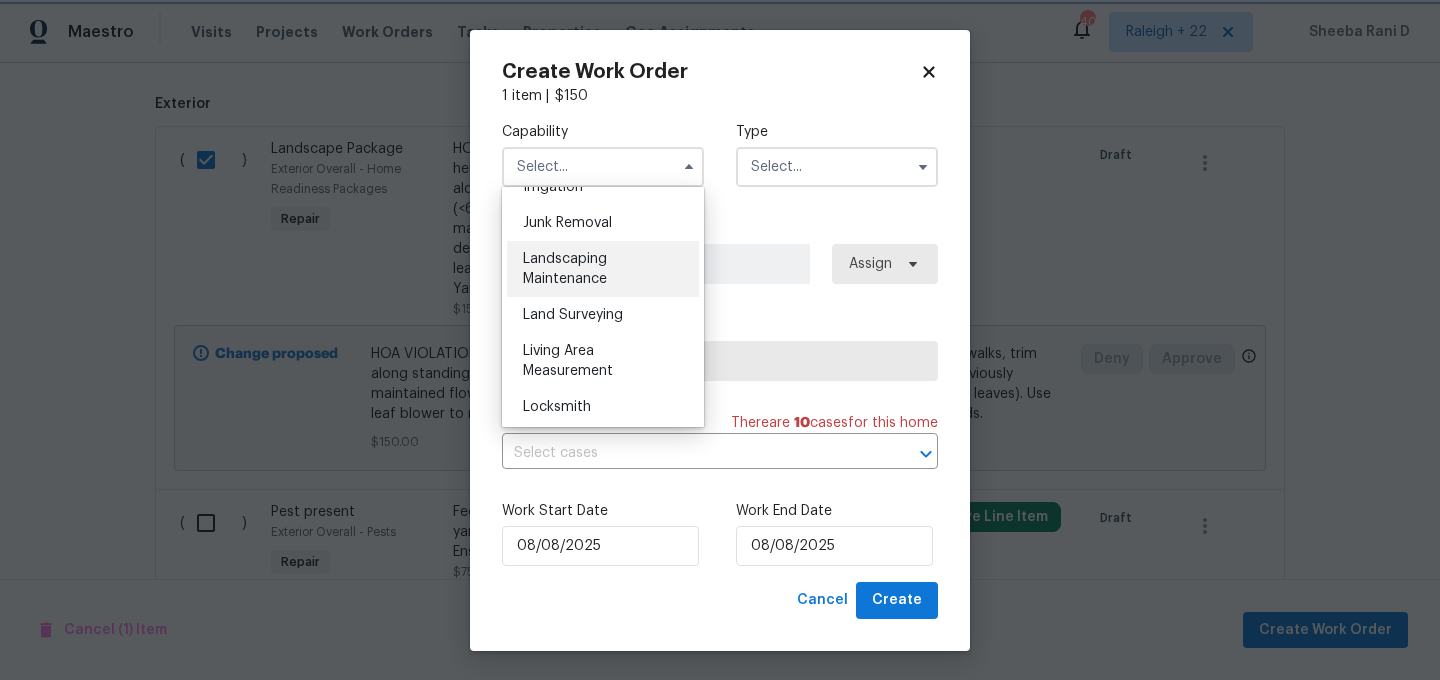 type on "Landscaping Maintenance" 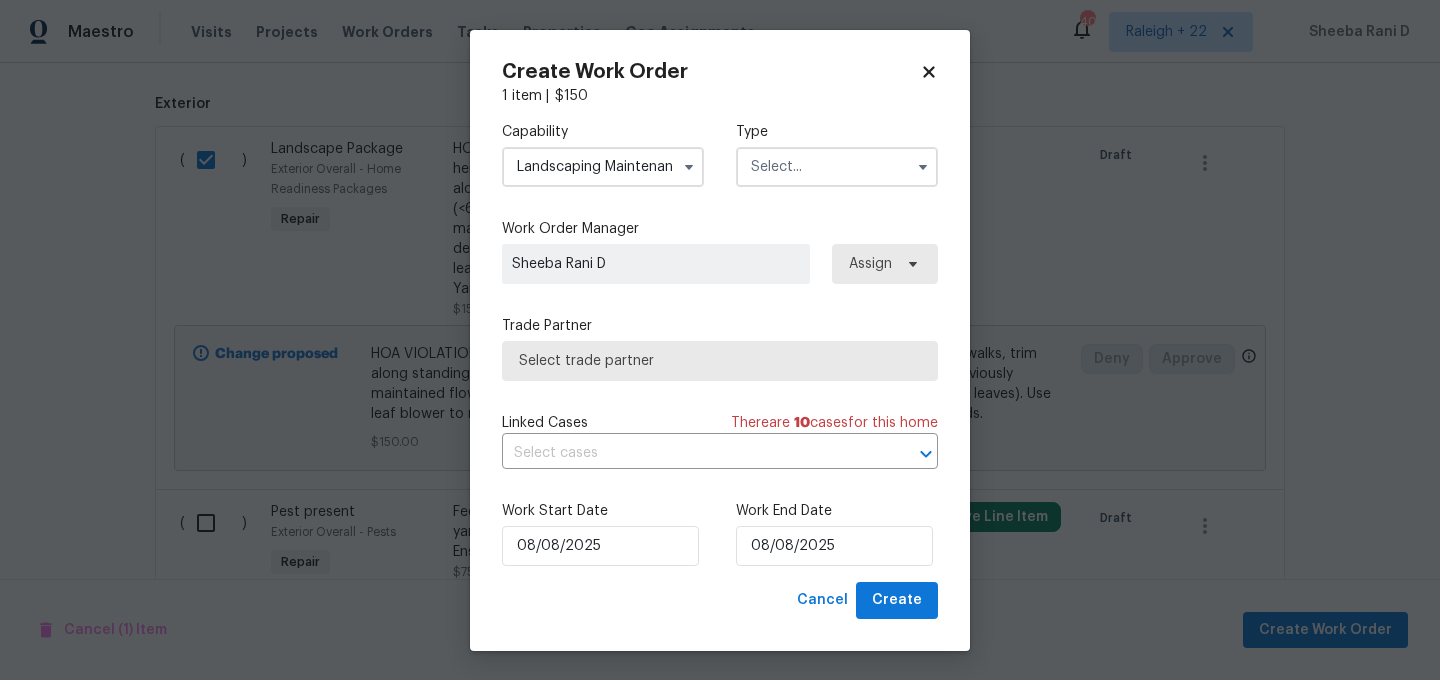 click on "Capability   Landscaping Maintenance Type" at bounding box center [720, 154] 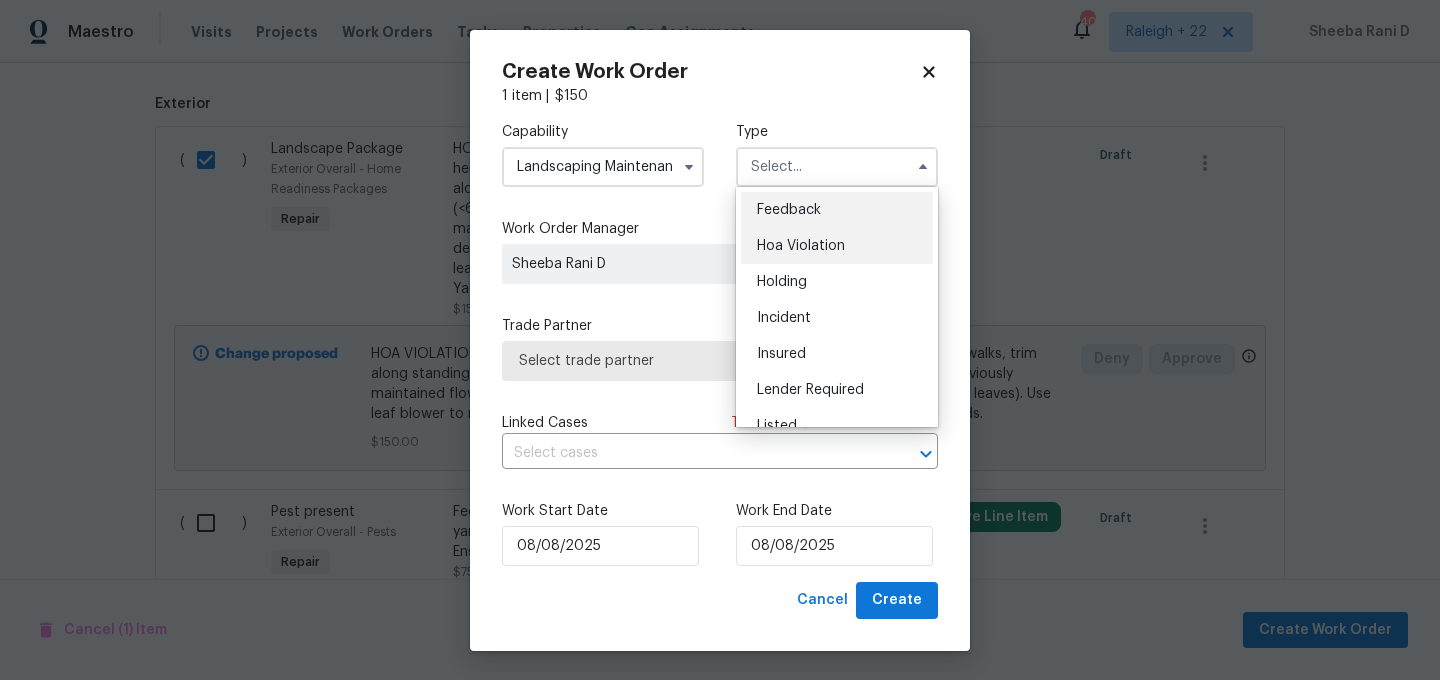 click on "Hoa Violation" at bounding box center (801, 246) 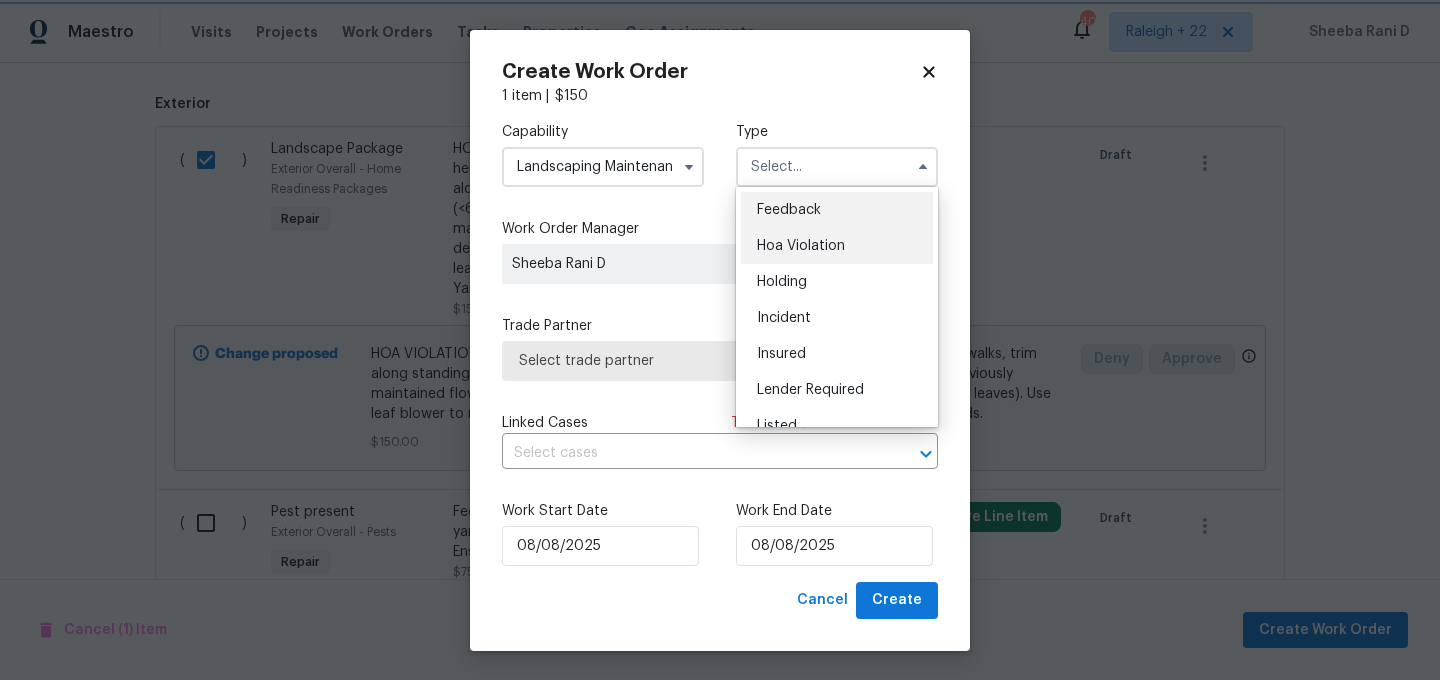 type on "Hoa Violation" 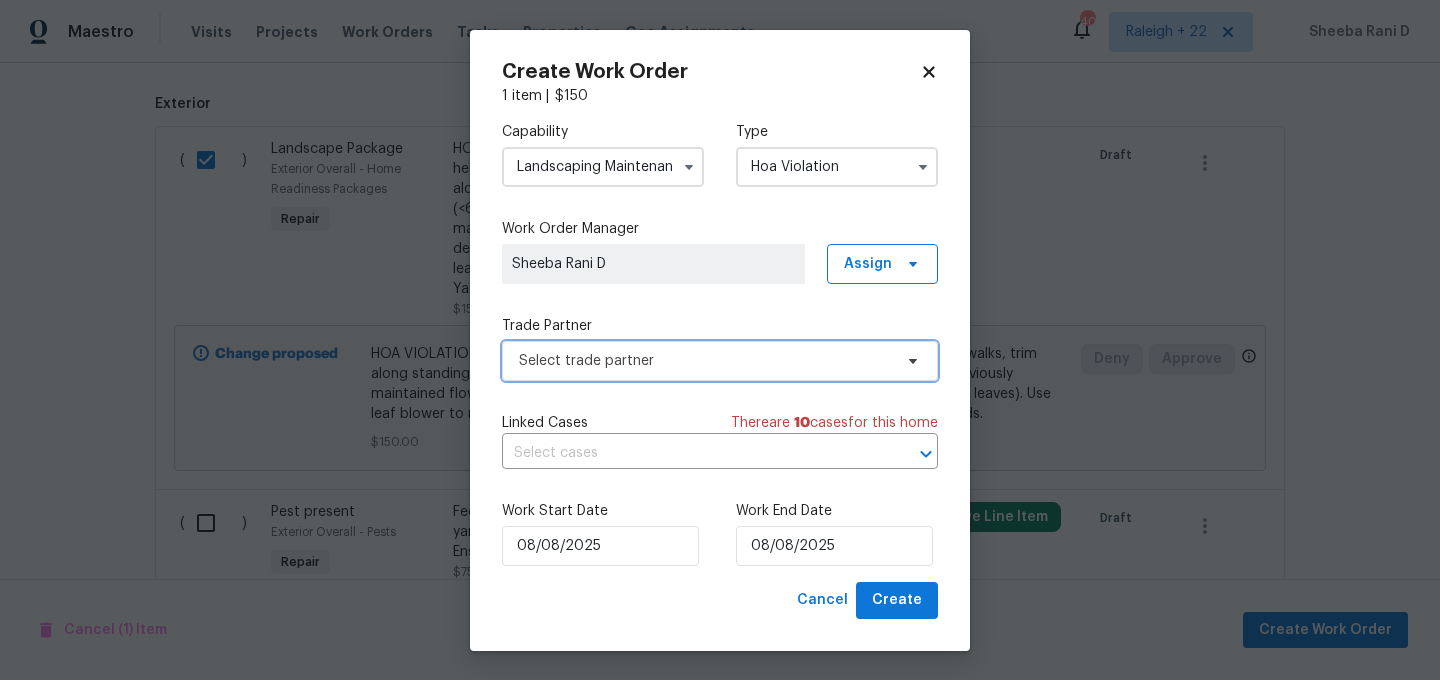 click on "Select trade partner" at bounding box center (705, 361) 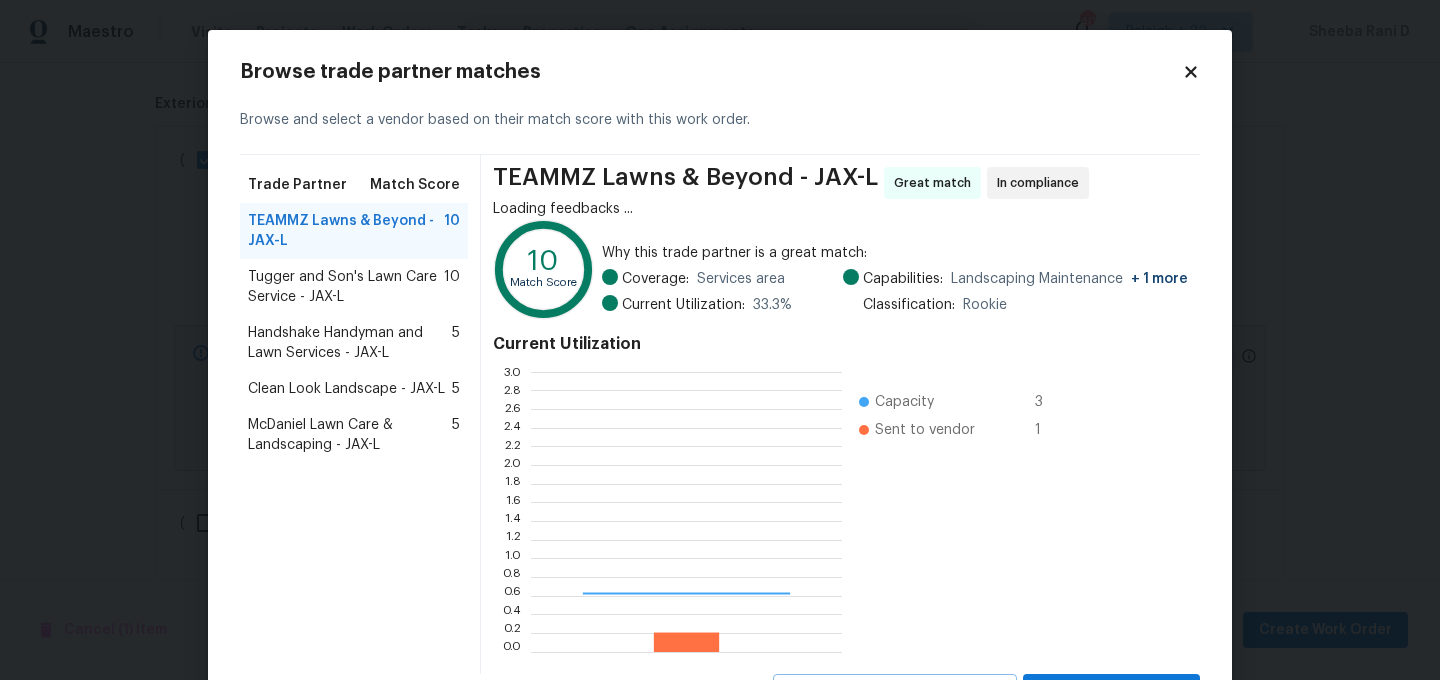 scroll, scrollTop: 2, scrollLeft: 1, axis: both 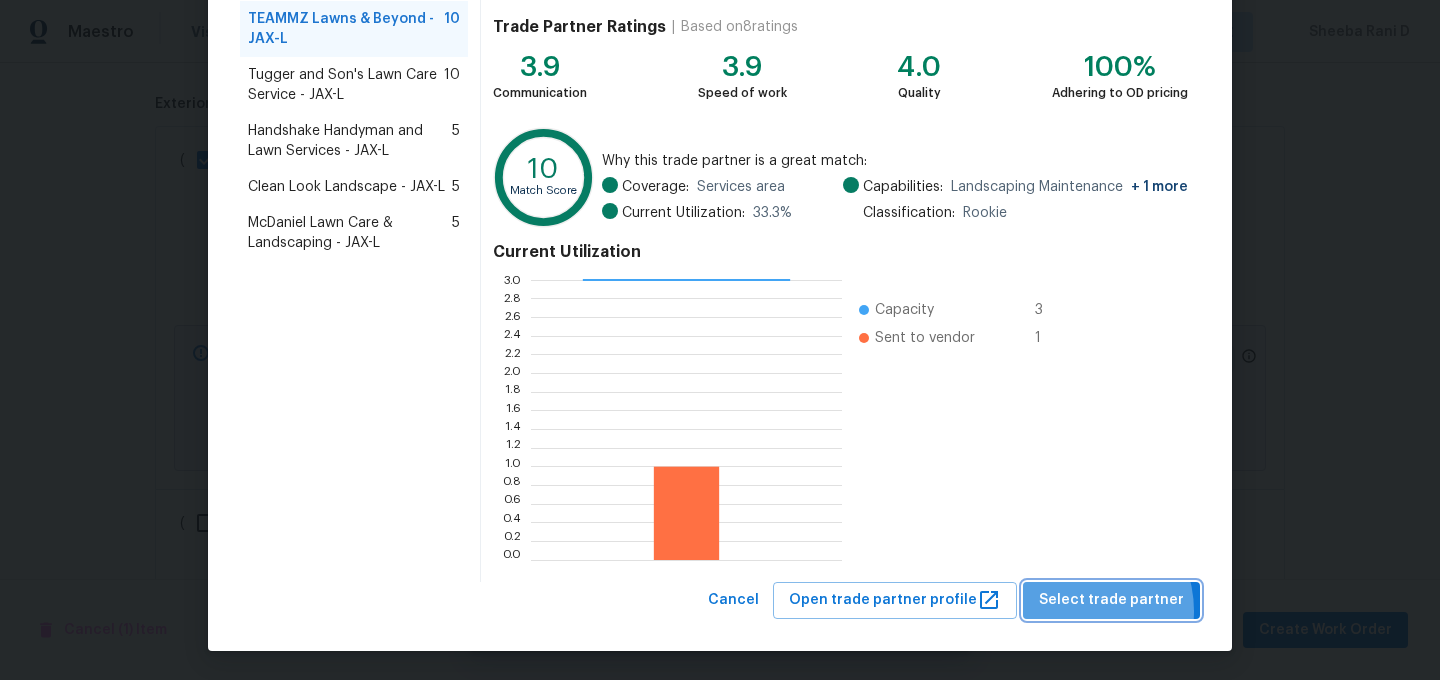 click on "Select trade partner" at bounding box center [1111, 600] 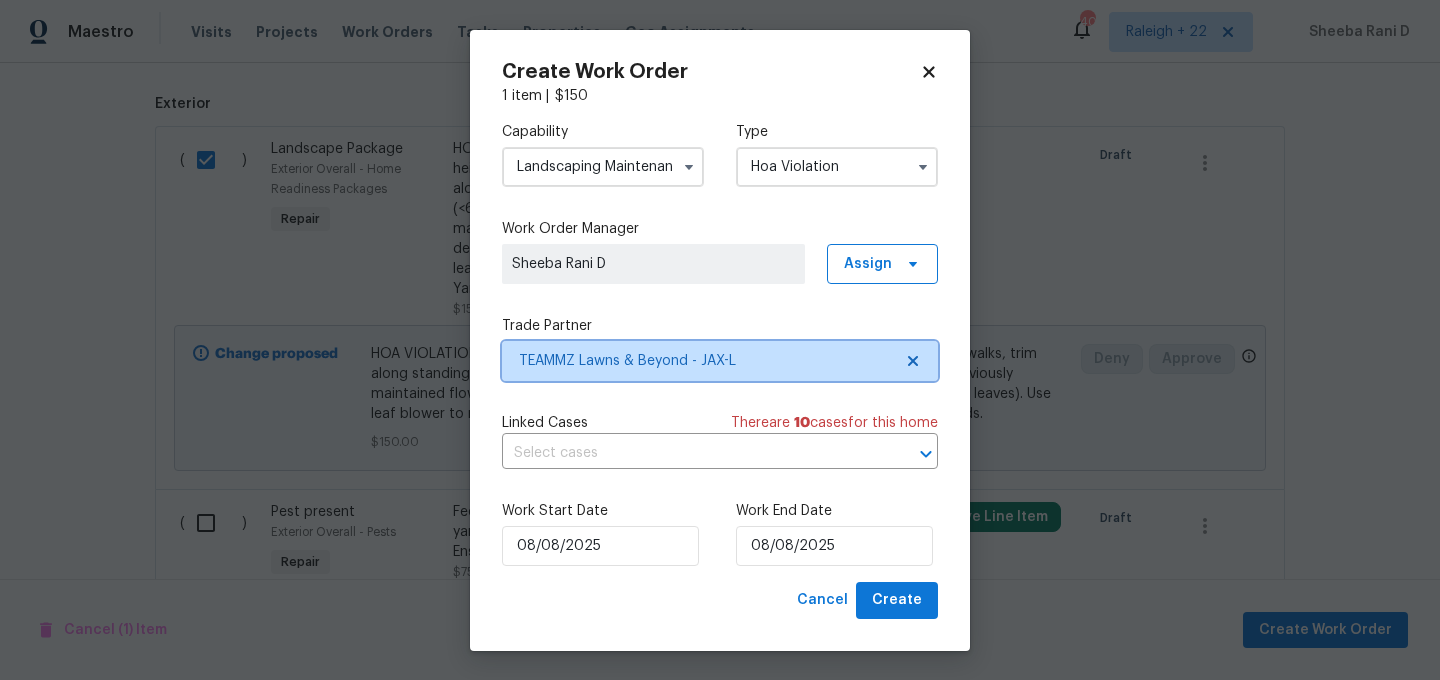 scroll, scrollTop: 0, scrollLeft: 0, axis: both 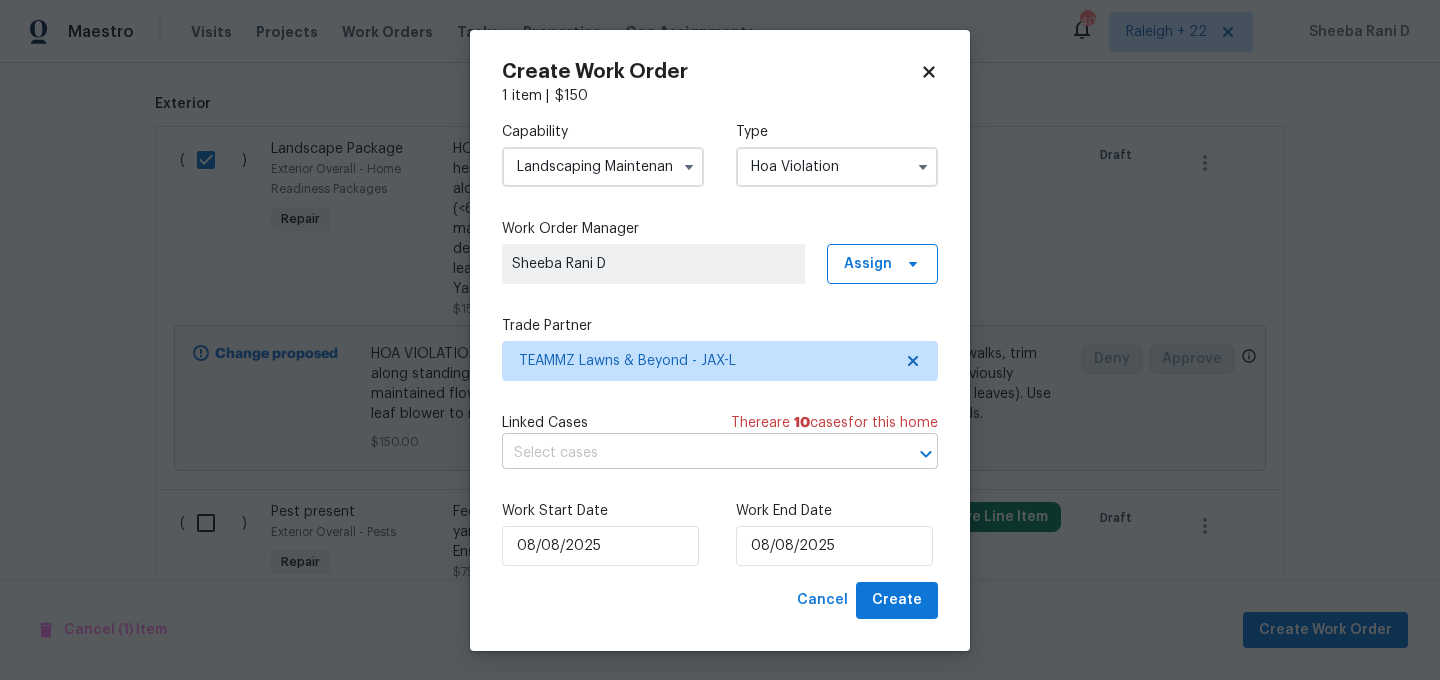 click at bounding box center [692, 453] 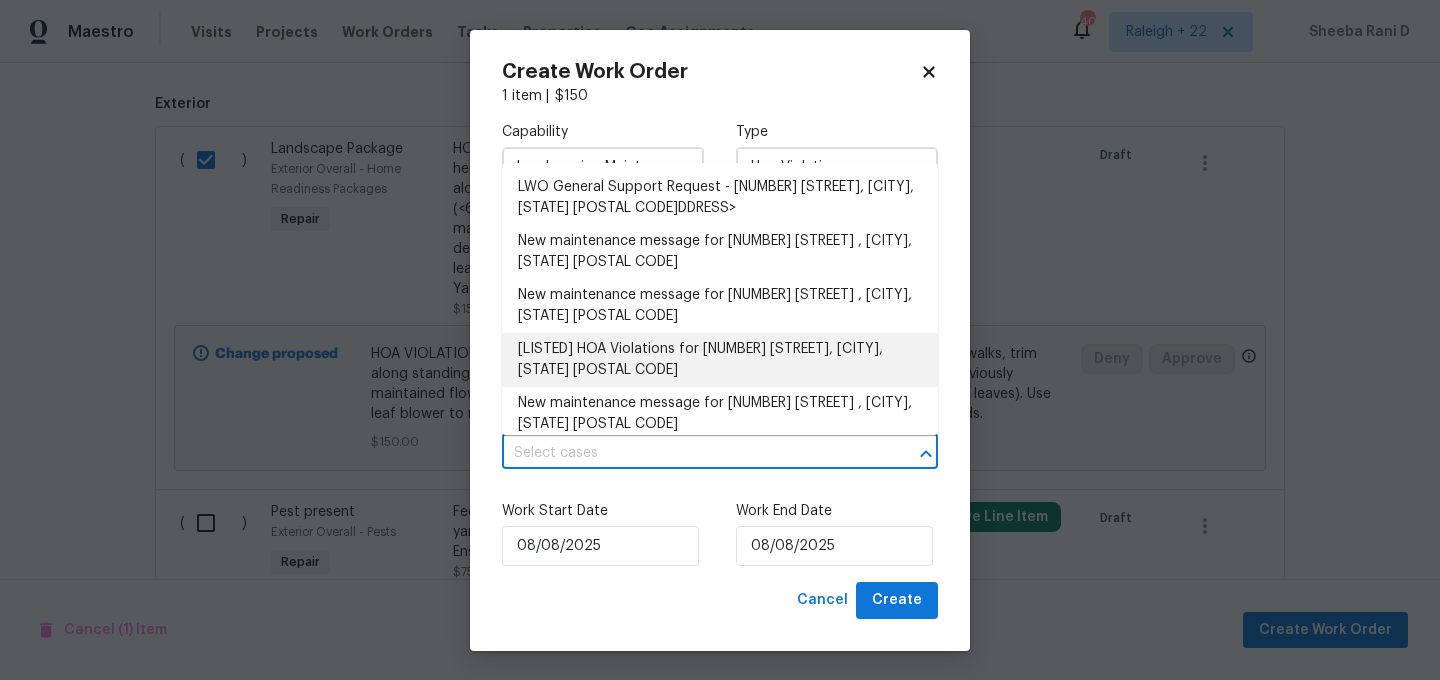 click on "[LISTED] HOA Violations for 350 Latrobe Ave, Saint Augustine, FL 32095" at bounding box center [720, 360] 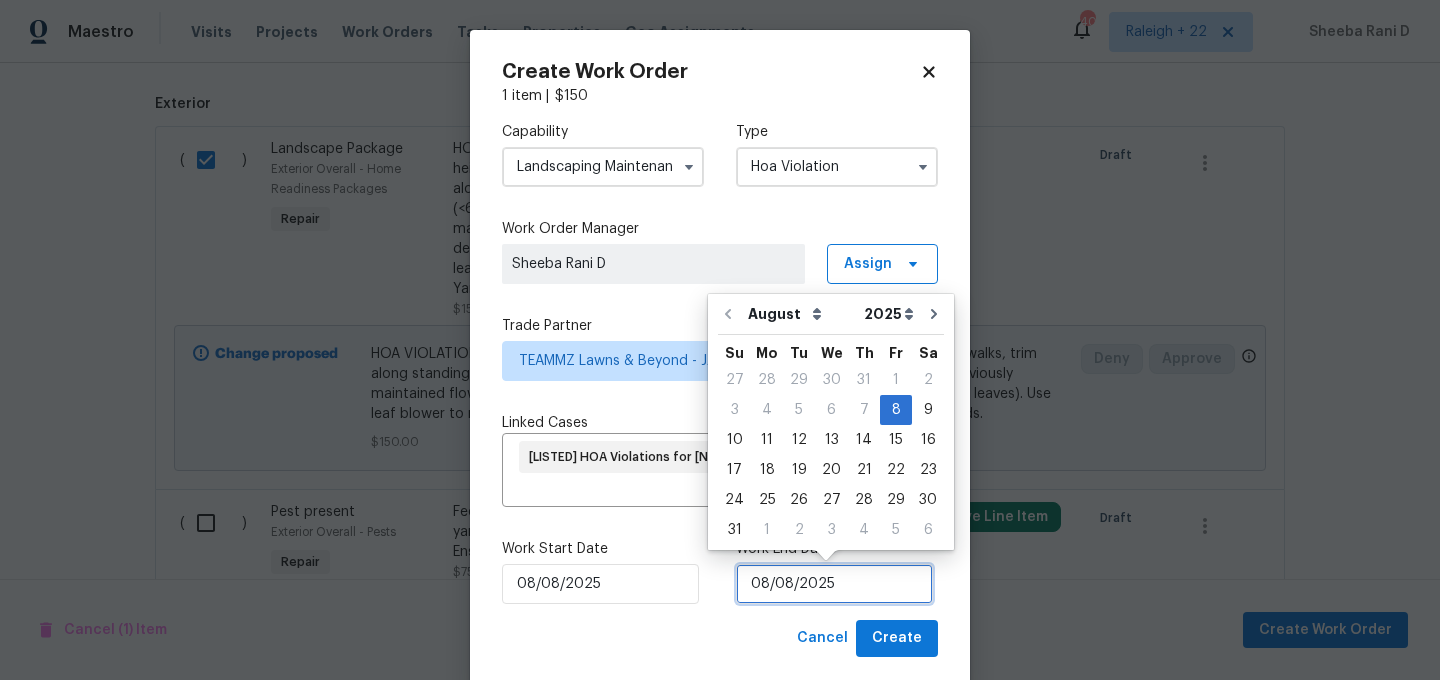 click on "08/08/2025" at bounding box center [834, 584] 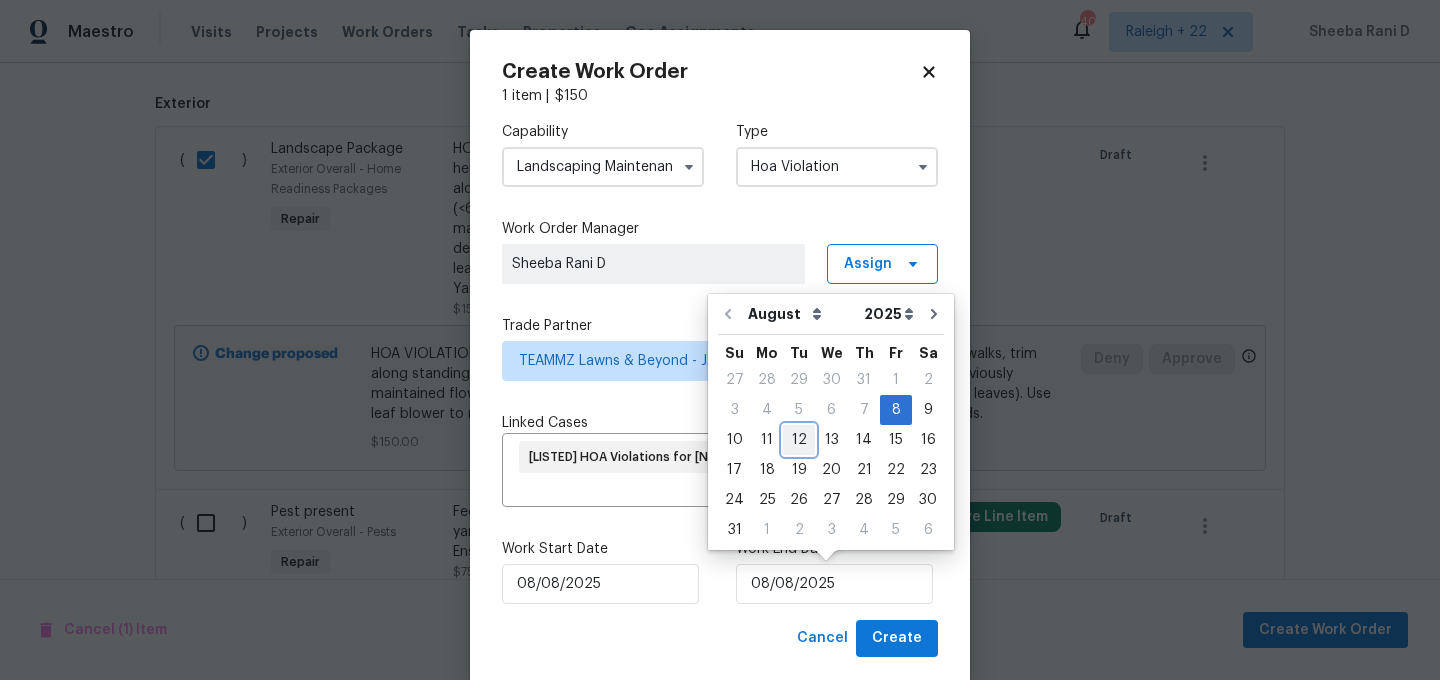 click on "12" at bounding box center [799, 440] 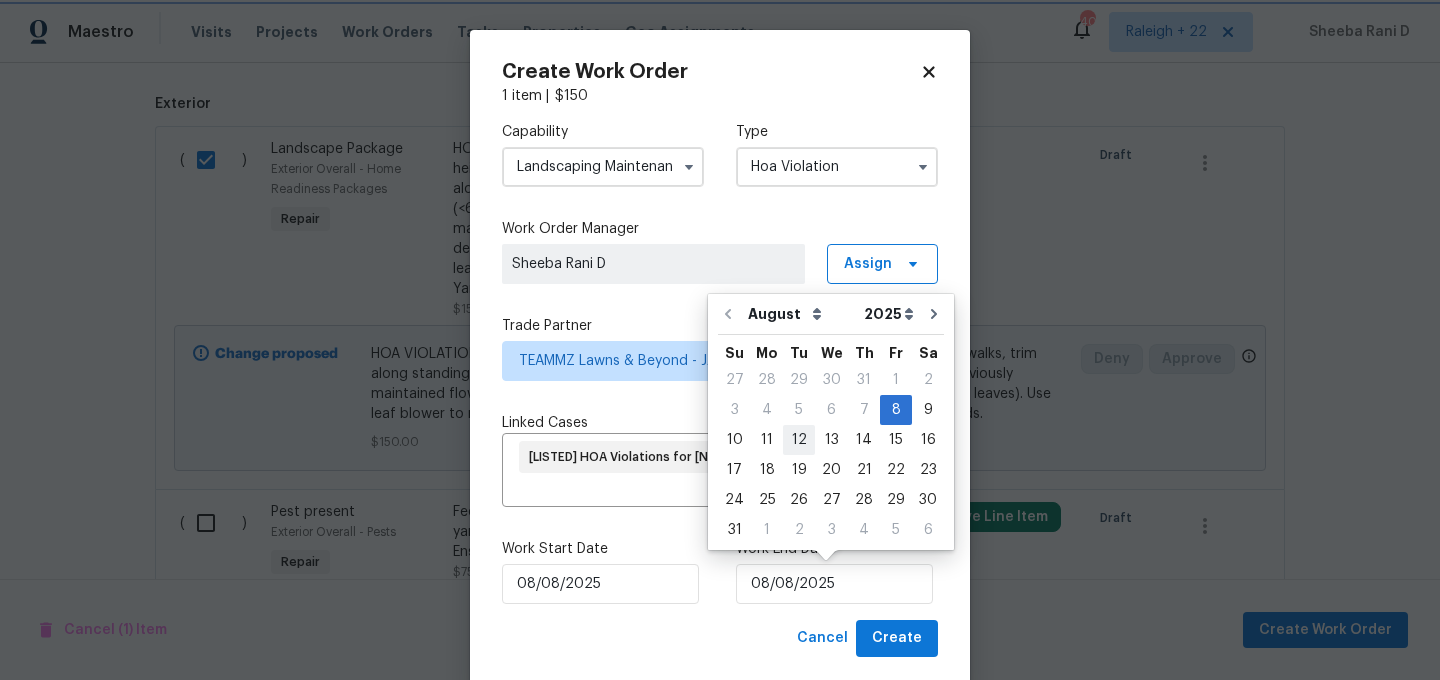 type on "12/08/2025" 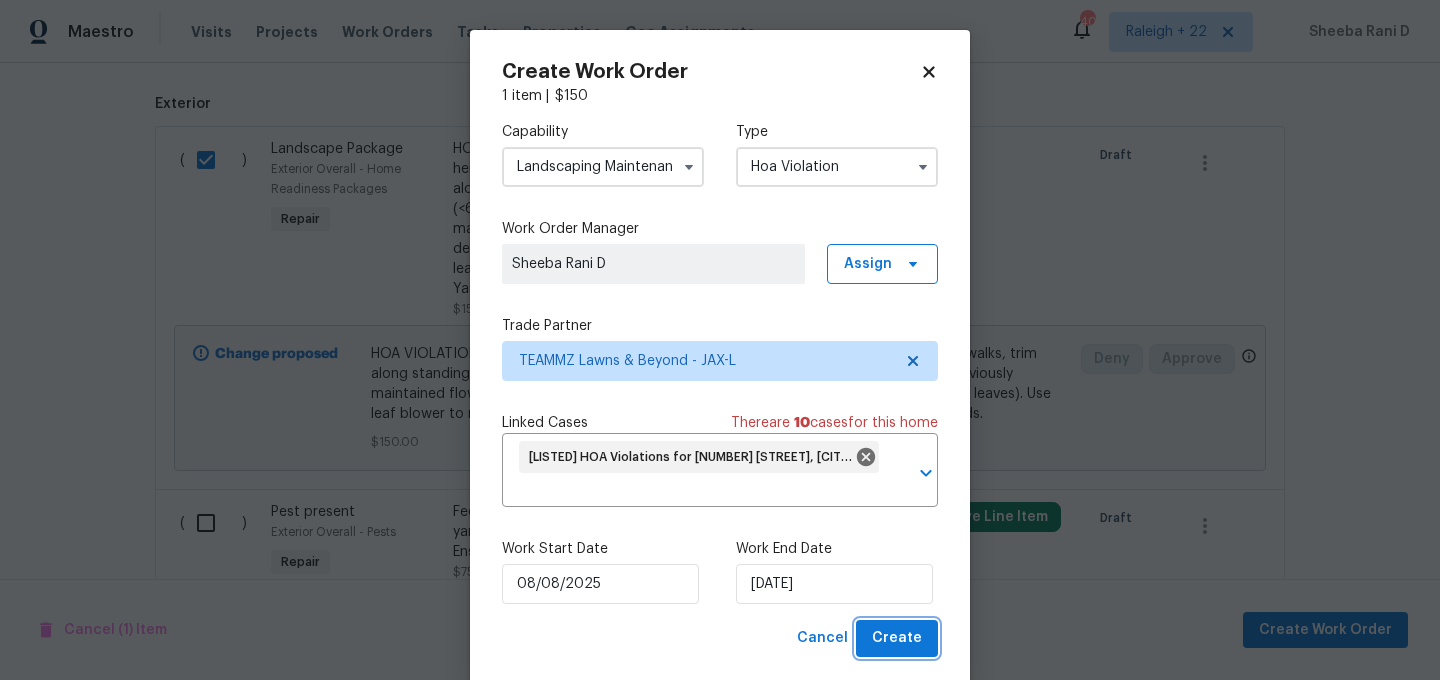 click on "Create" at bounding box center [897, 638] 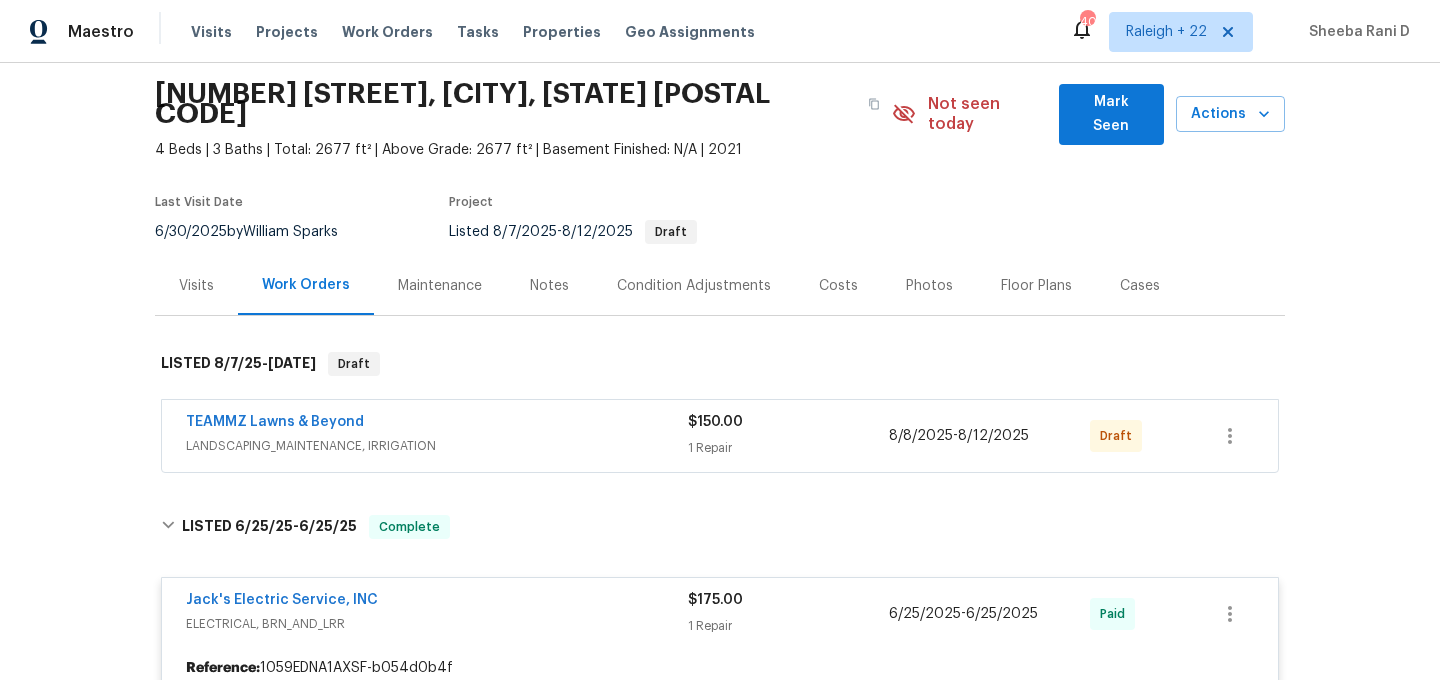 scroll, scrollTop: 182, scrollLeft: 0, axis: vertical 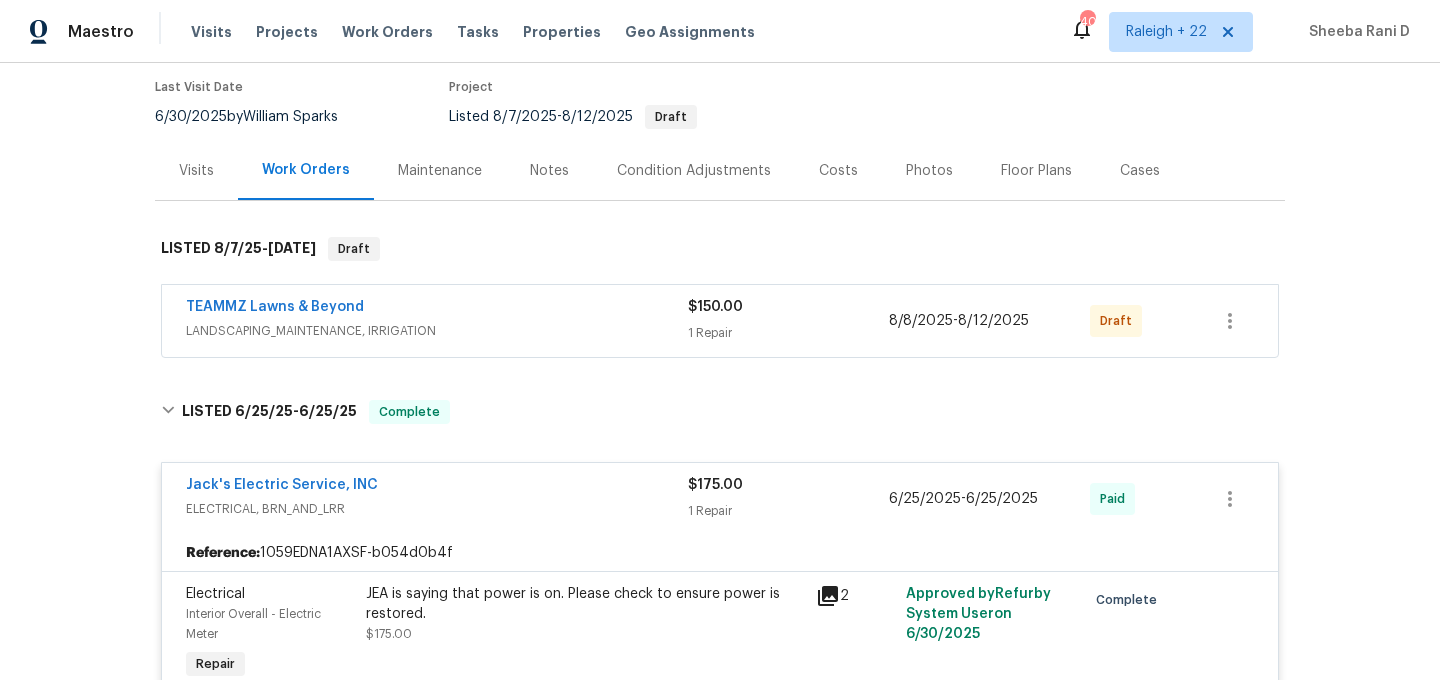 click on "TEAMMZ Lawns & Beyond LANDSCAPING_MAINTENANCE, IRRIGATION $150.00 1 Repair 8/8/2025  -  8/12/2025 Draft" at bounding box center (696, 321) 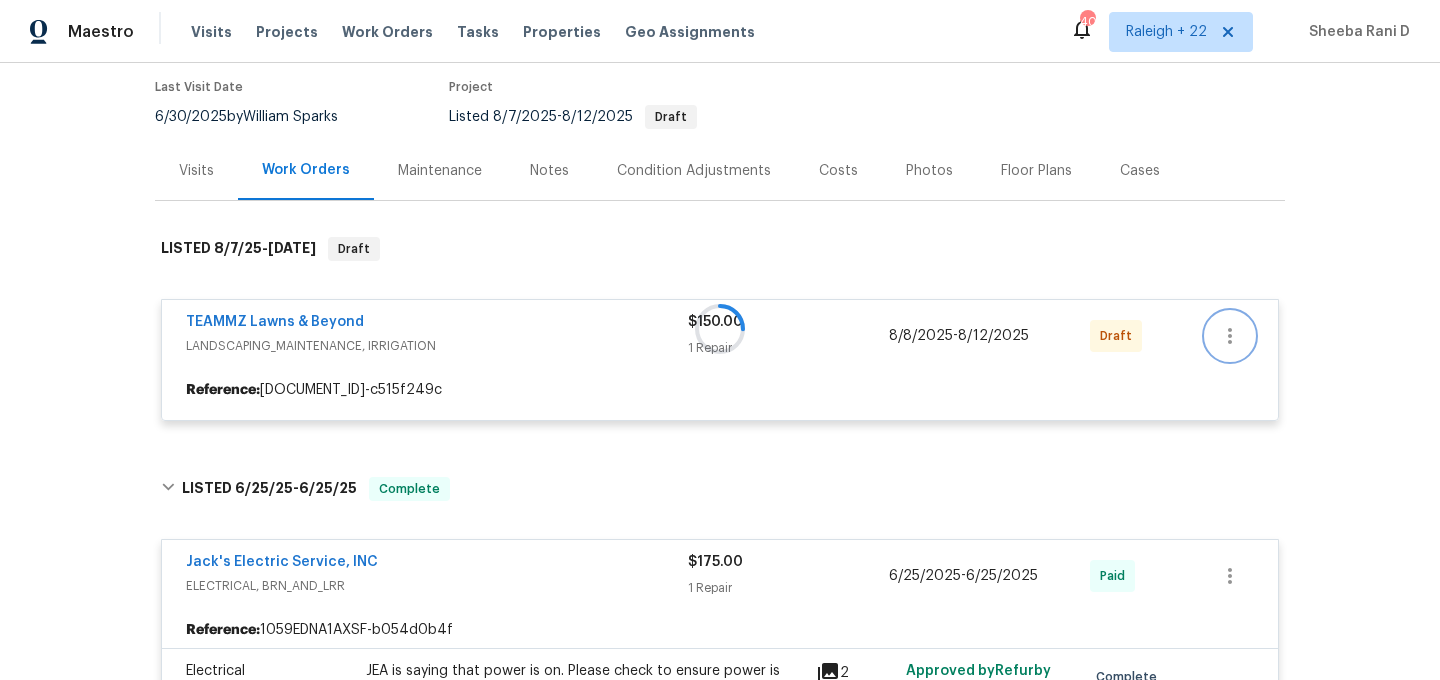 click on "TEAMMZ Lawns & Beyond LANDSCAPING_MAINTENANCE, IRRIGATION $150.00 1 Repair 8/8/2025  -  8/12/2025 Draft Reference:  1059EDNA1AXSF-c515f249c" at bounding box center [720, 360] 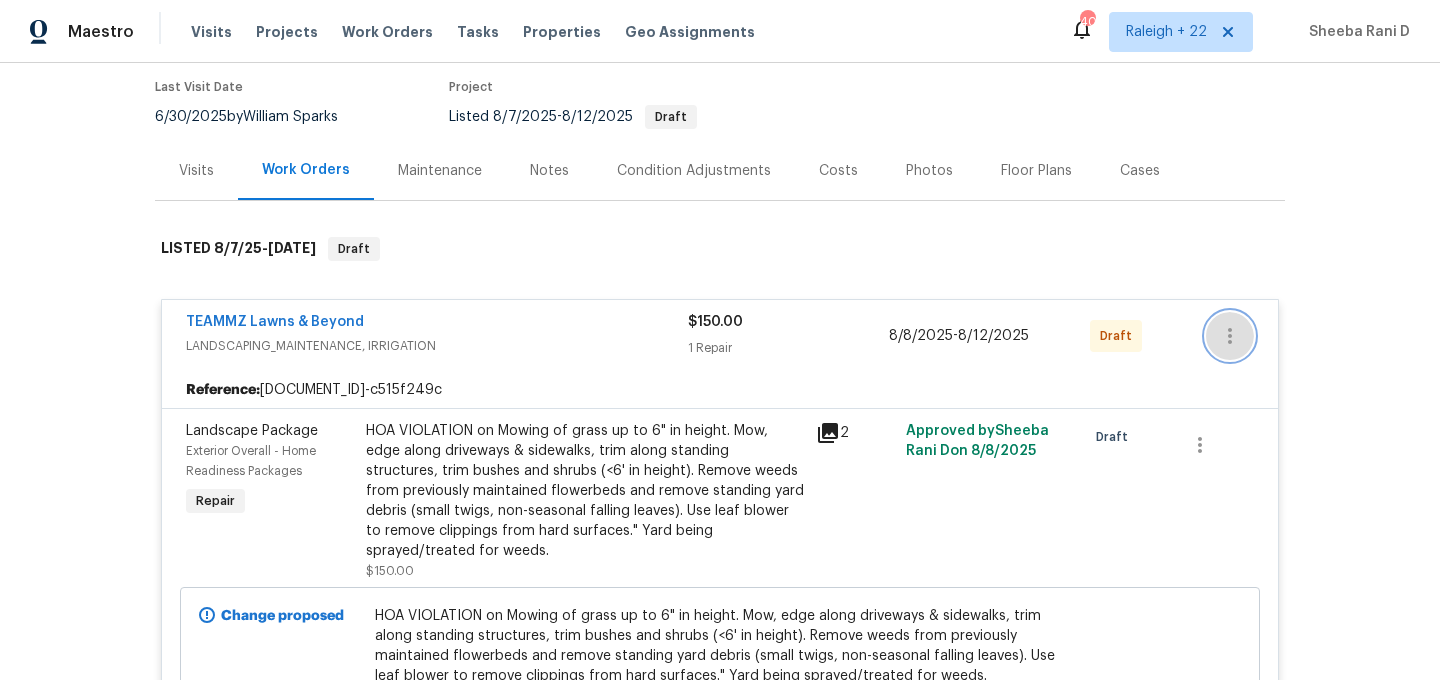 click 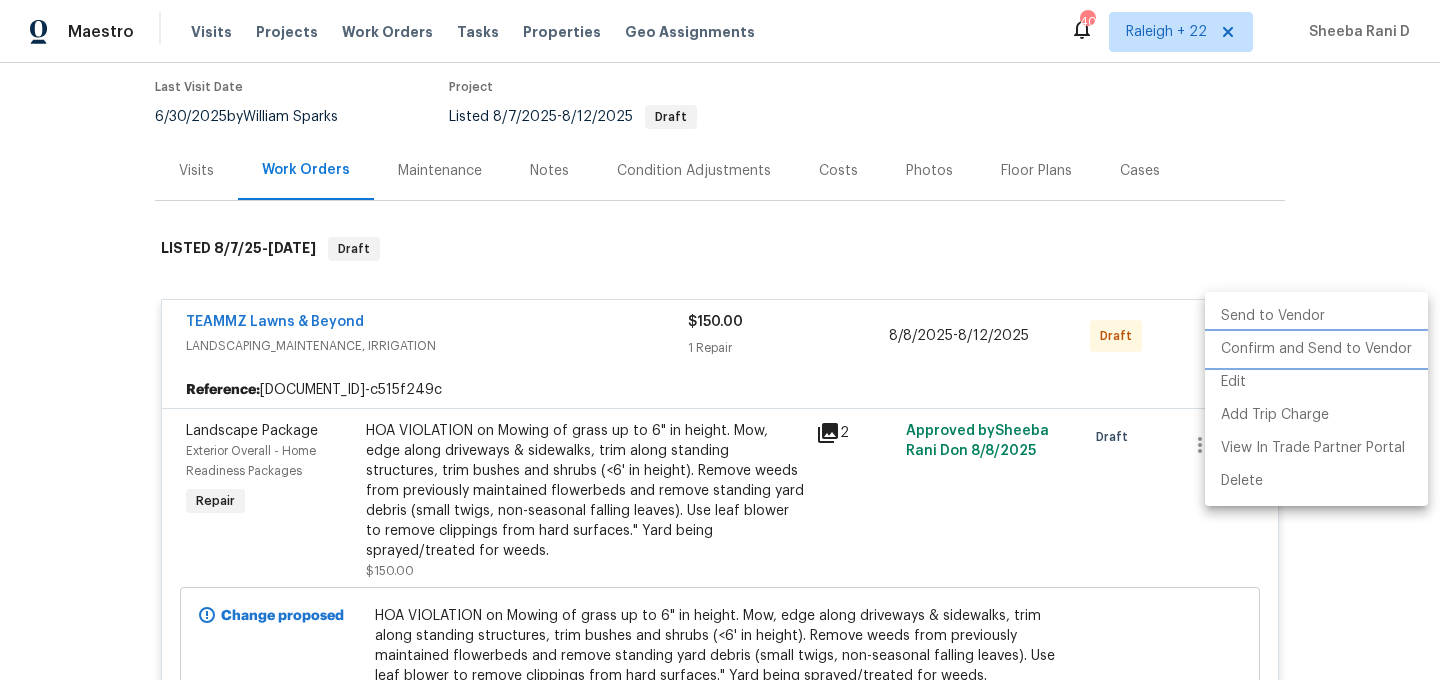 click on "Confirm and Send to Vendor" at bounding box center [1316, 349] 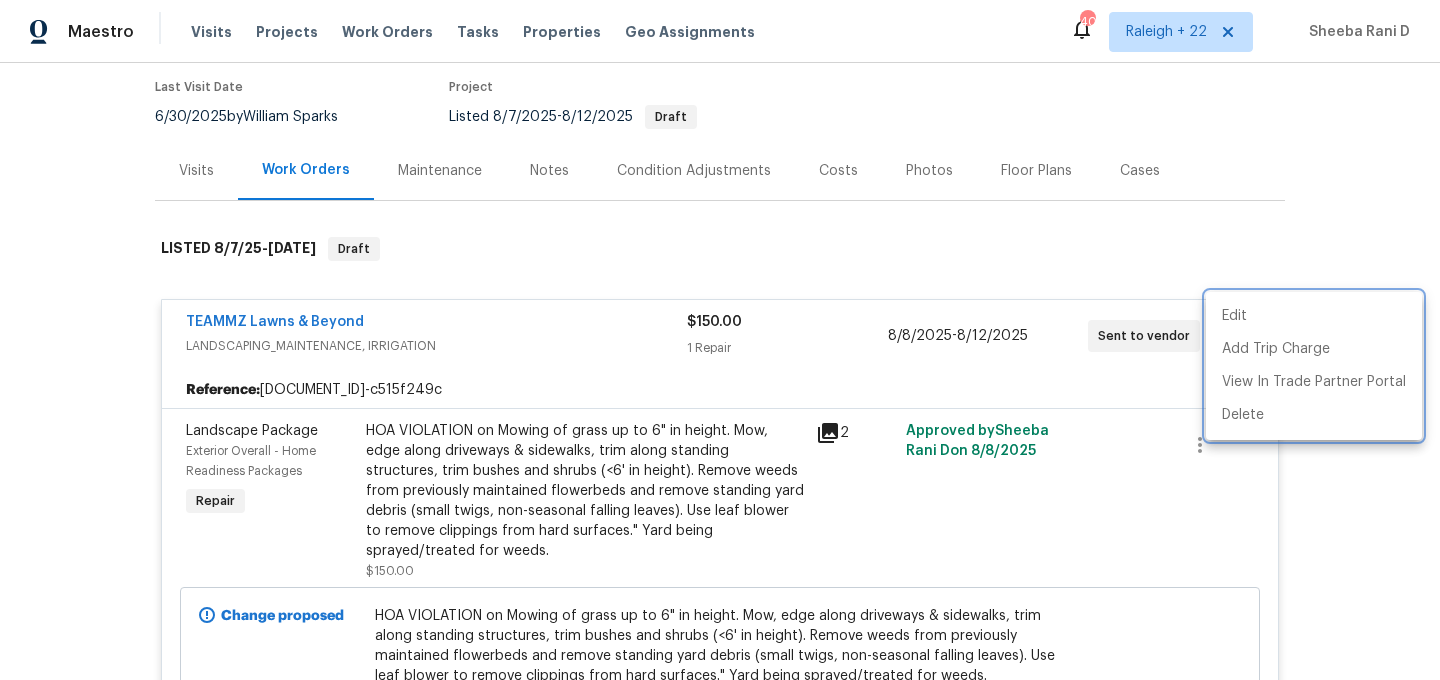 click at bounding box center [720, 340] 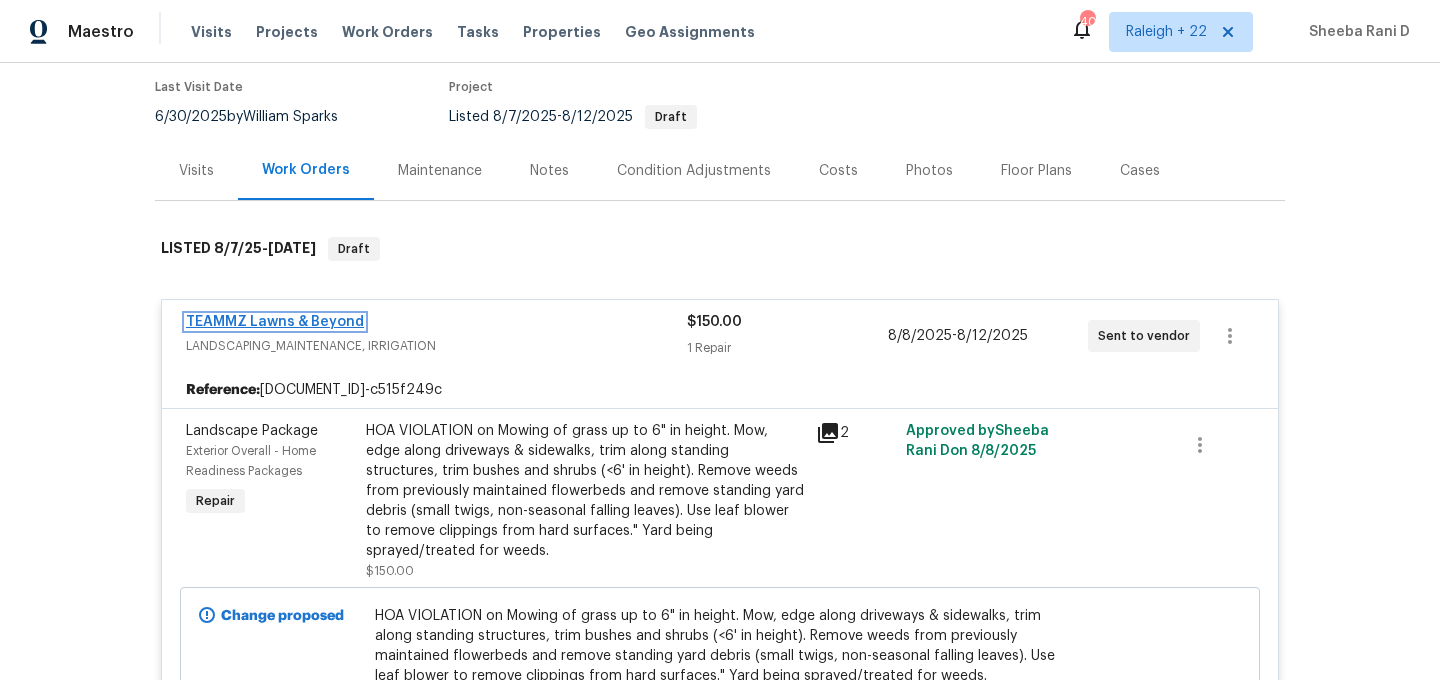 click on "TEAMMZ Lawns & Beyond" at bounding box center [275, 322] 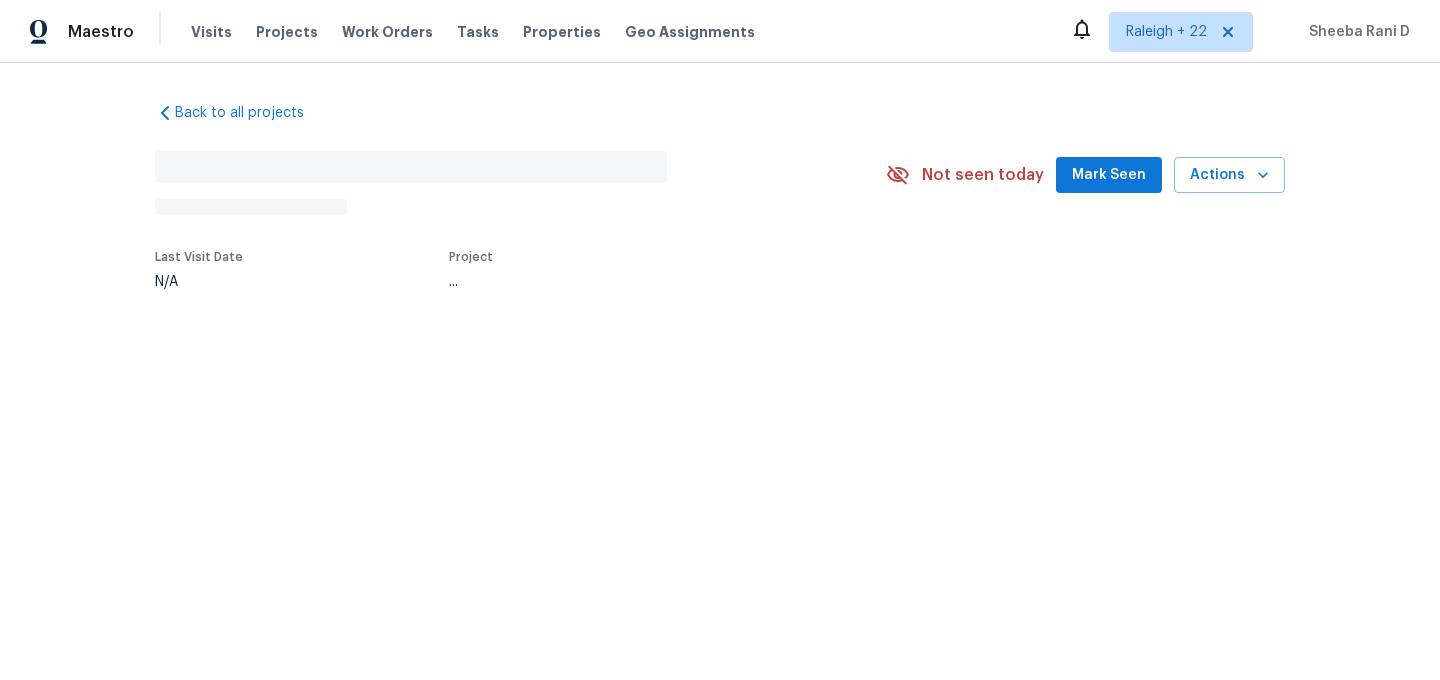 scroll, scrollTop: 0, scrollLeft: 0, axis: both 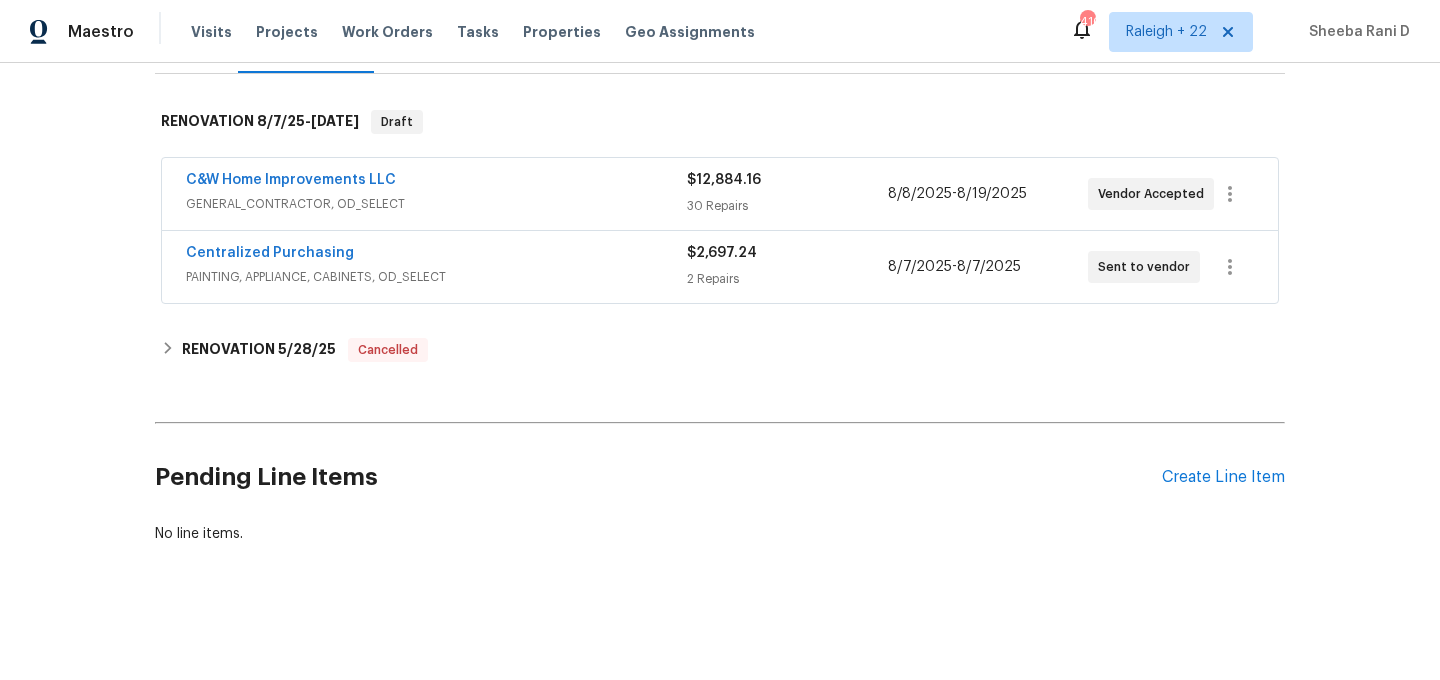 click on "PAINTING, APPLIANCE, CABINETS, OD_SELECT" at bounding box center (436, 277) 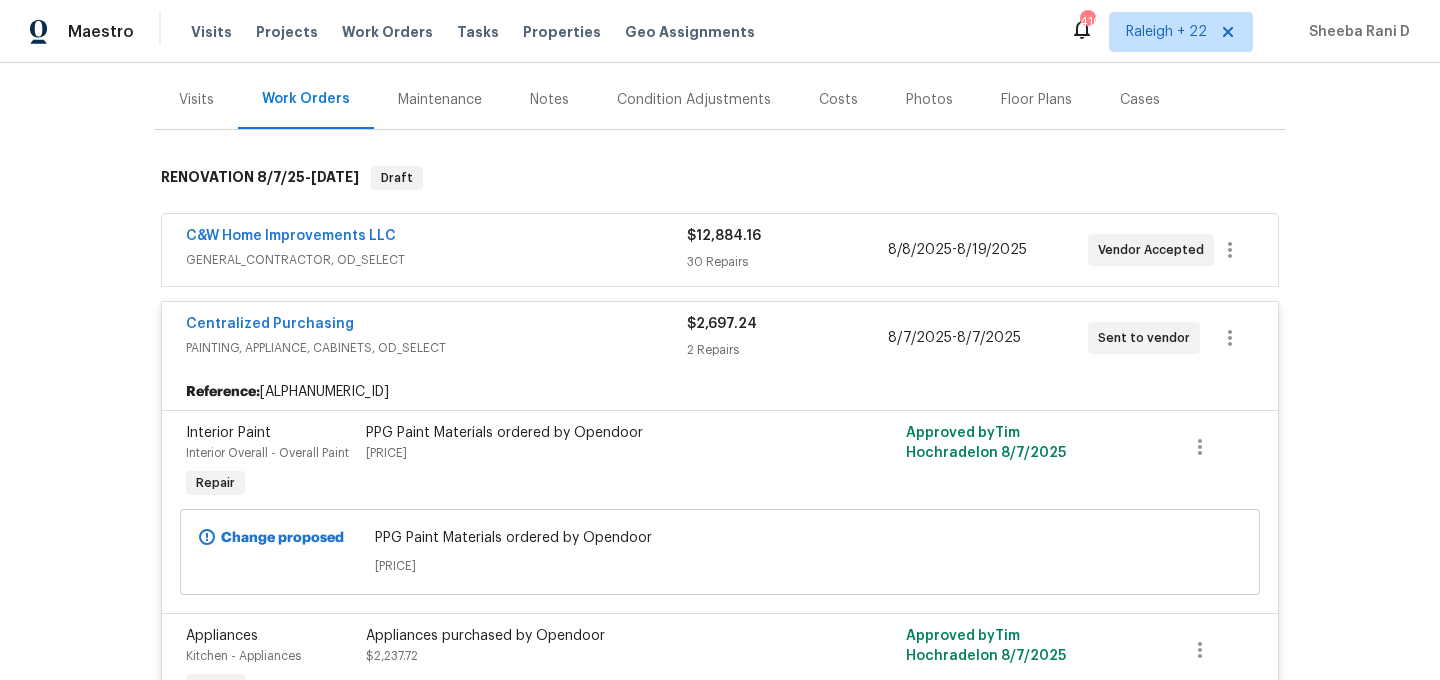 scroll, scrollTop: 194, scrollLeft: 0, axis: vertical 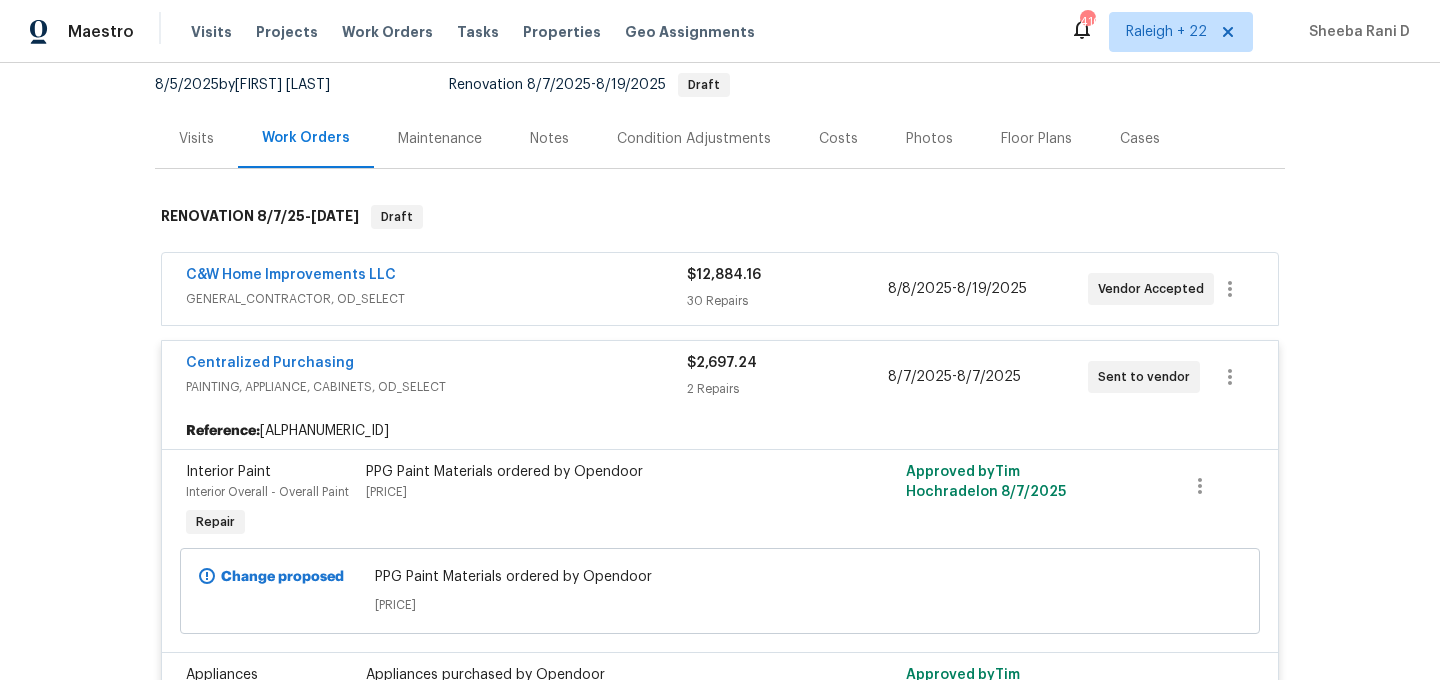 click on "GENERAL_CONTRACTOR, OD_SELECT" at bounding box center [436, 299] 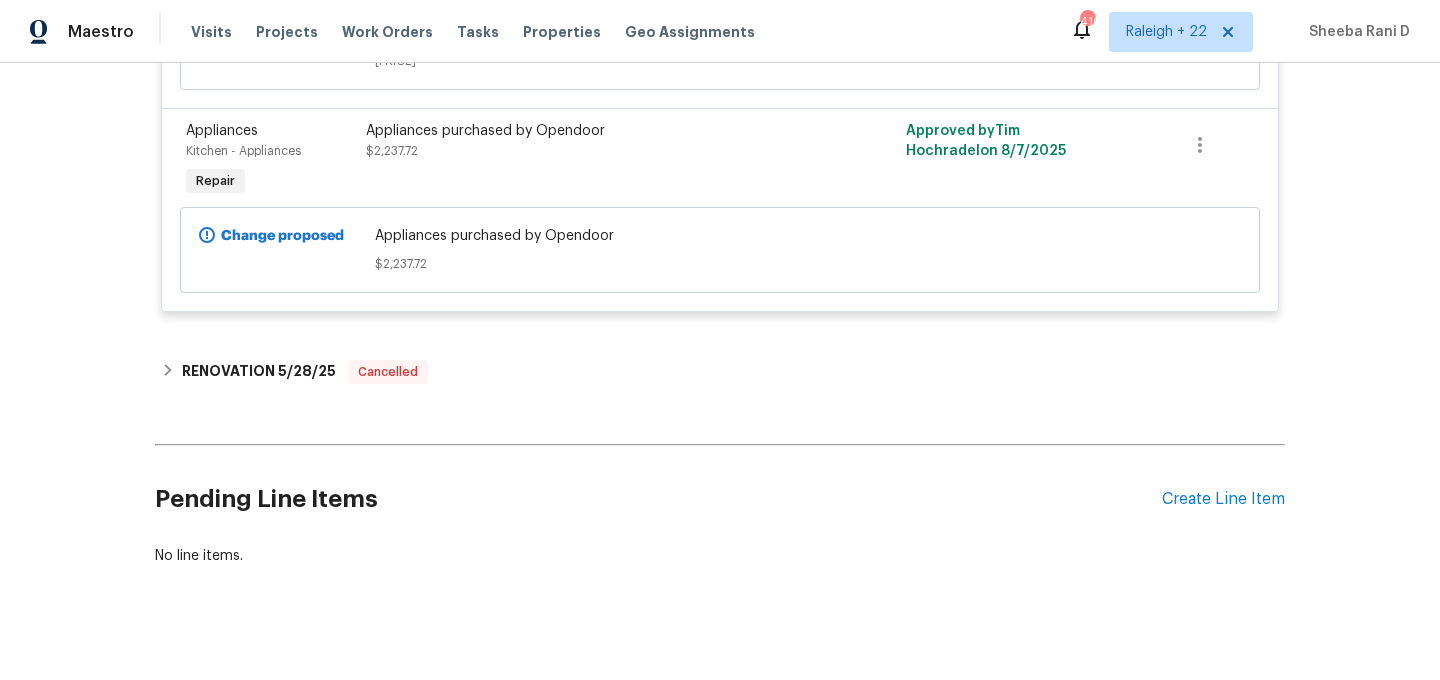 scroll, scrollTop: 5879, scrollLeft: 0, axis: vertical 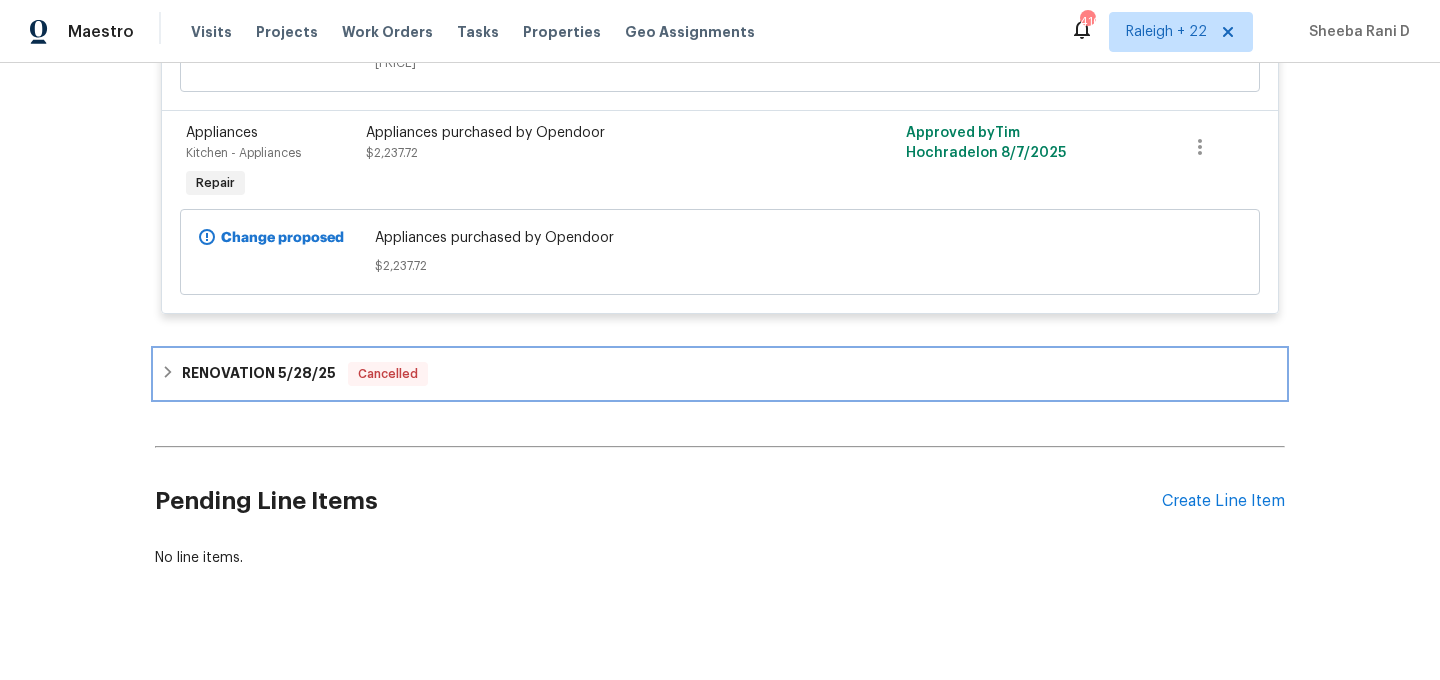 click 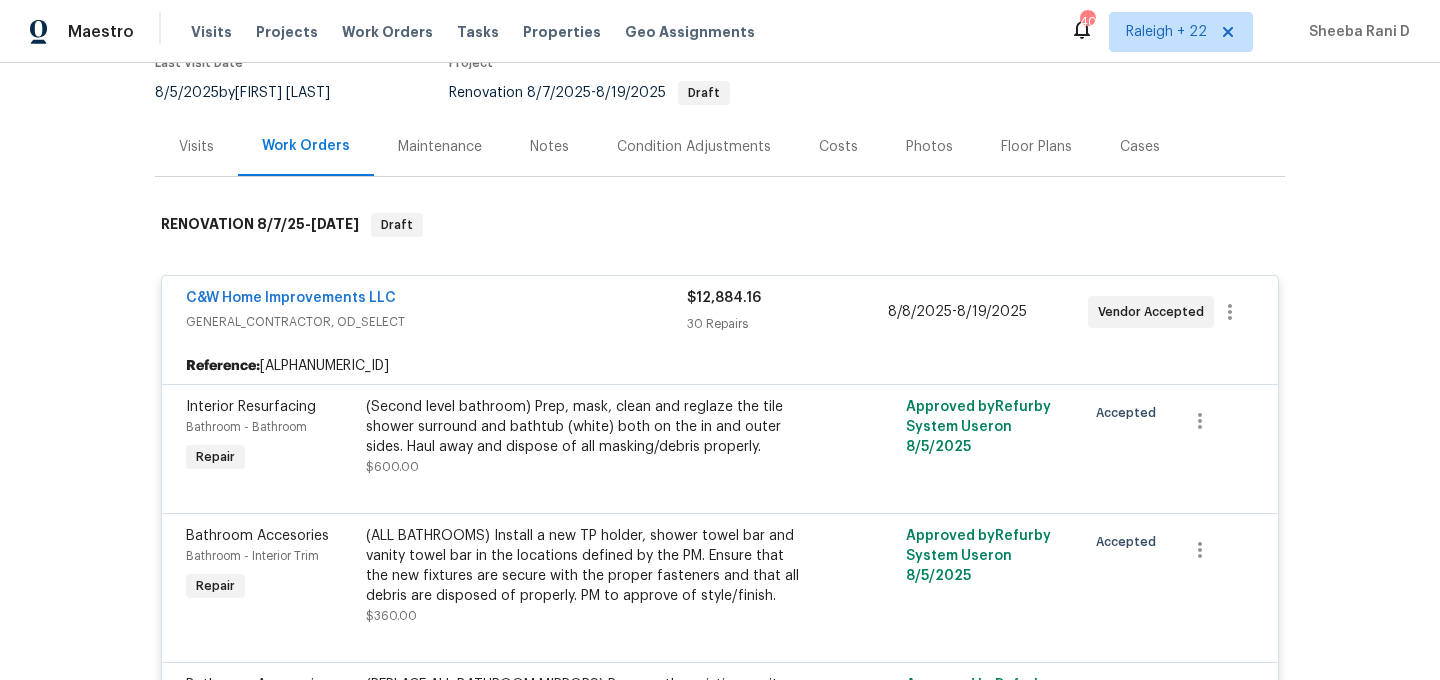 scroll, scrollTop: 0, scrollLeft: 0, axis: both 